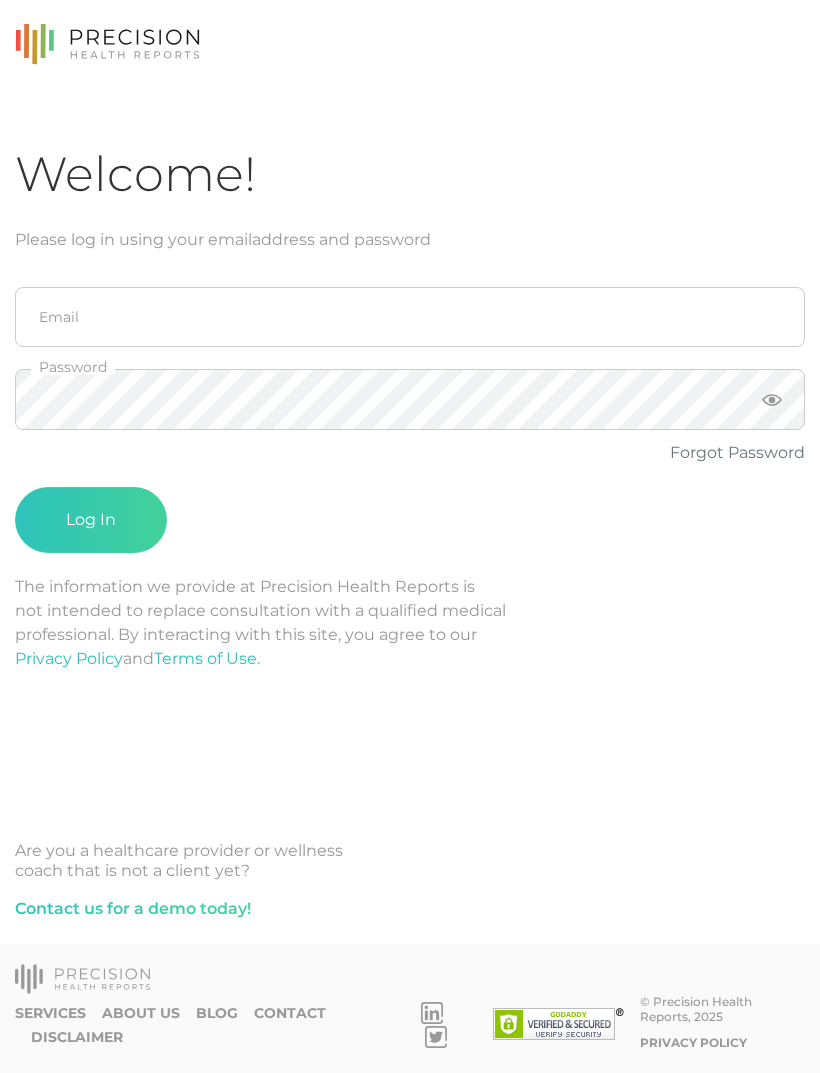 scroll, scrollTop: 64, scrollLeft: 0, axis: vertical 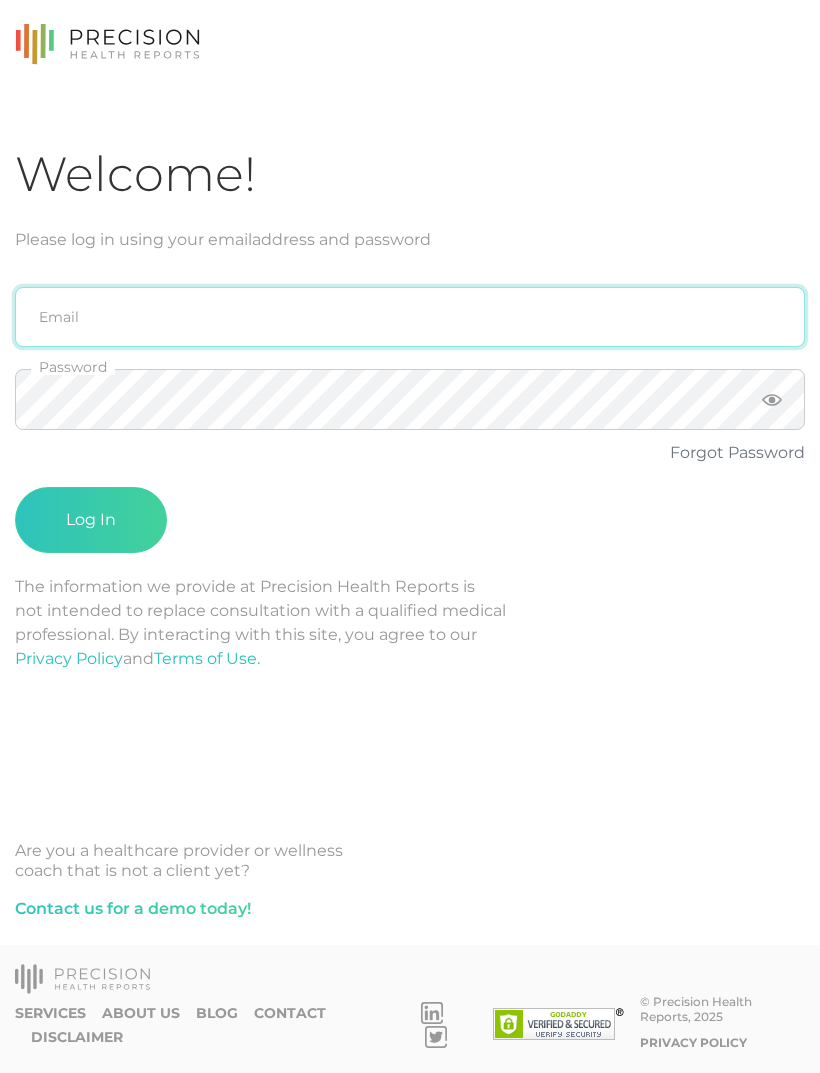 type on "sabrina@[EMAIL]" 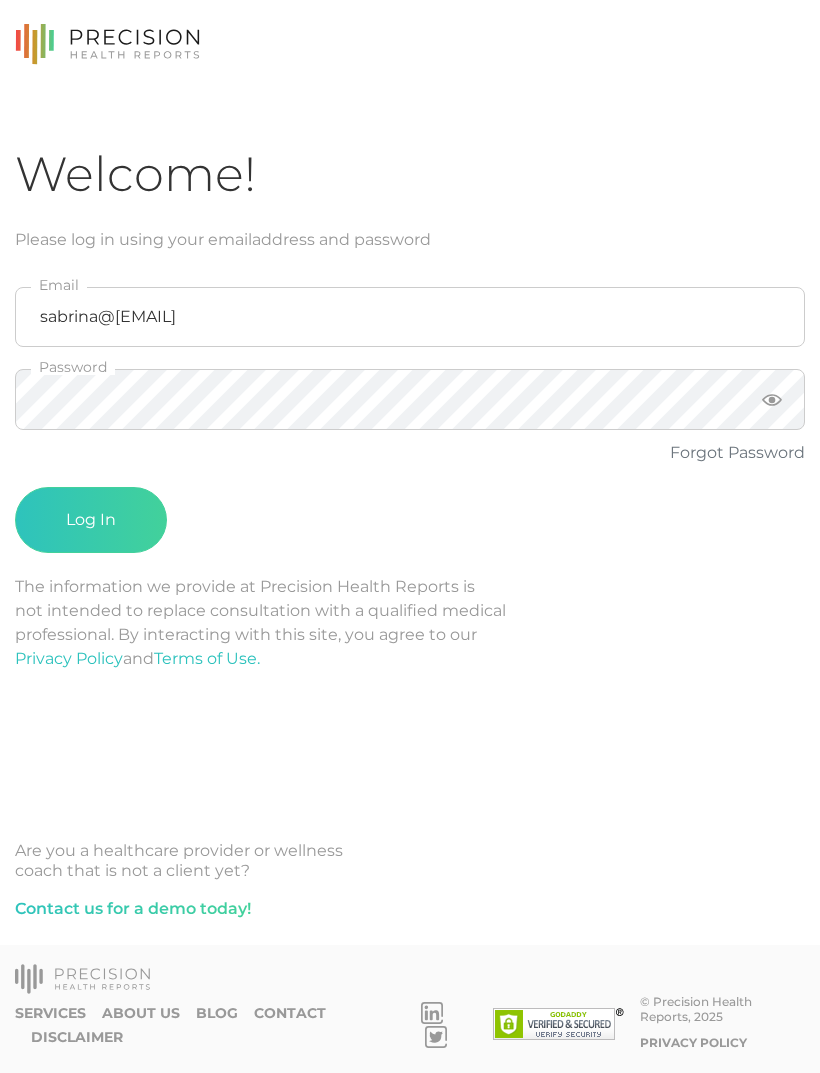 click on "Log In" at bounding box center (91, 520) 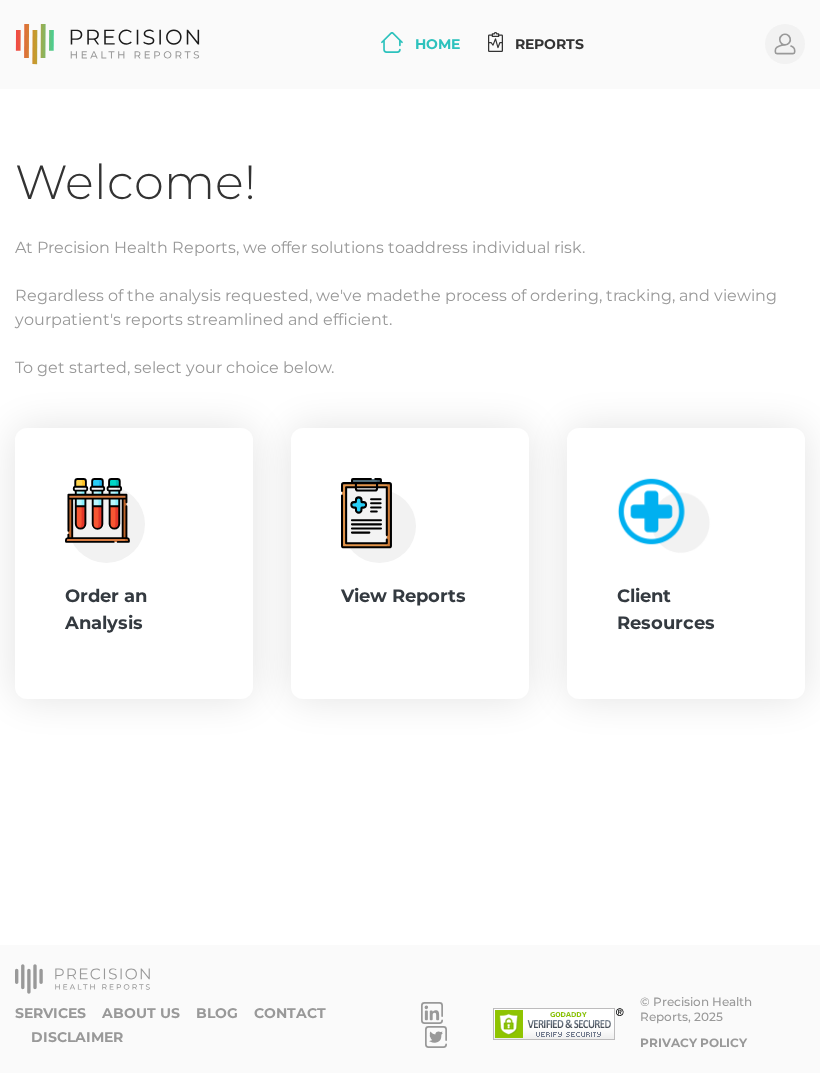 click 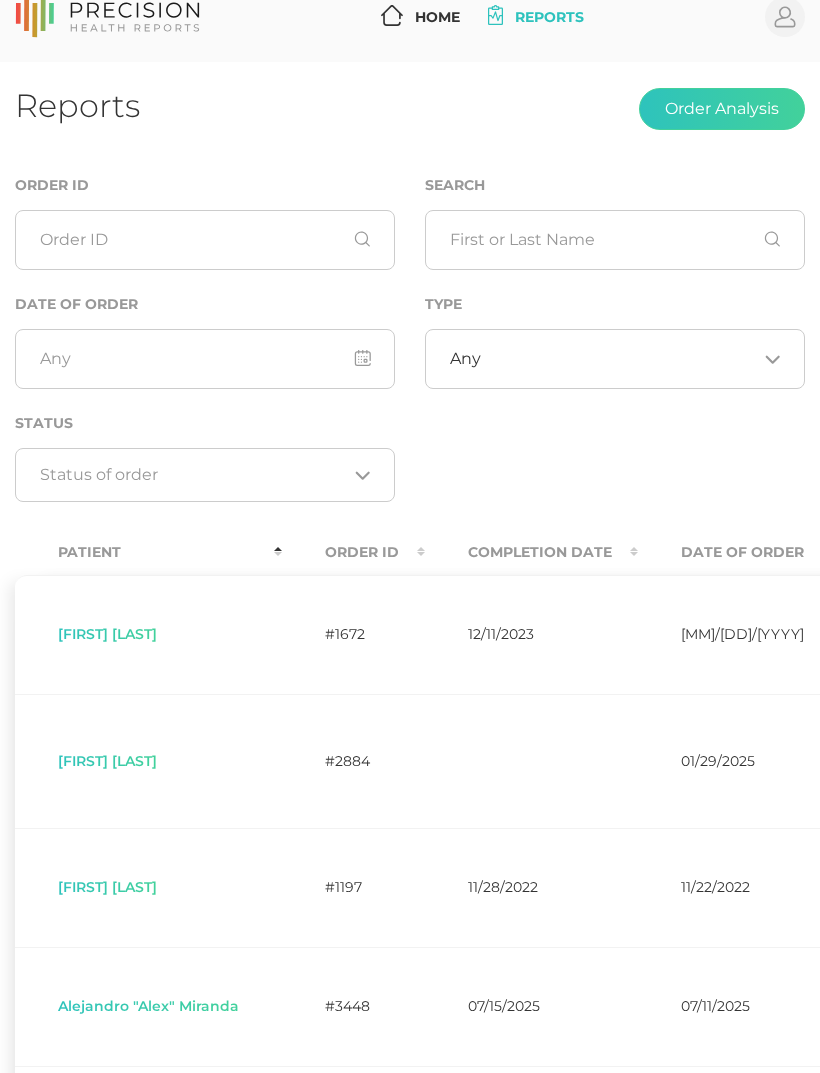 scroll, scrollTop: 0, scrollLeft: 0, axis: both 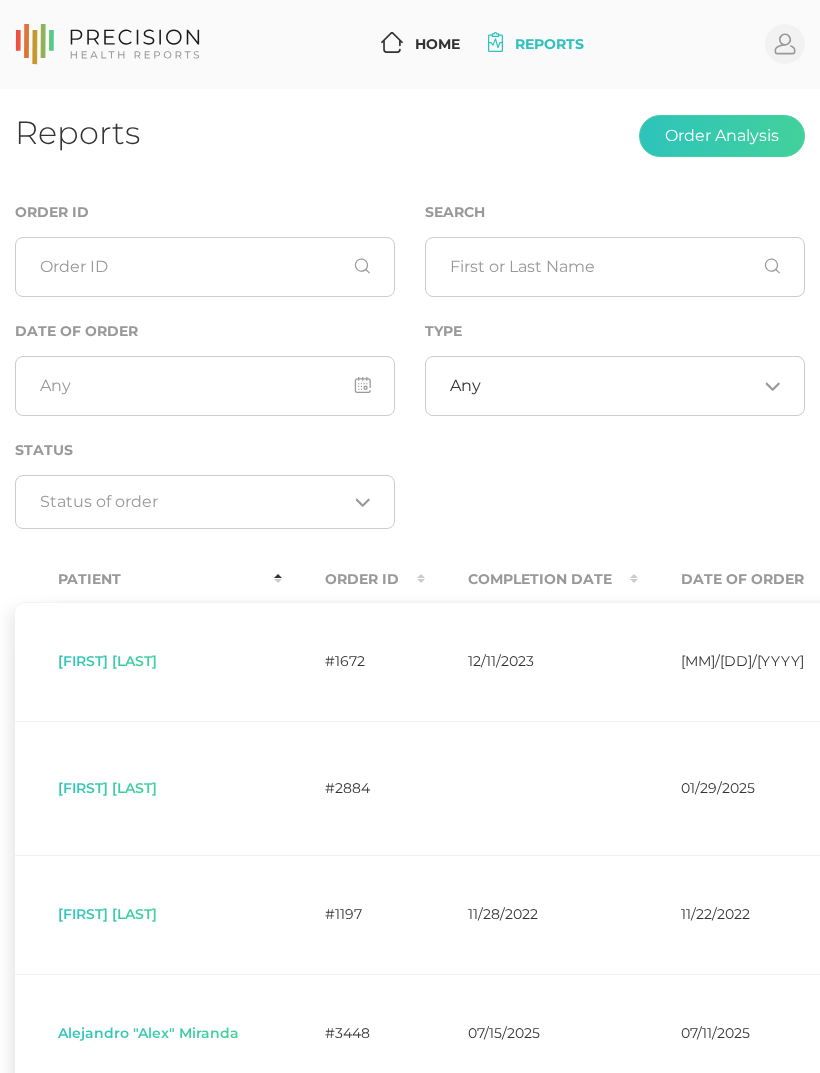 click 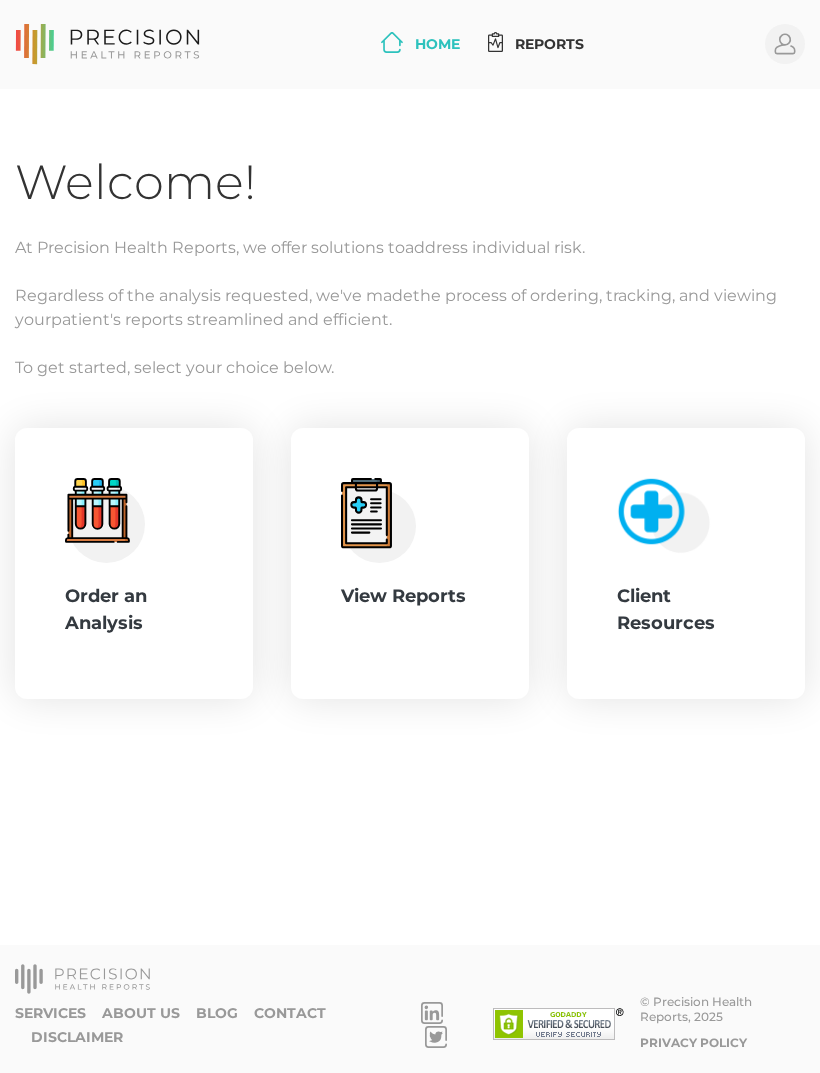 click on "Order an Analysis" at bounding box center (134, 610) 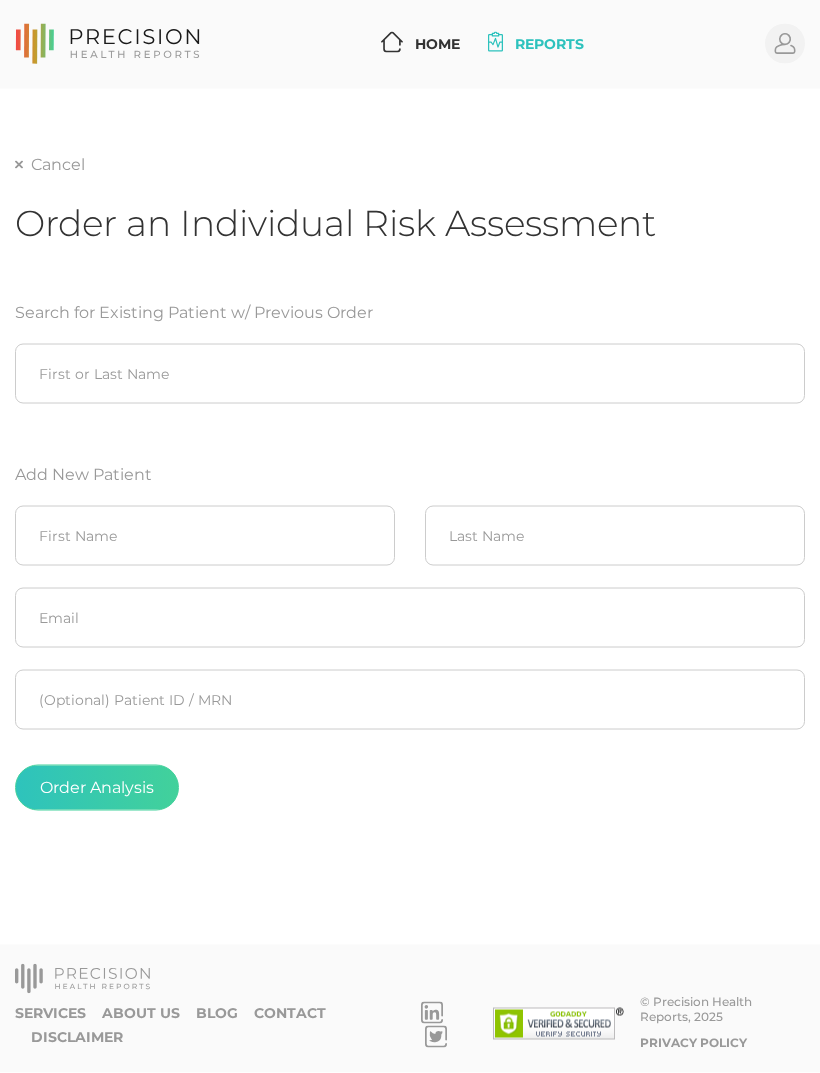 scroll, scrollTop: 63, scrollLeft: 0, axis: vertical 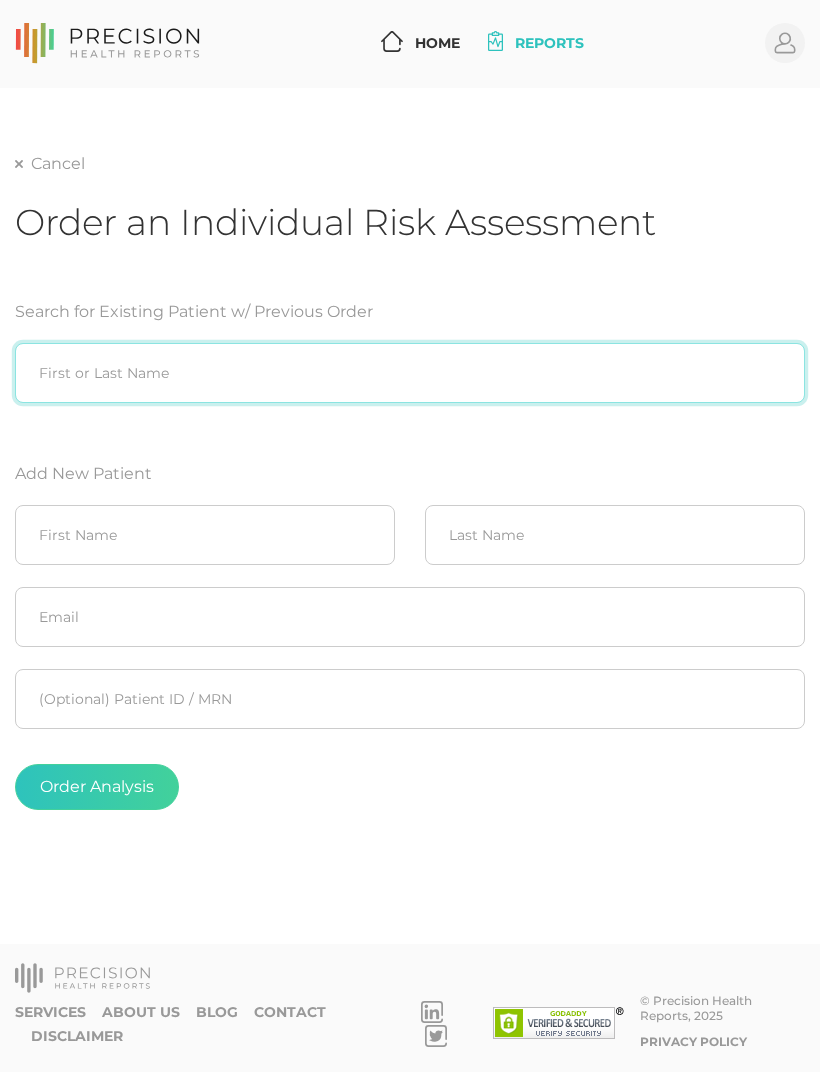 click at bounding box center [410, 374] 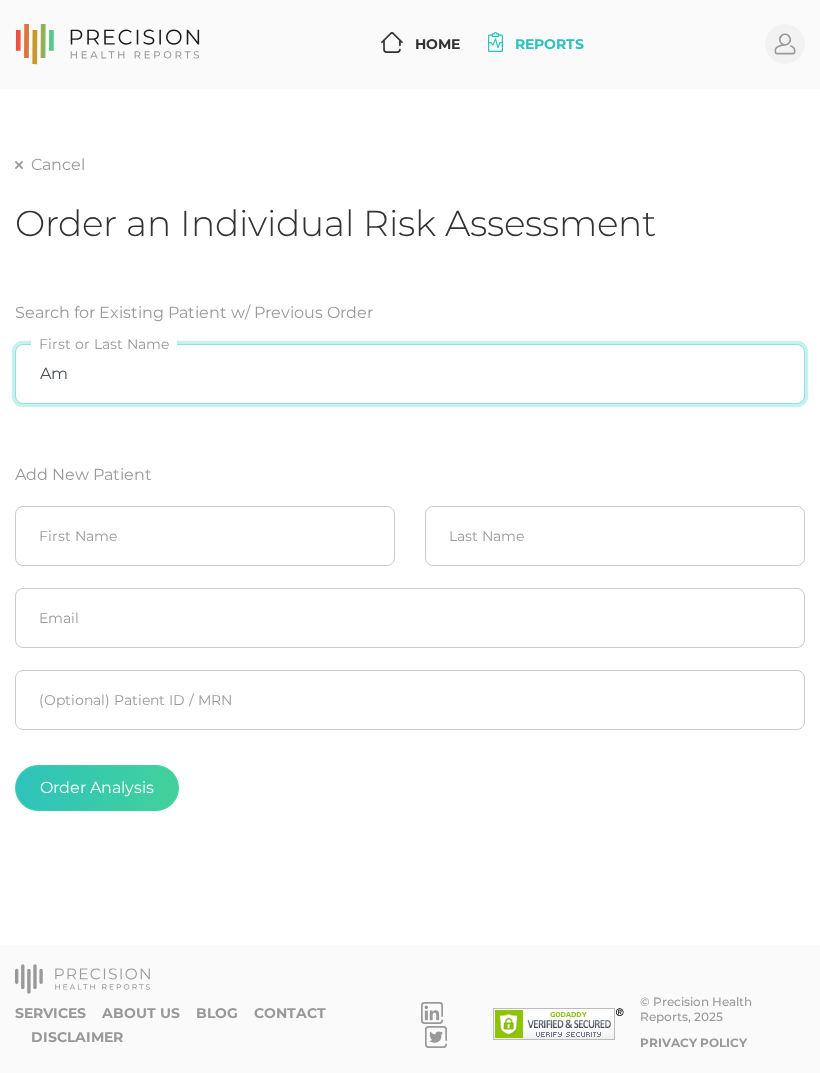 type on "A" 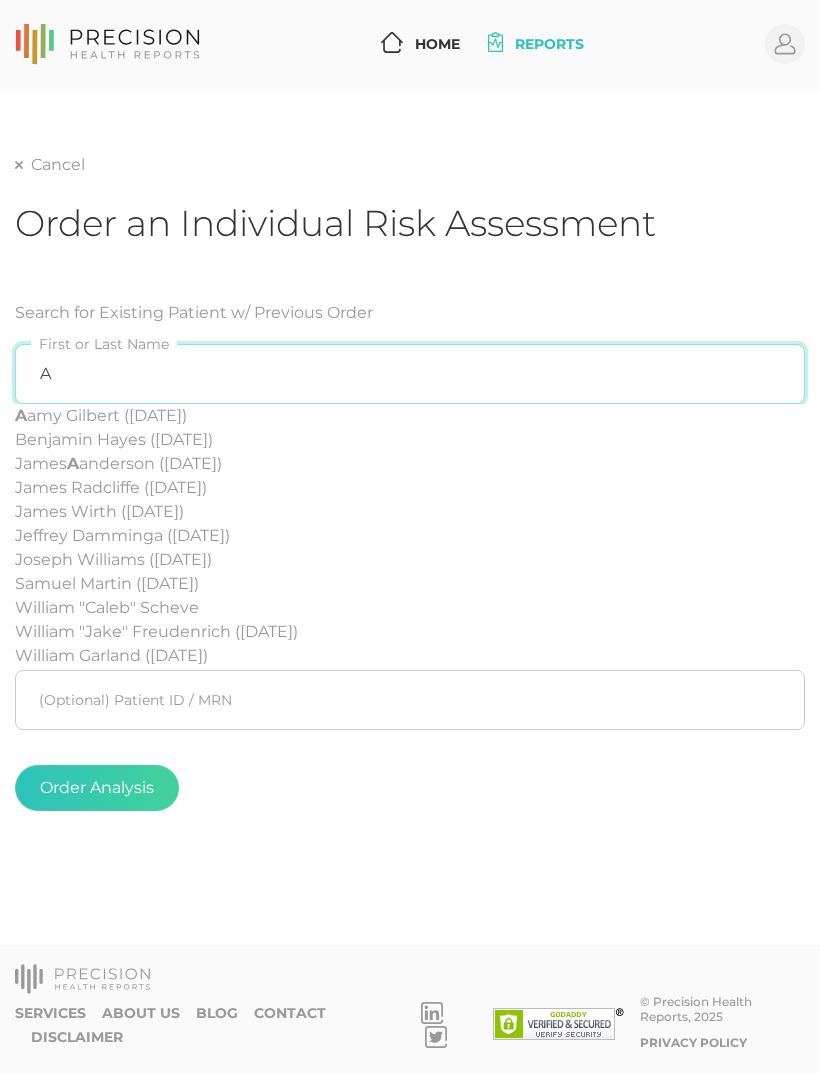 type 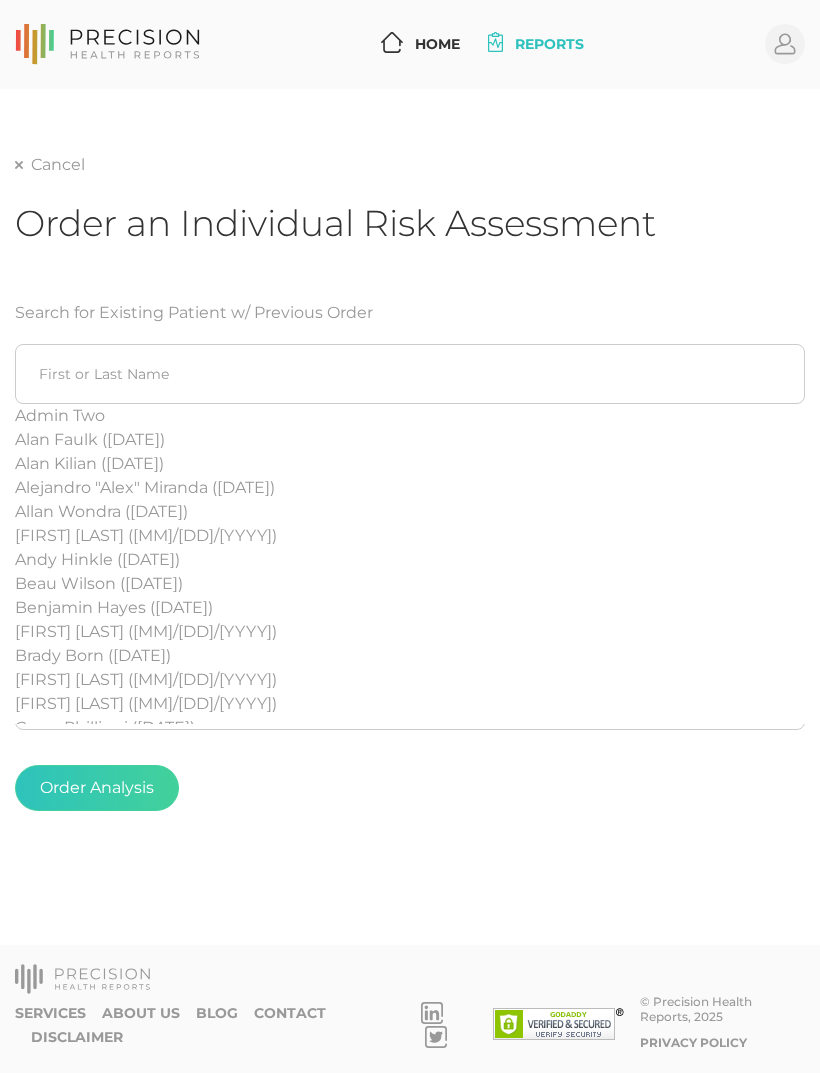 click on "Search for Existing Patient w/ Previous Order   Admin Two  Alan  Faulk  ([DATE]) Alan Kilian ([DATE]) Alejandro "Alex" Miranda ([DATE]) Allan Wondra ([DATE]) Amy Gilbert ([DATE]) Andy Hinkle ([DATE]) Beau Wilson ([DATE]) Benjamin Hayes ([DATE]) Bonnie Pace ([DATE]) Brady Born  ([DATE]) Brian Wilson  ([DATE]) Bryan Hendershot ([DATE]) Carey   Phillippi ([DATE]) Charles Moore ([DATE]) Charlotte Anderson ([DATE]) Cheri  Reeves ([DATE]) Christopher Fagot ([DATE]) Cole "Cody" Davis  Corbett Bonicelli ([DATE]) Dana Mugavero ([DATE]) Daniel Schmidt ([DATE]) David Hann ([DATE]) David Kelley ([DATE]) David Lewis ([DATE]) David Norsworthy ([DATE]) Deborah Norsworthy ([DATE]) Debra  Lucas ([DATE]) Edward Miller ([DATE]) Elizabeth  Lewis  ([DATE]) Erik Shaw ([DATE]) Ernie Thompson ([DATE]) Ervin McCoy ([DATE]) Eva Vindas ([DATE]) Fonda Cooper ([DATE]) Frank Davis ([DATE]) Jacob Chapman" at bounding box center (410, 556) 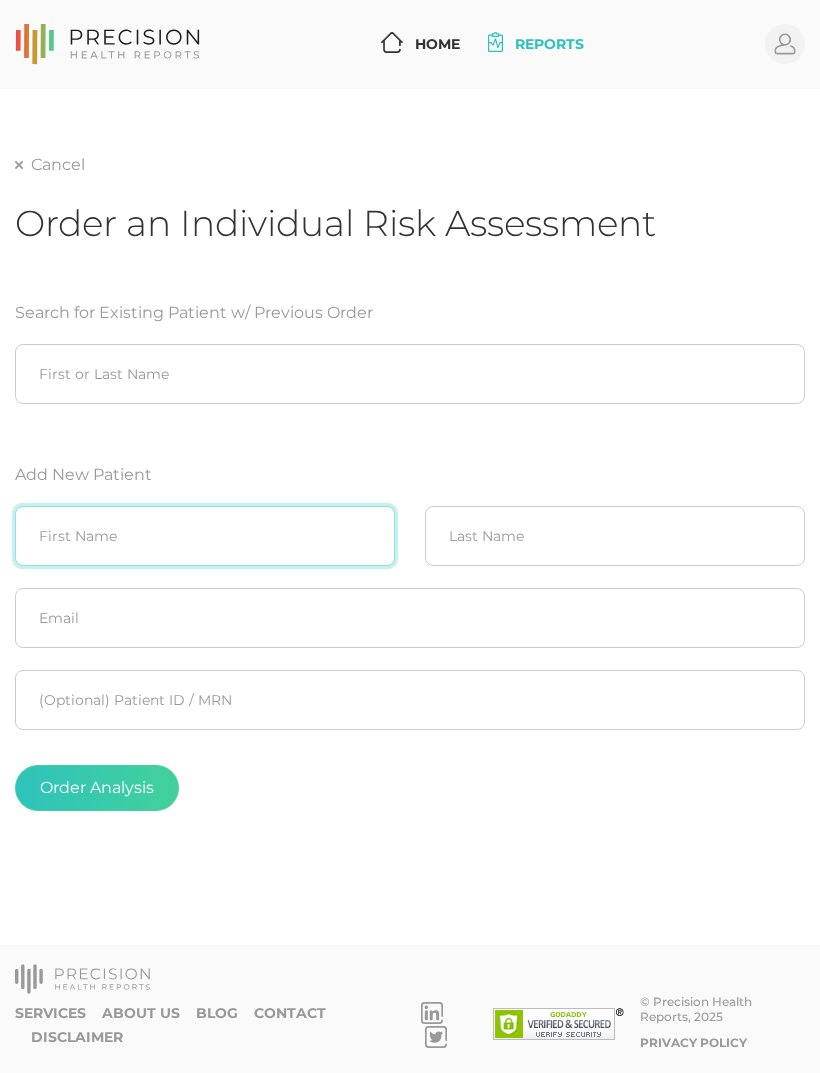 click at bounding box center (205, 536) 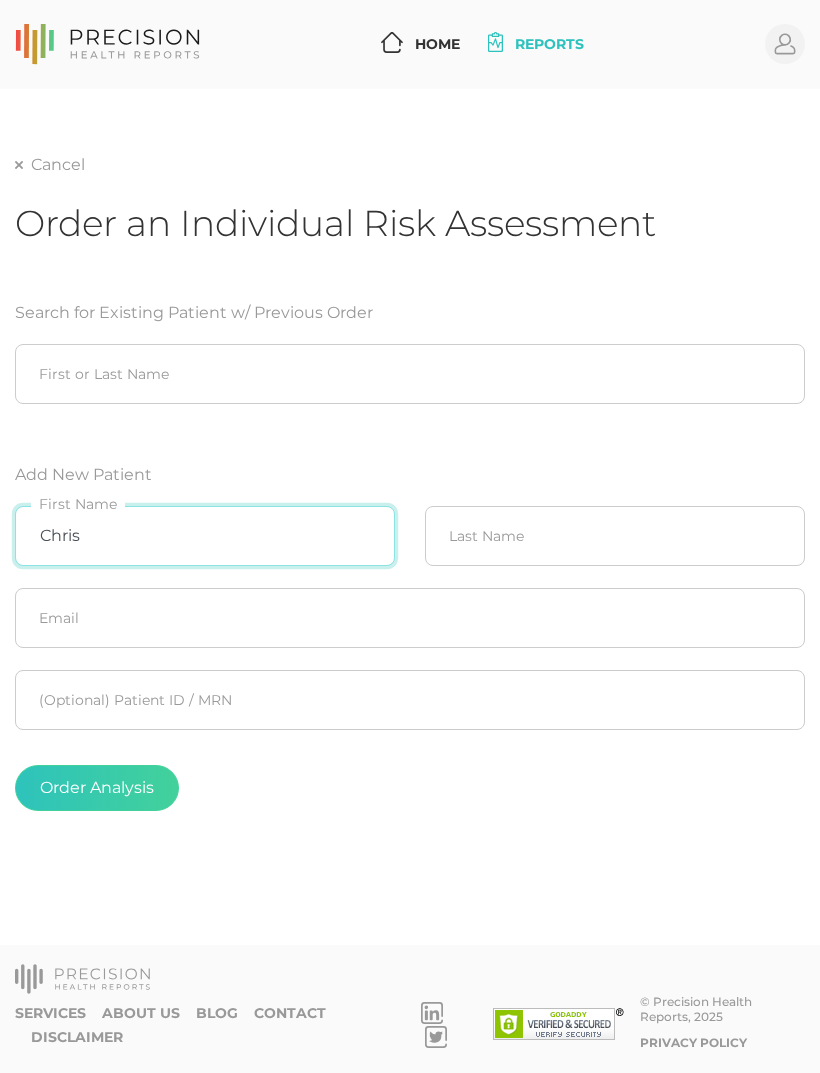 type on "Chris" 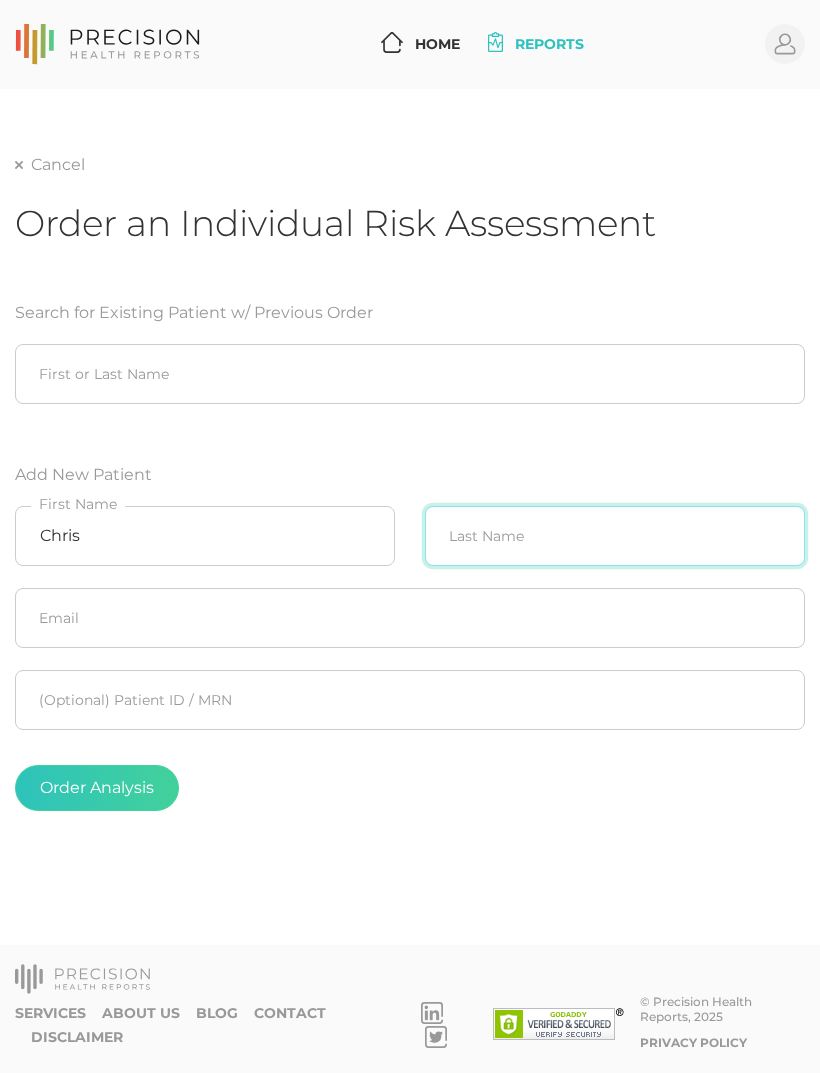 click at bounding box center [615, 536] 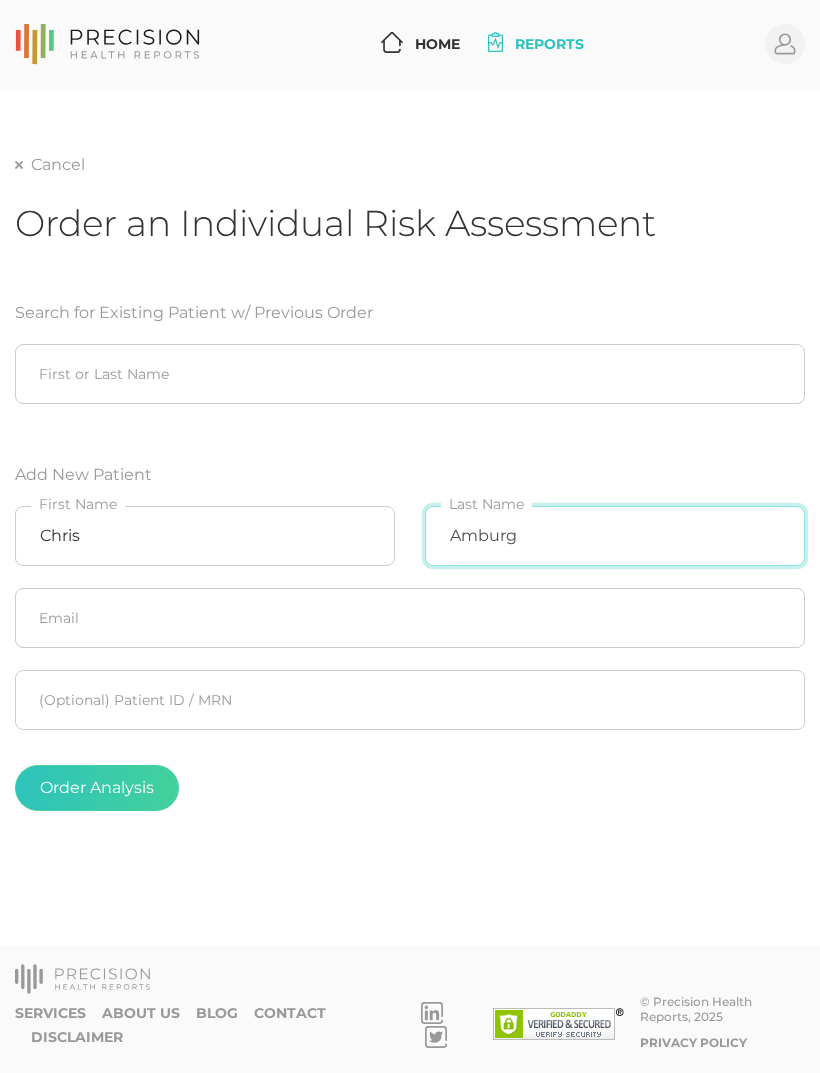 type on "Amburg" 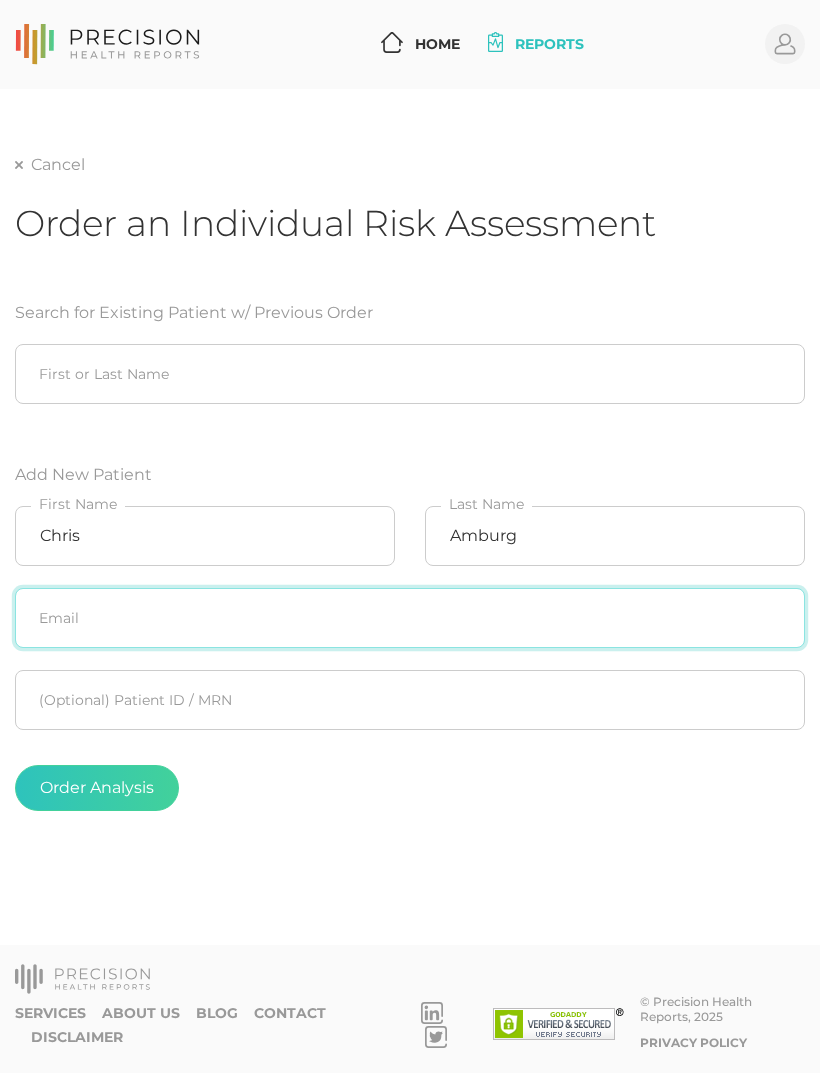 click at bounding box center (410, 618) 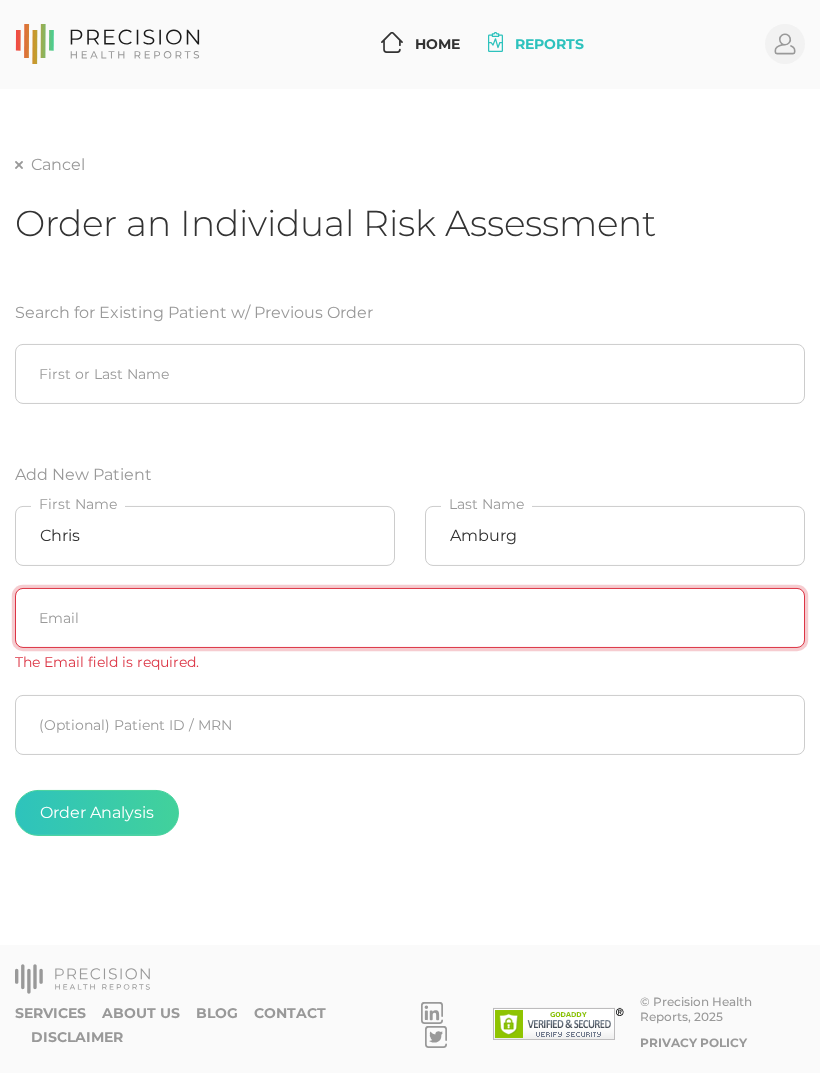 scroll, scrollTop: 60, scrollLeft: 0, axis: vertical 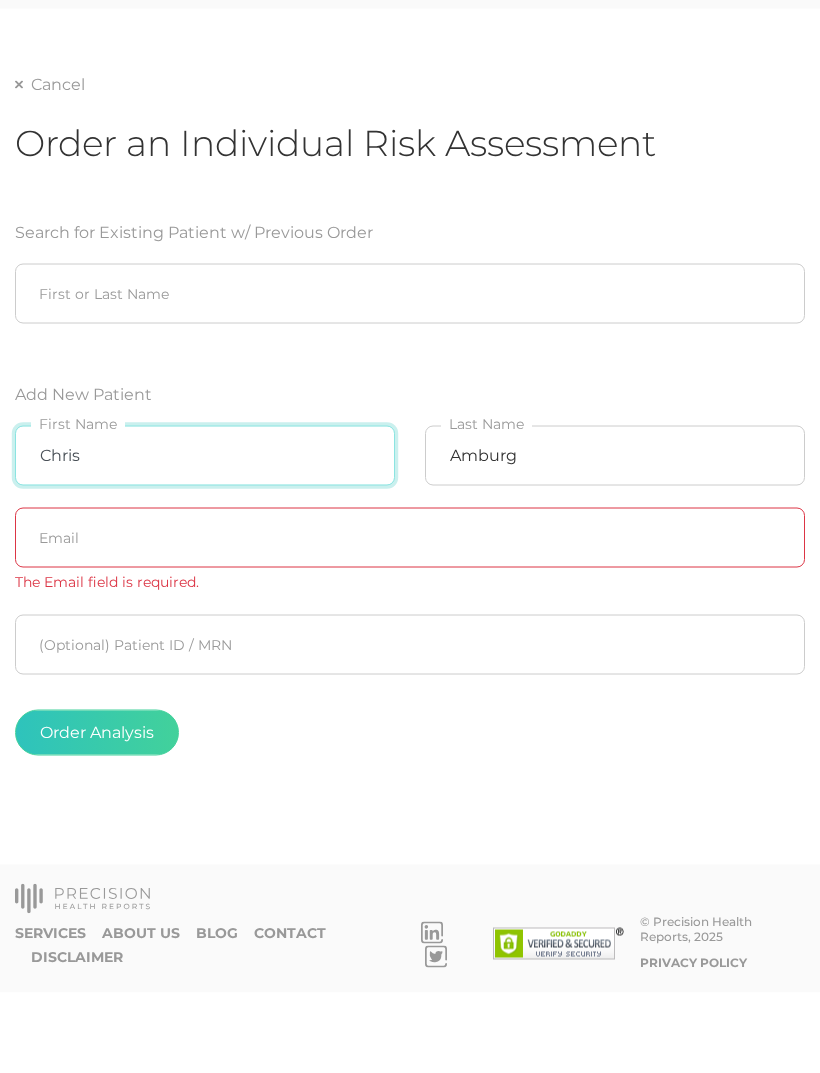 click on "Chris" at bounding box center (205, 536) 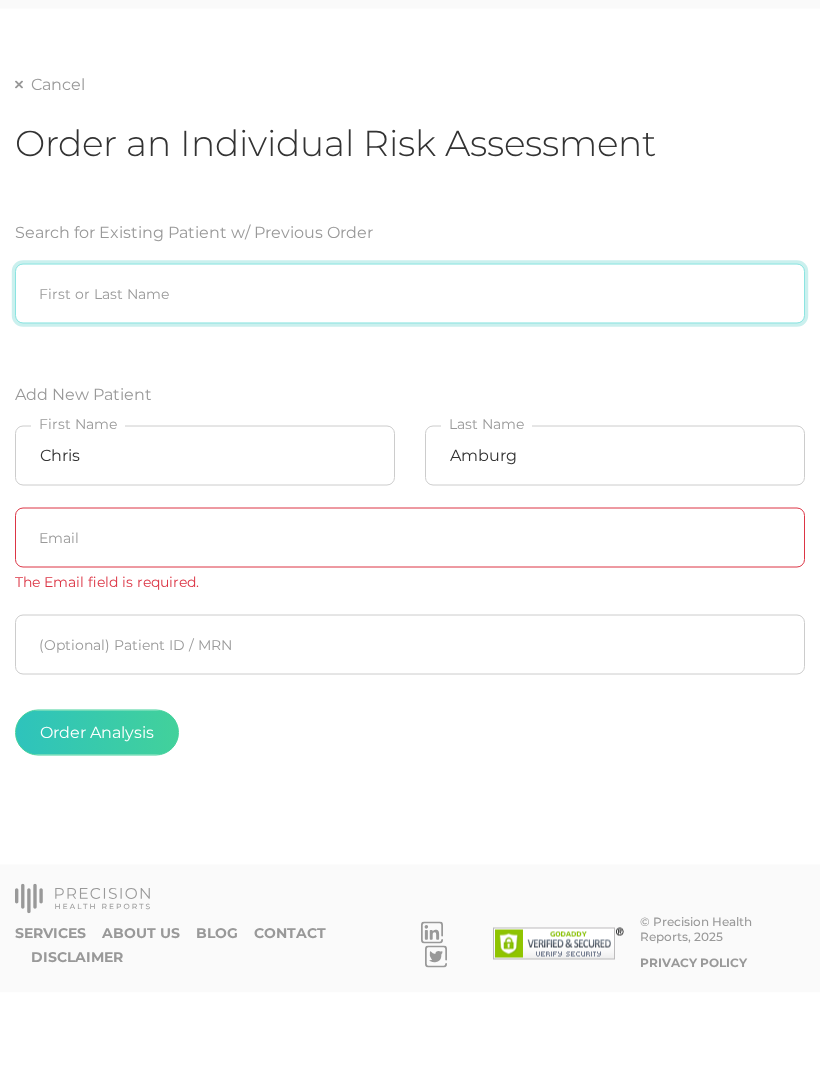 click at bounding box center [410, 374] 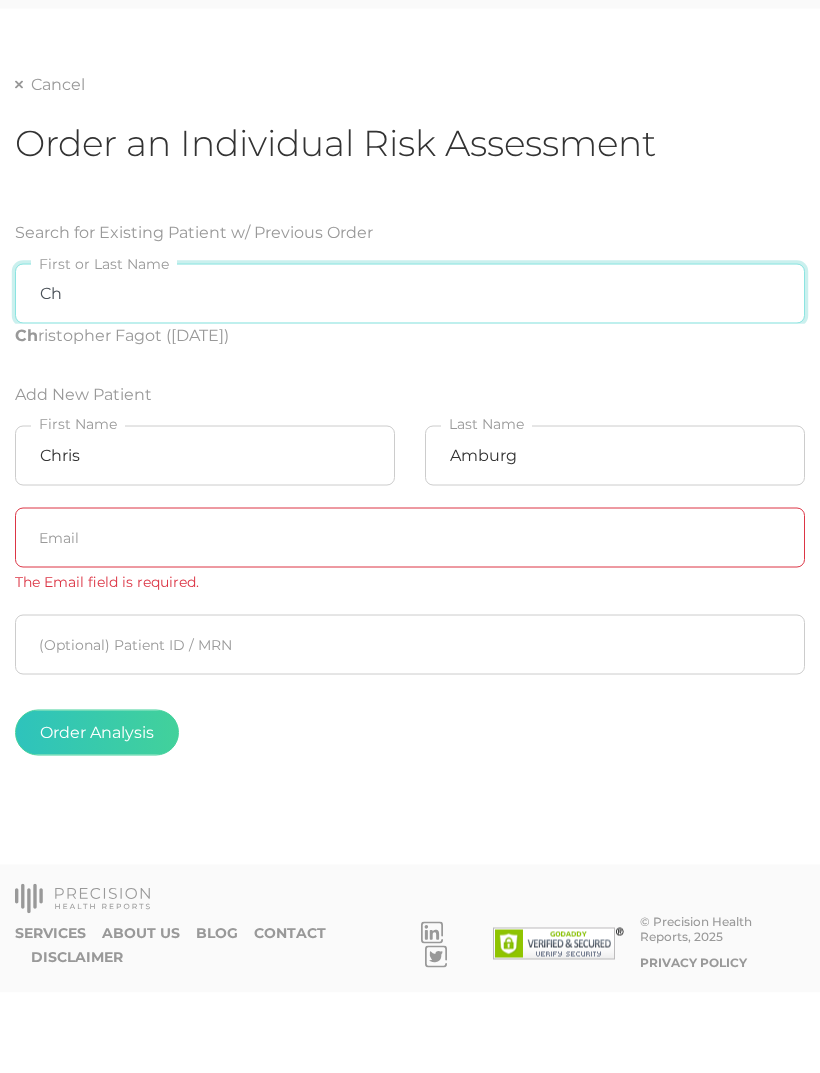 type on "C" 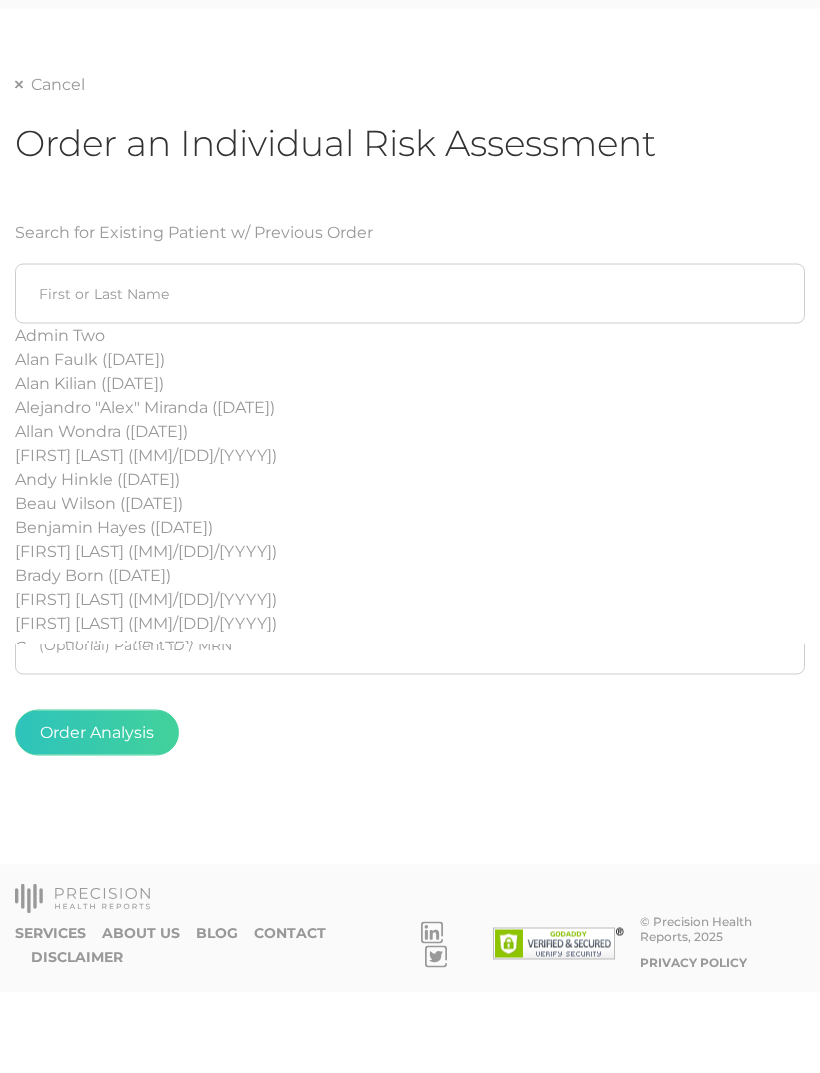 click on "Search for Existing Patient w/ Previous Order   Admin Two  Alan  Faulk  ([DATE]) Alan Kilian ([DATE]) Alejandro "Alex" Miranda ([DATE]) Allan Wondra ([DATE]) Amy Gilbert ([DATE]) Andy Hinkle ([DATE]) Beau Wilson ([DATE]) Benjamin Hayes ([DATE]) Bonnie Pace ([DATE]) Brady Born  ([DATE]) Brian Wilson  ([DATE]) Bryan Hendershot ([DATE]) Carey   Phillippi ([DATE]) Charles Moore ([DATE]) Charlotte Anderson ([DATE]) Cheri  Reeves ([DATE]) Christopher Fagot ([DATE]) Cole "Cody" Davis  Corbett Bonicelli ([DATE]) Dana Mugavero ([DATE]) Daniel Schmidt ([DATE]) David Hann ([DATE]) David Kelley ([DATE]) David Lewis ([DATE]) David Norsworthy ([DATE]) Deborah Norsworthy ([DATE]) Debra  Lucas ([DATE]) Edward Miller ([DATE]) Elizabeth  Lewis  ([DATE]) Erik Shaw ([DATE]) Ernie Thompson ([DATE]) Ervin McCoy ([DATE]) Eva Vindas ([DATE]) Fonda Cooper ([DATE]) Frank Davis ([DATE]) Jacob Chapman" at bounding box center (410, 568) 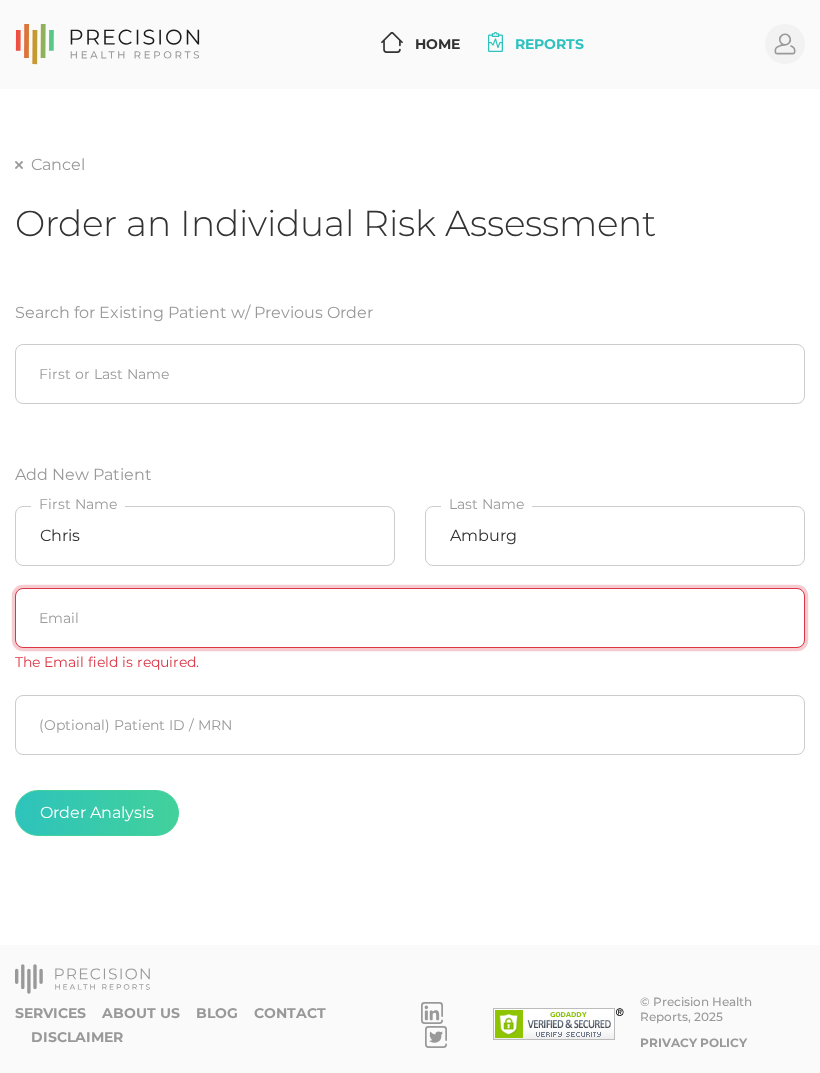 click at bounding box center [410, 618] 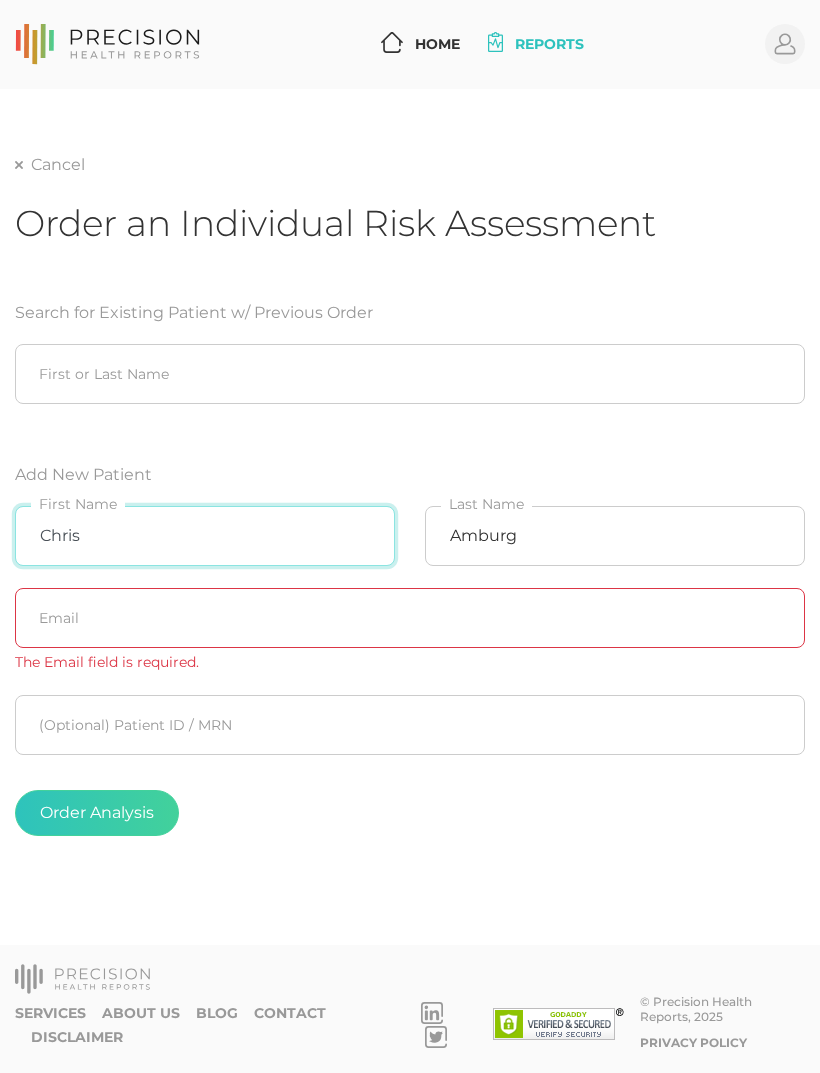 click on "Chris" at bounding box center (205, 536) 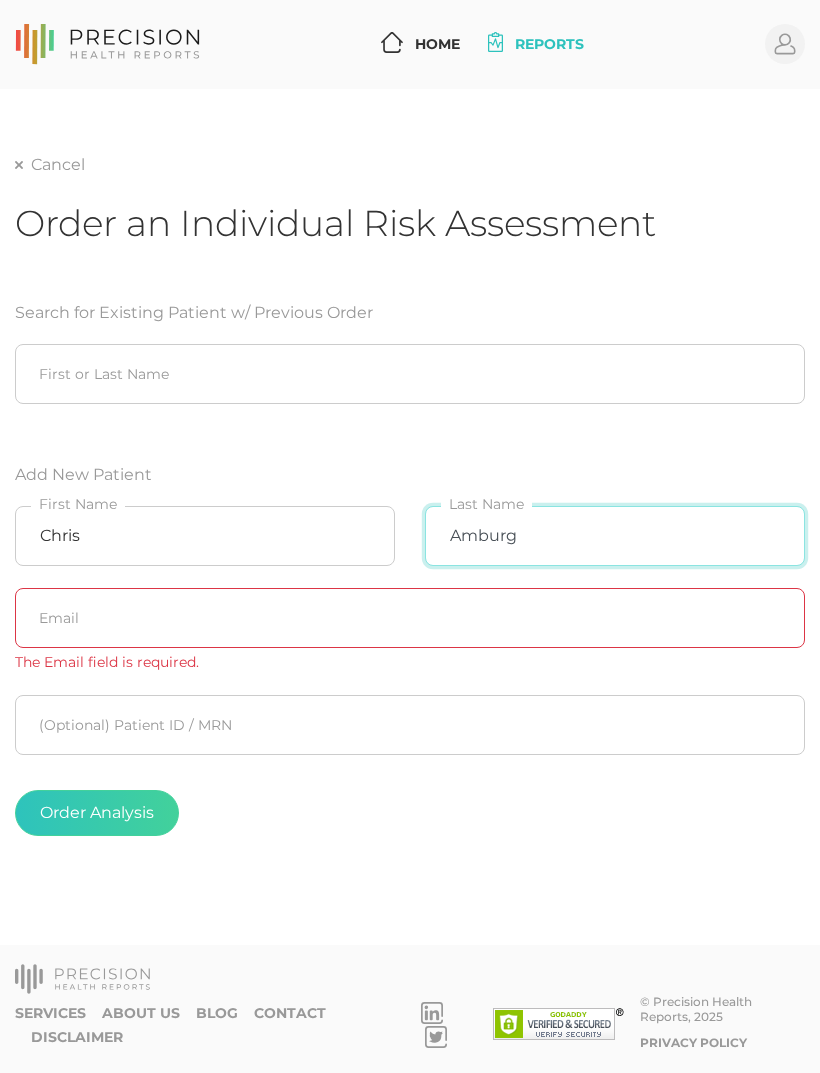 click on "Amburg" at bounding box center (615, 536) 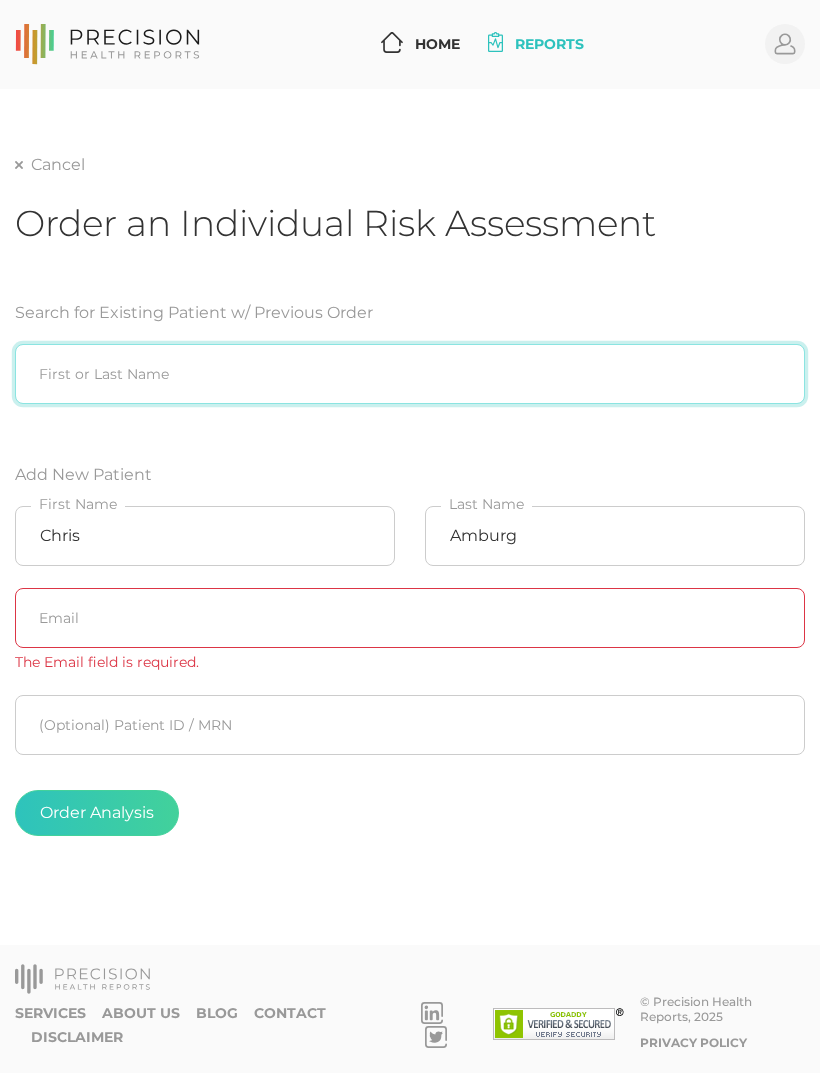 click at bounding box center [410, 374] 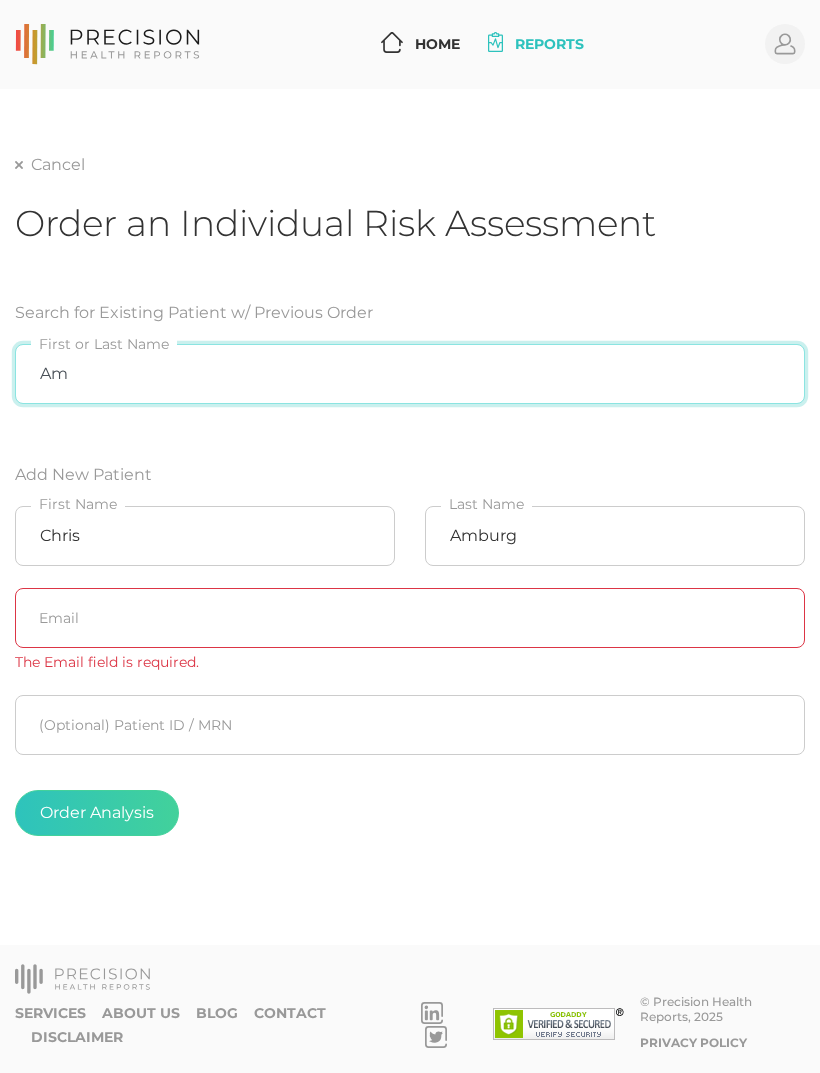 type on "A" 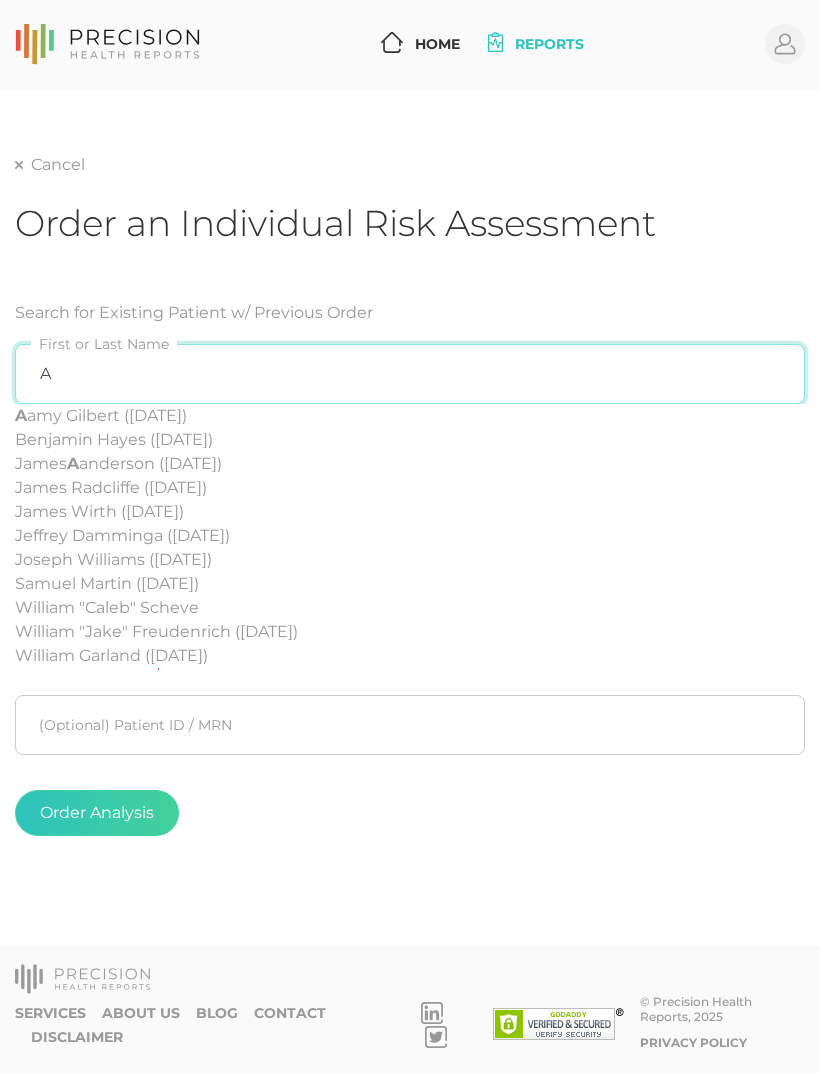 type 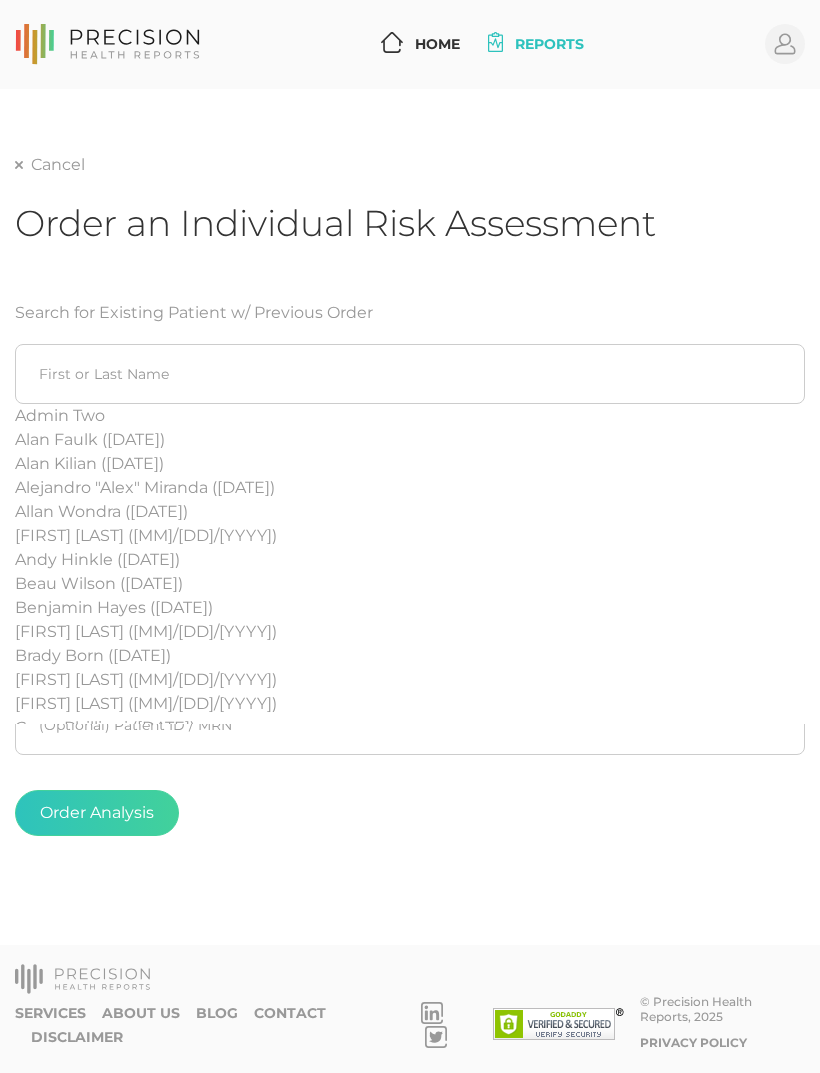 click on "Order an Individual Risk Assessment" at bounding box center (410, 239) 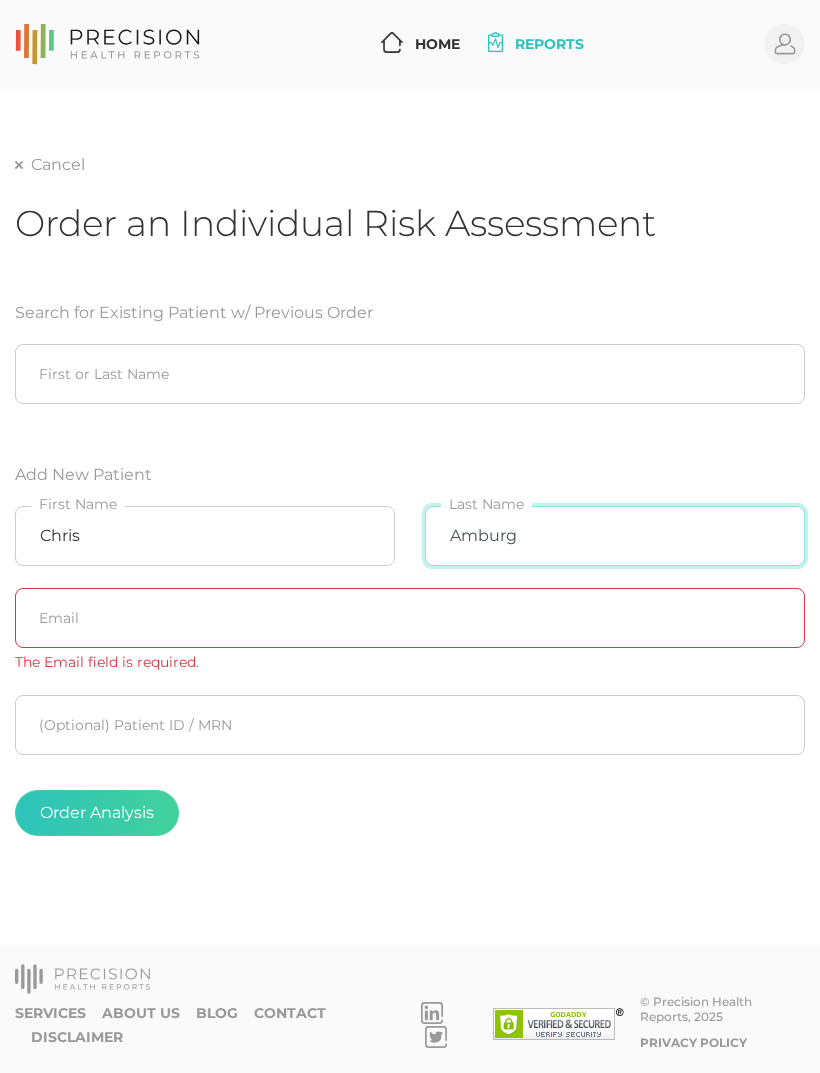 click on "Amburg" at bounding box center [615, 536] 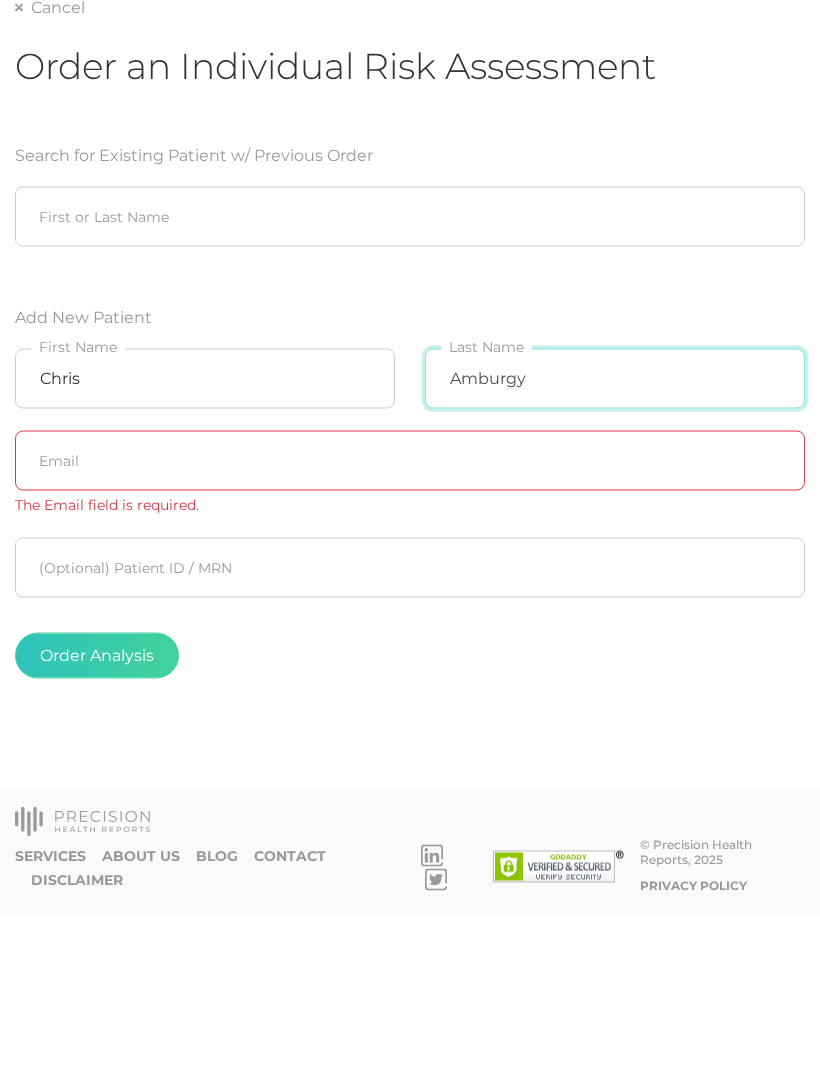 type on "Amburgy" 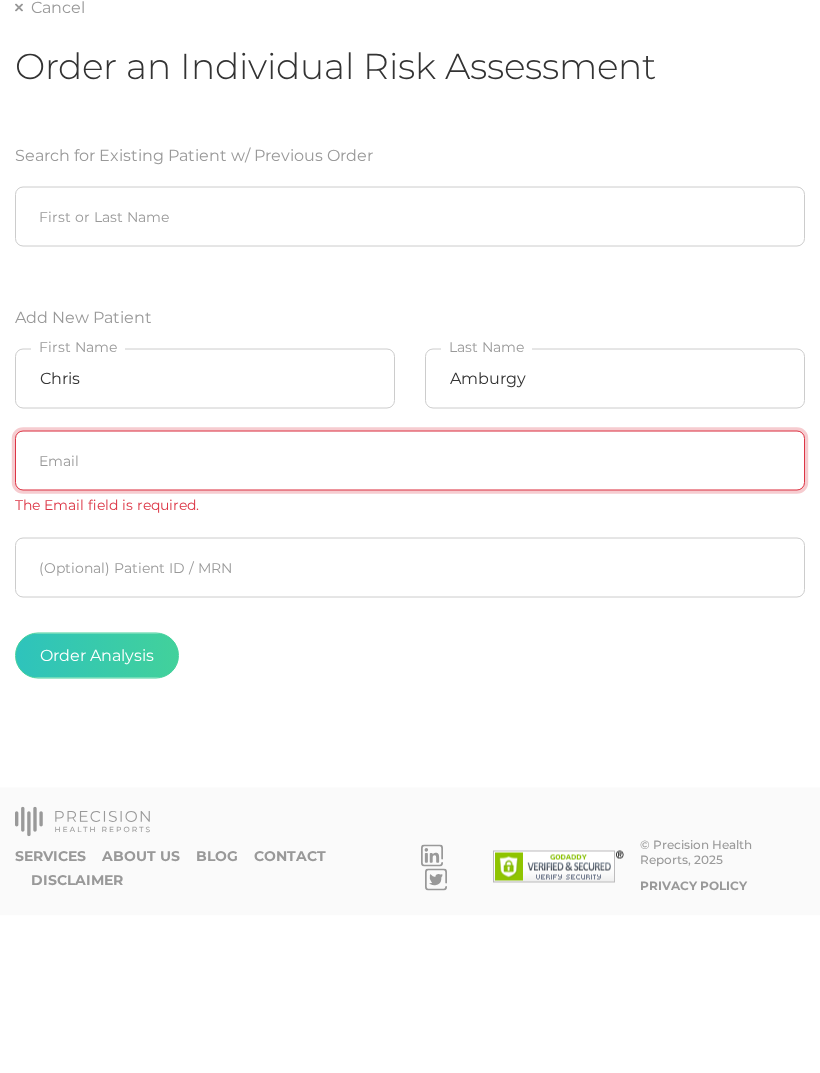 click at bounding box center [410, 618] 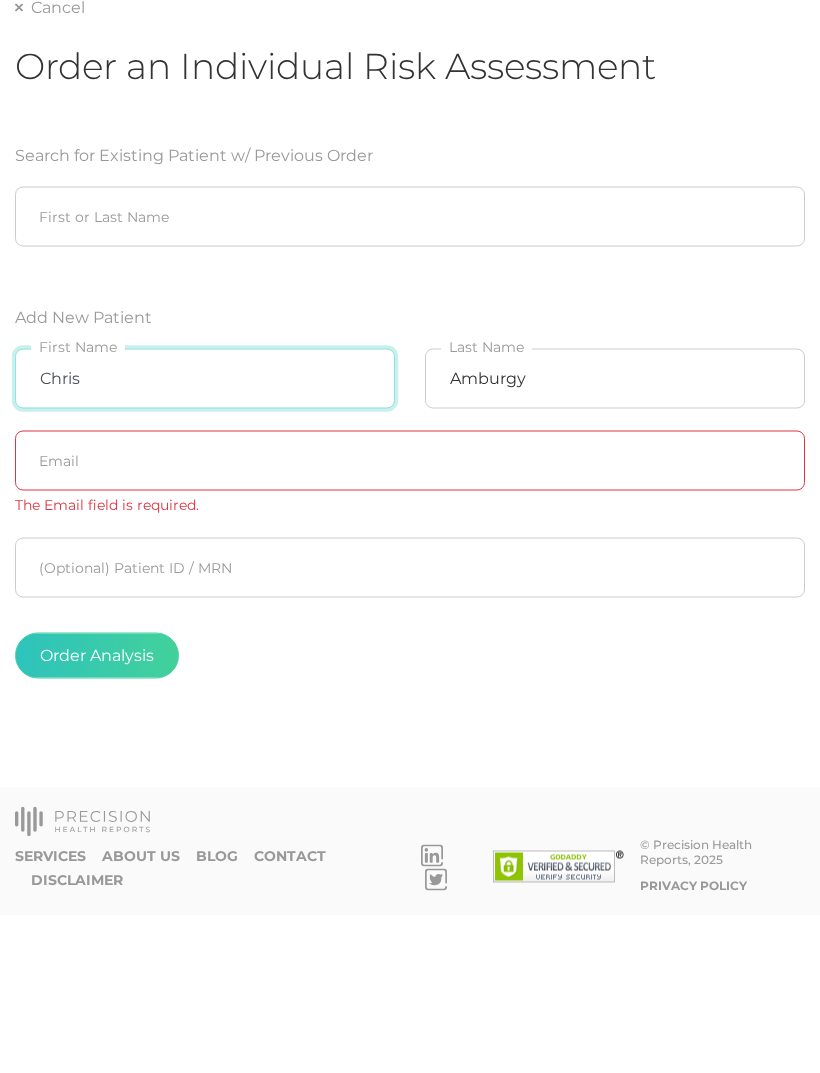 click on "Chris" at bounding box center [205, 536] 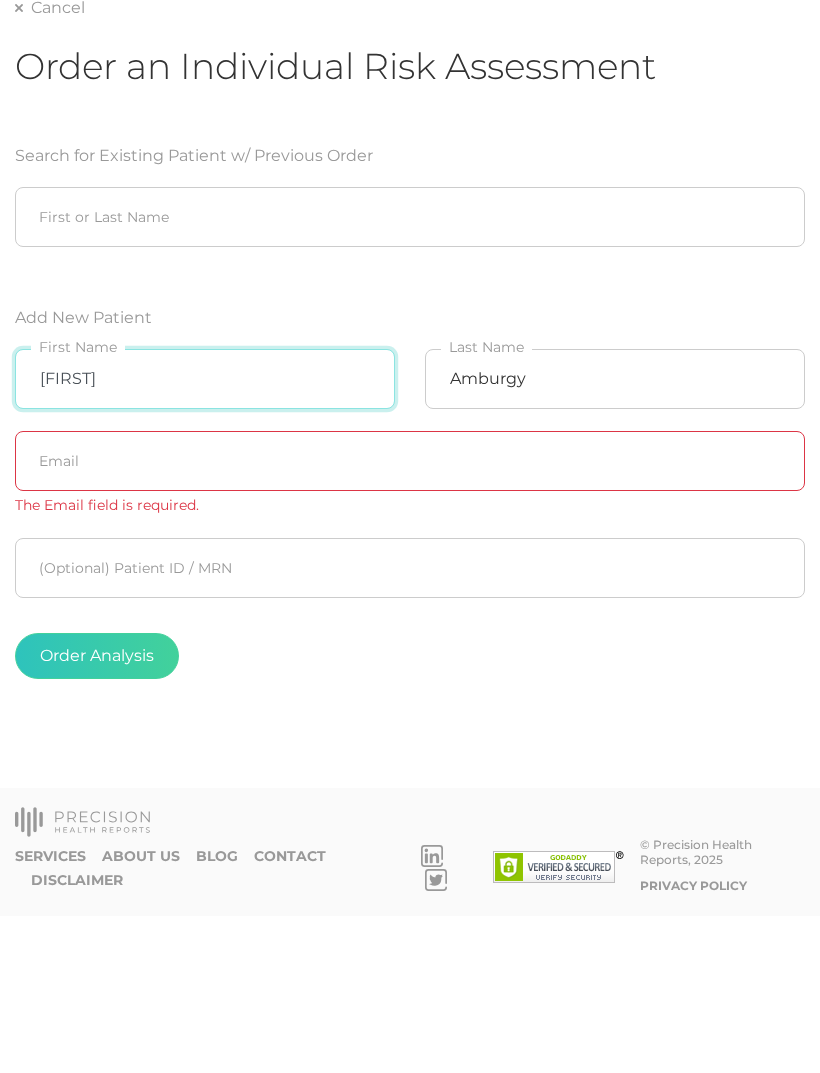 type on "[FIRST]" 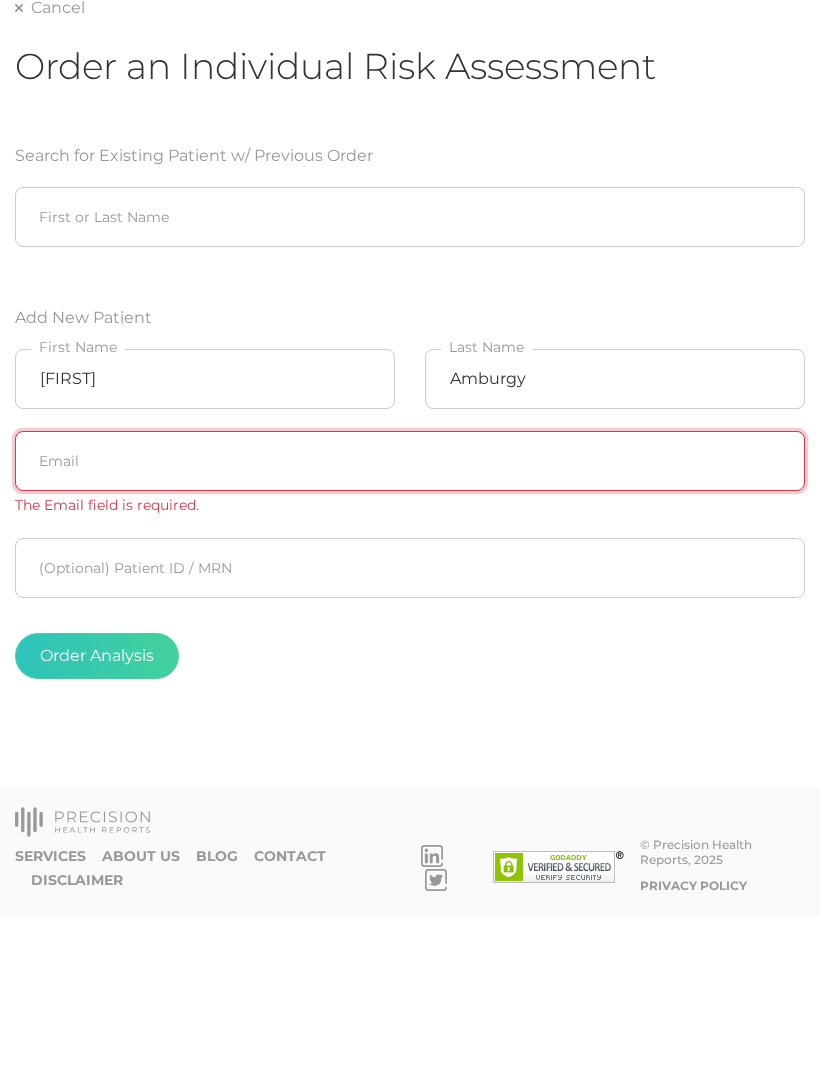click at bounding box center (410, 618) 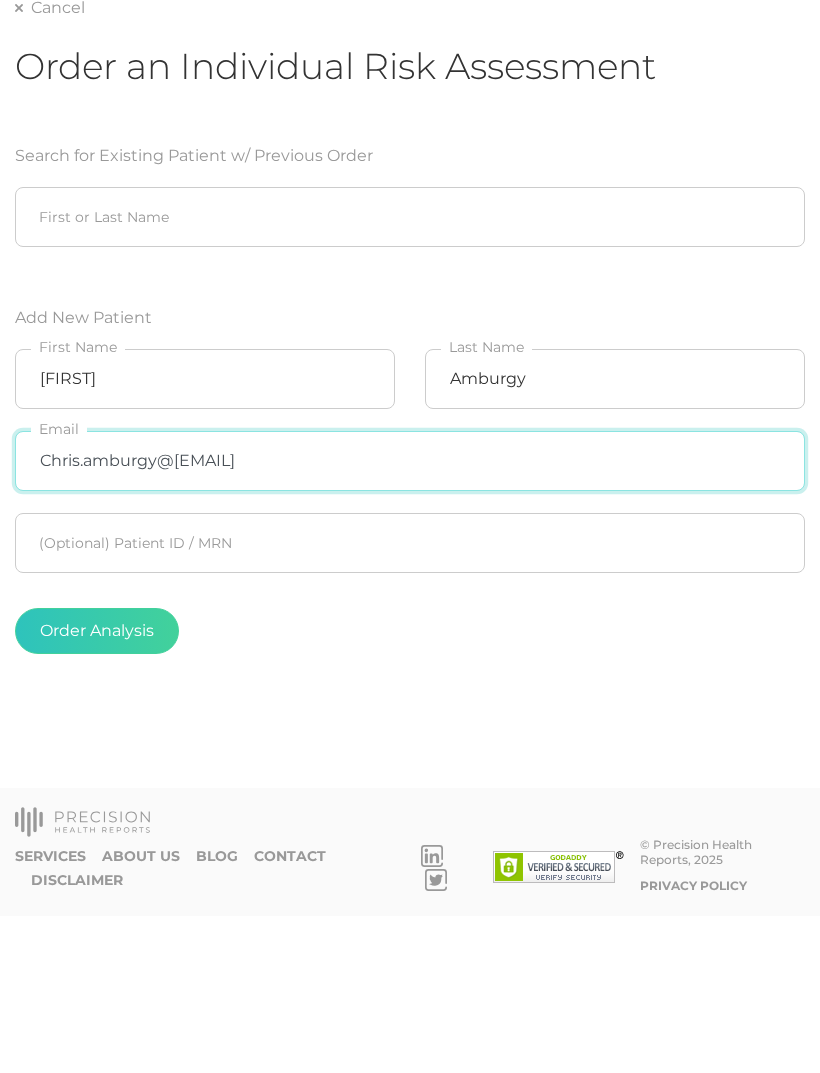 type on "Chris.amburgy@[EMAIL]" 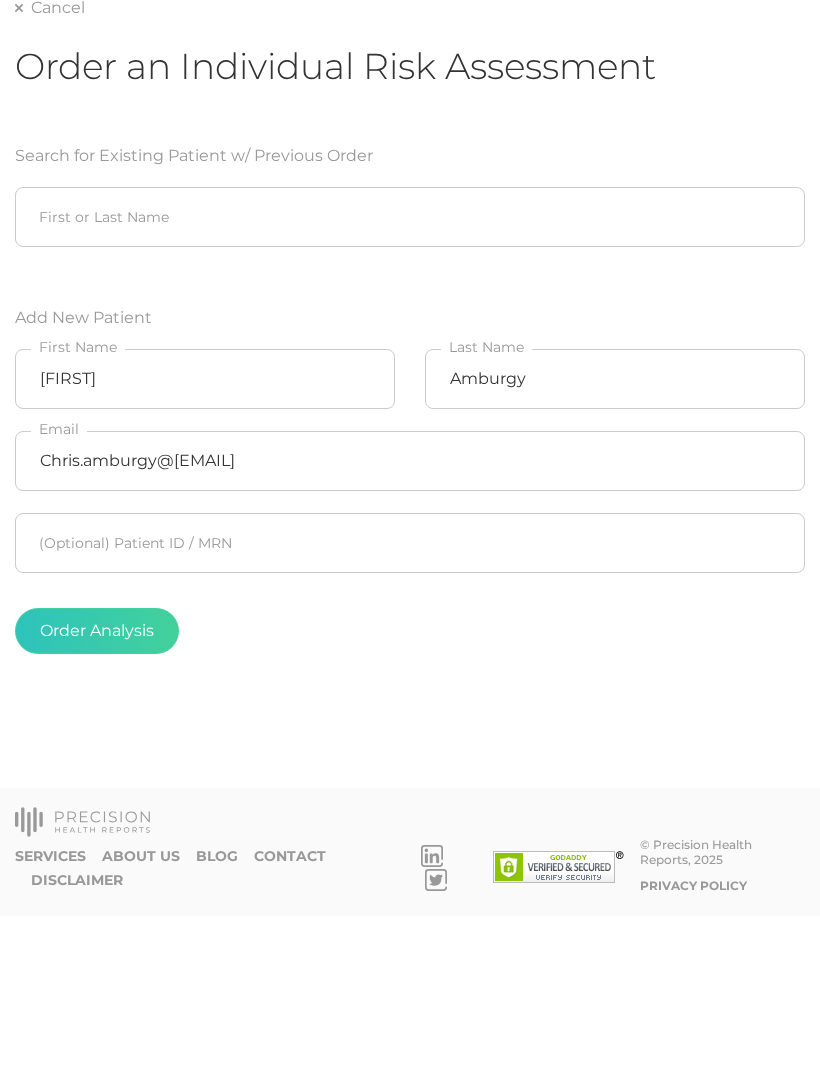 click on "Order Analysis" at bounding box center (410, 788) 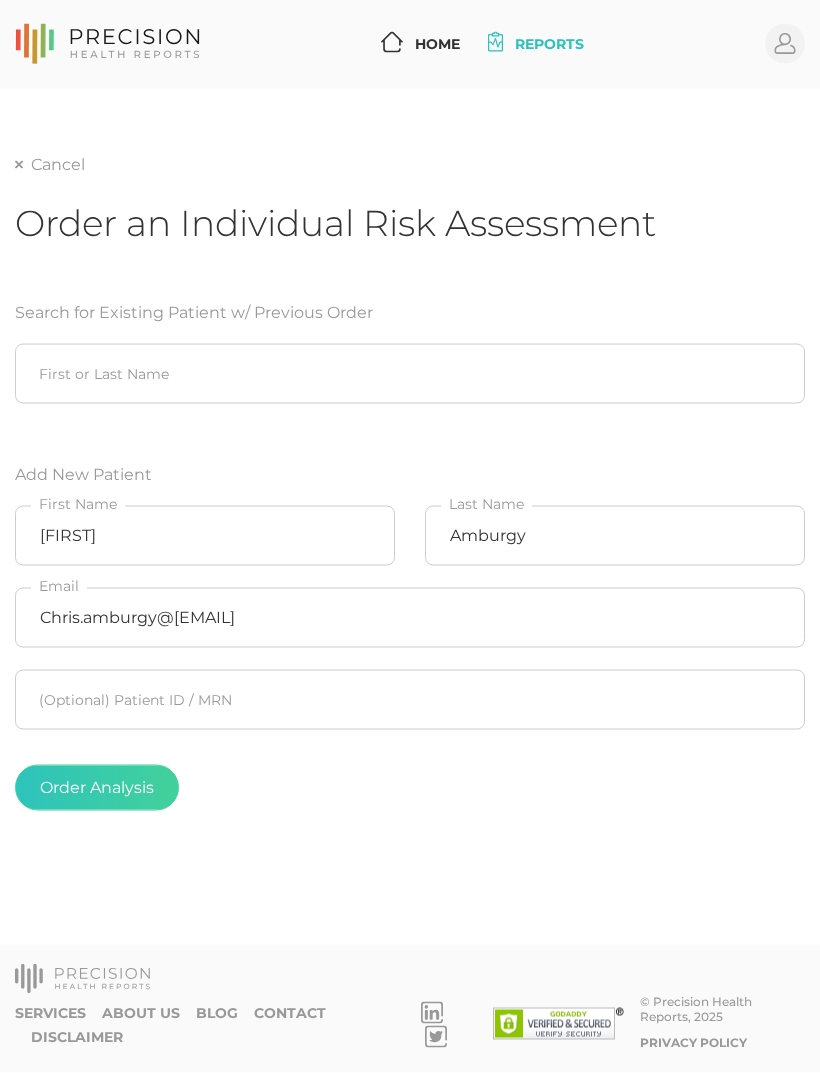 scroll, scrollTop: 0, scrollLeft: 0, axis: both 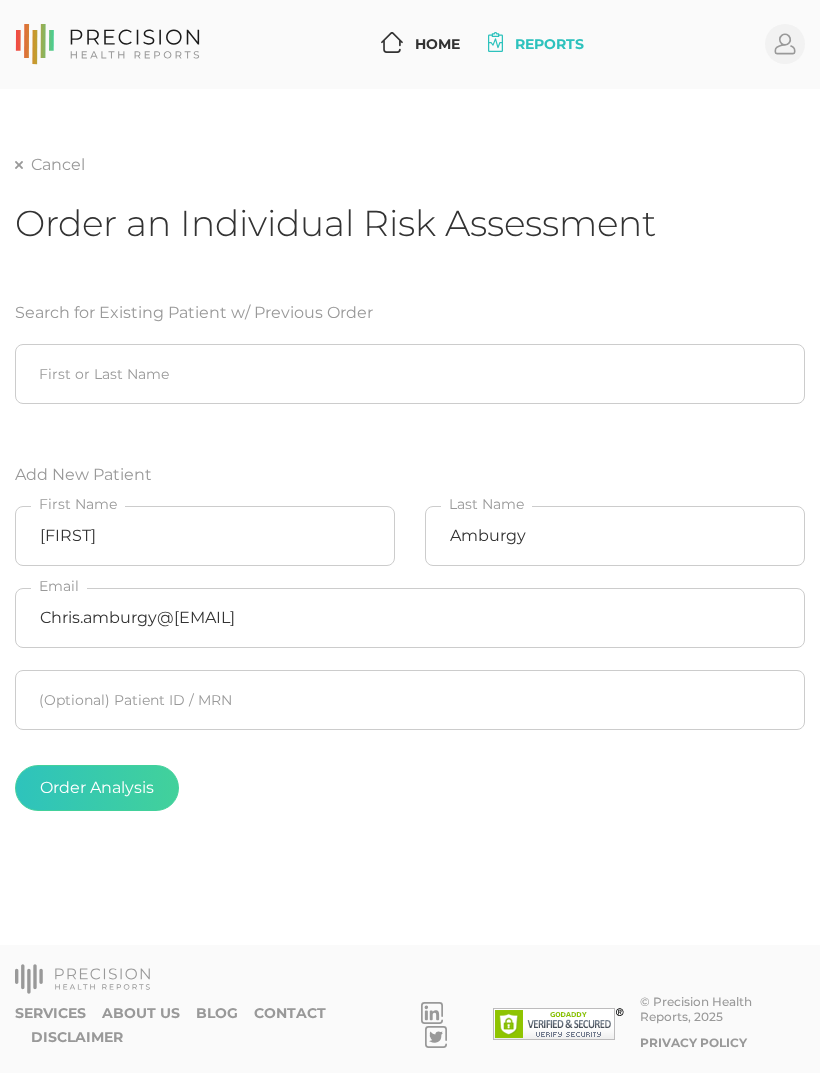 click on "Order Analysis" at bounding box center [97, 788] 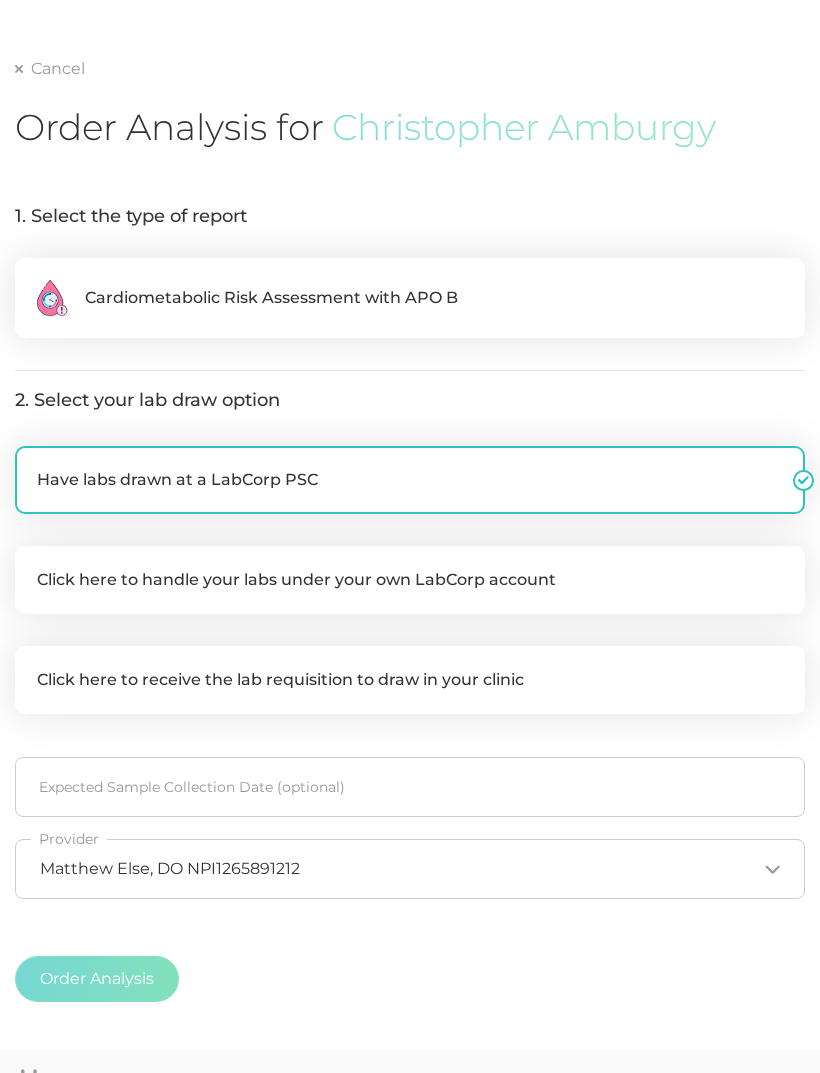scroll, scrollTop: 98, scrollLeft: 0, axis: vertical 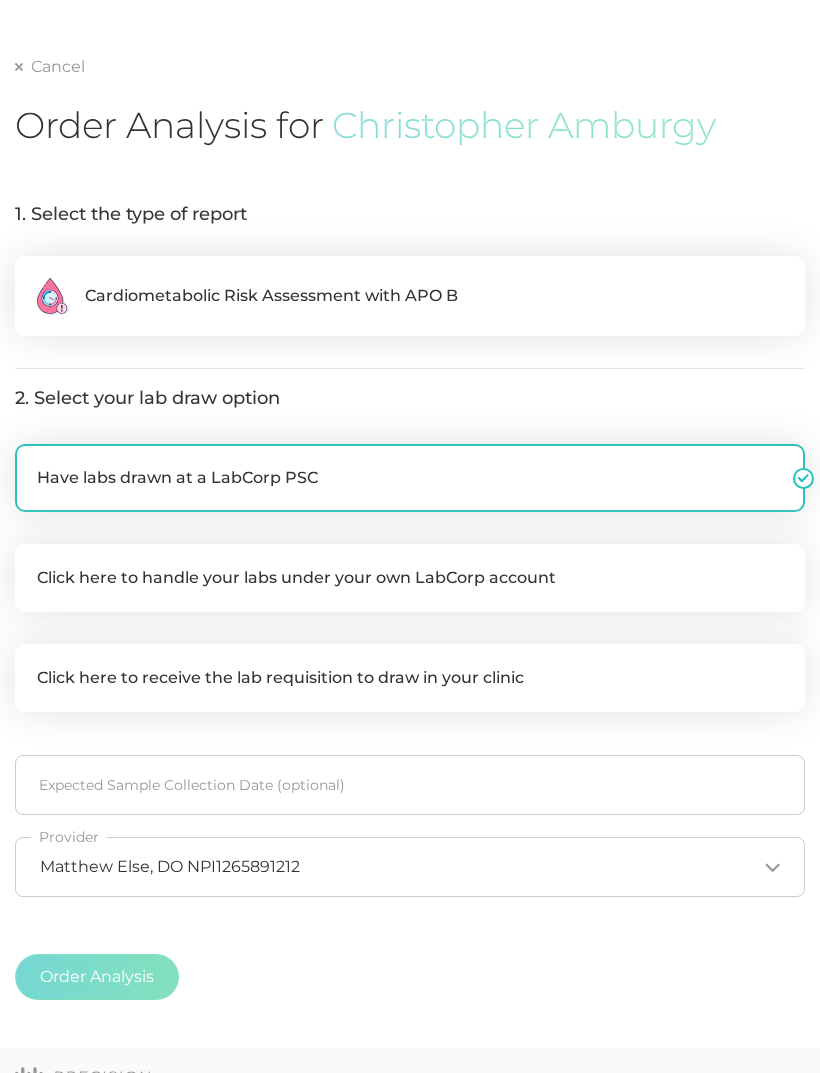 click on ".cls-2{fill:#fa759e}.cls-4{fill:#ffd7e5}.cls-8{fill:#3a2c60}
Cardiometabolic Risk Assessment with APO B" at bounding box center [410, 296] 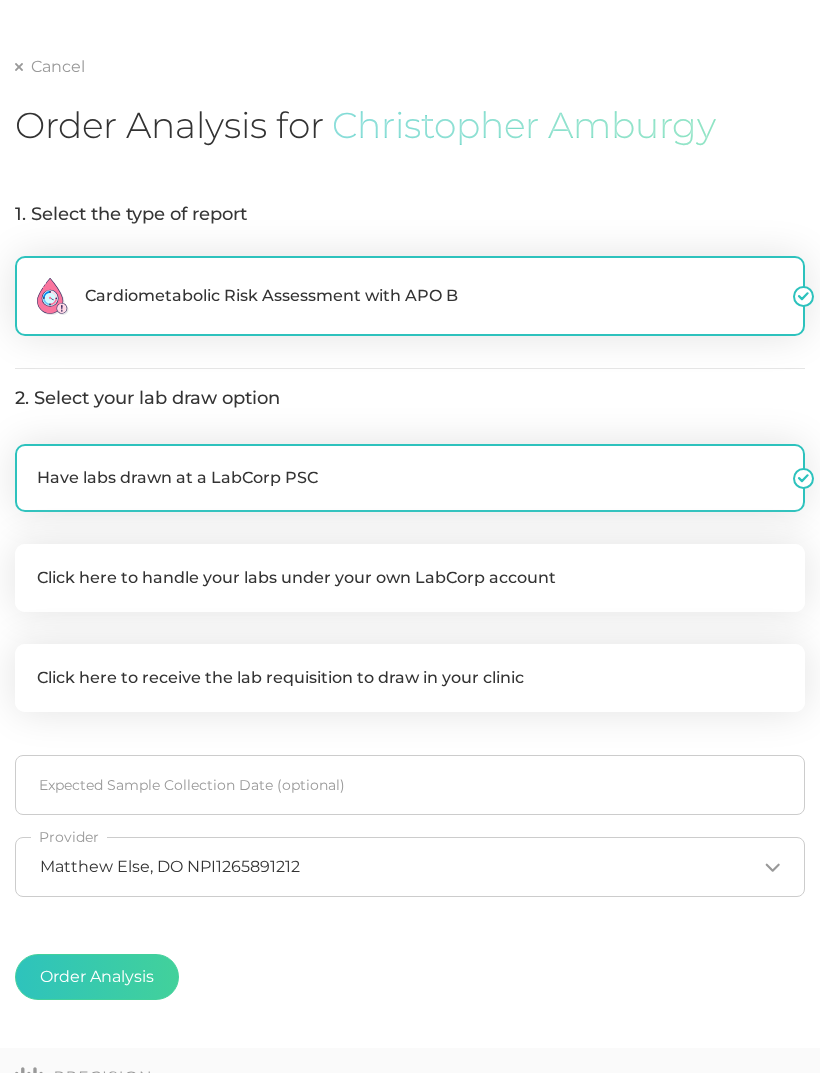 click on "Have labs drawn at a LabCorp PSC" at bounding box center (410, 478) 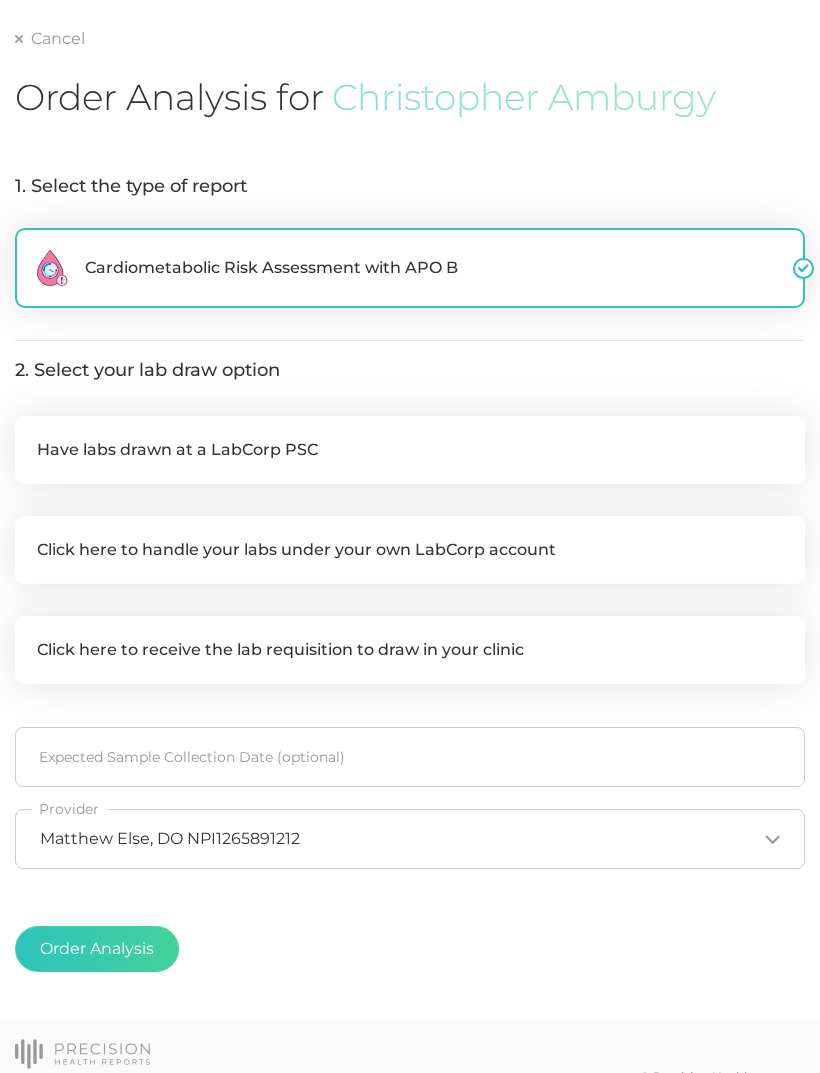 scroll, scrollTop: 138, scrollLeft: 0, axis: vertical 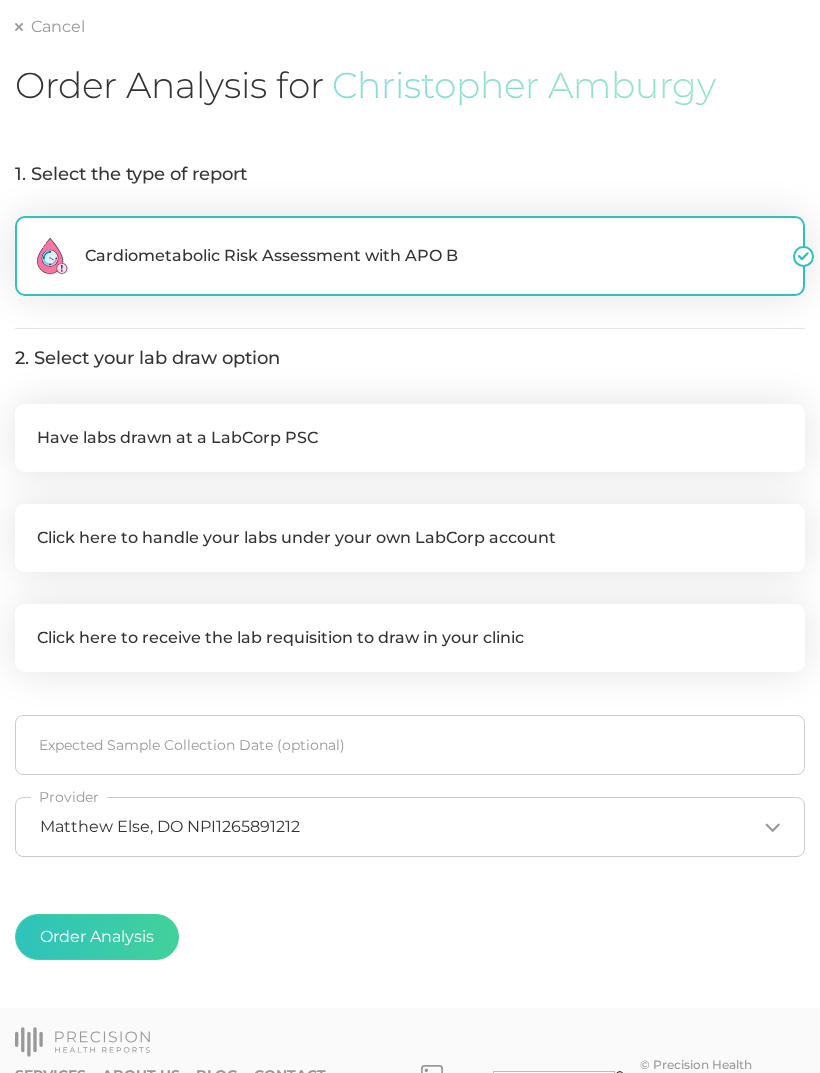 click on "Have labs drawn at a LabCorp PSC" at bounding box center [410, 438] 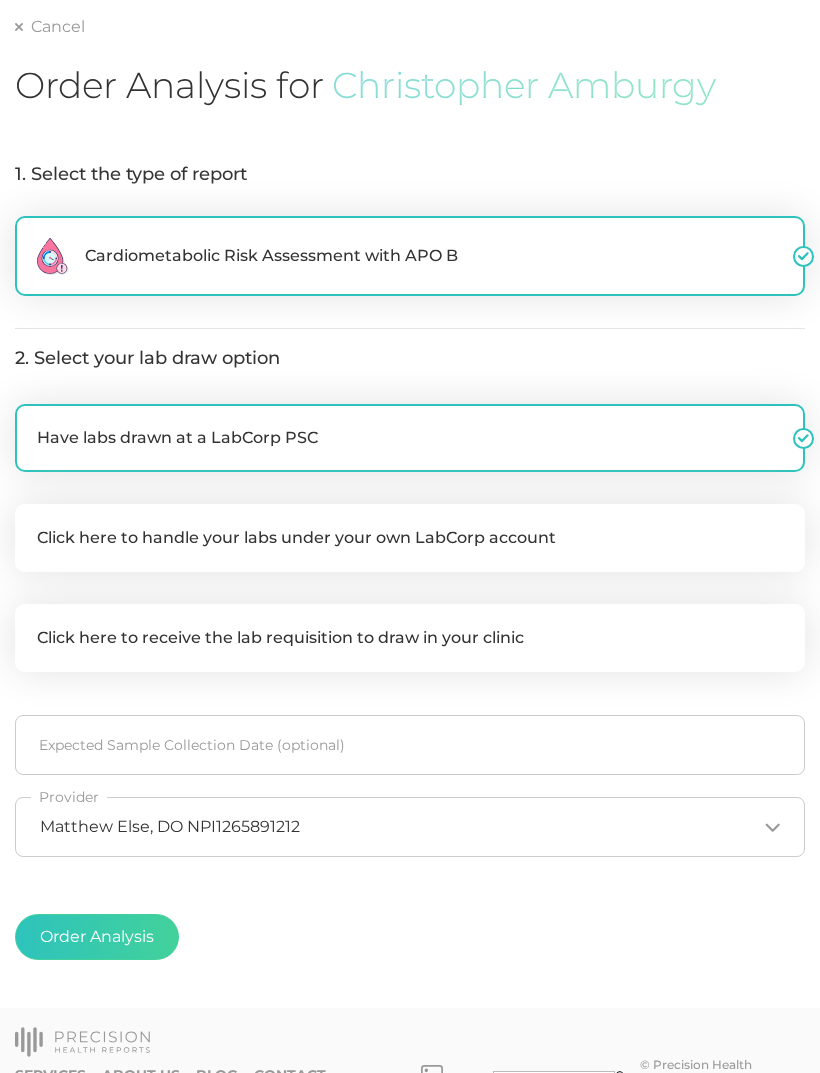 click on "Order Analysis" at bounding box center [97, 937] 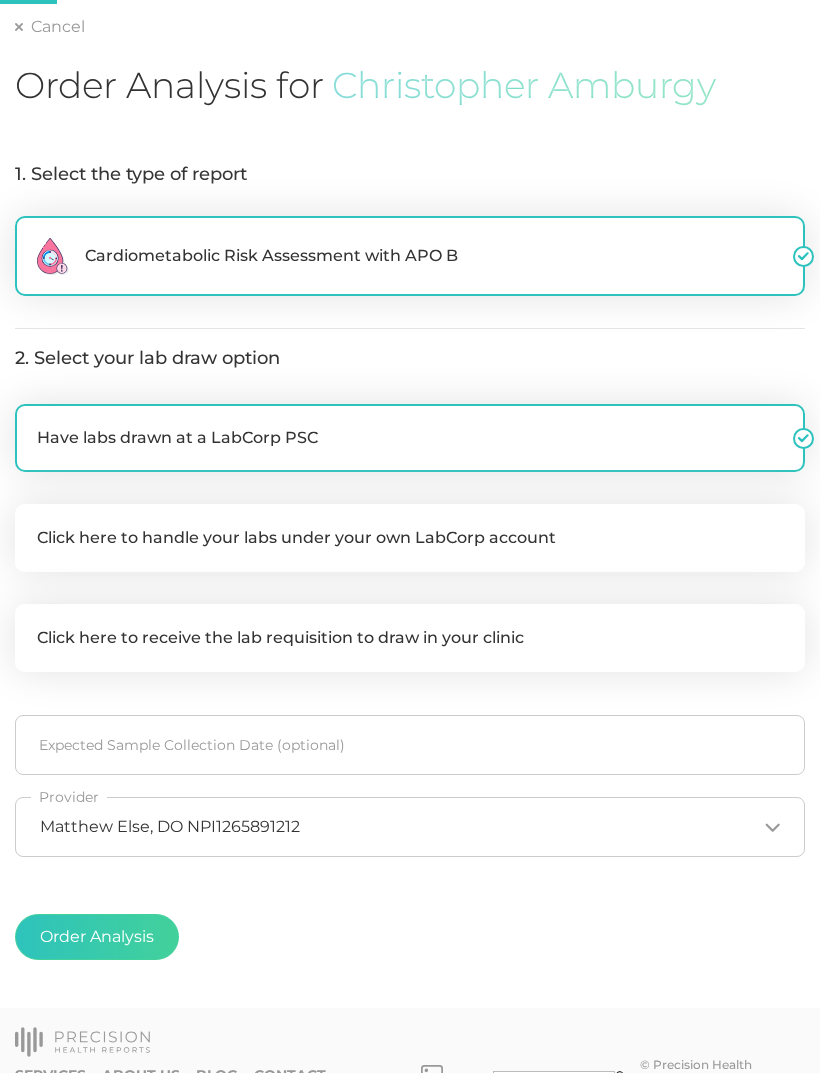 radio on "false" 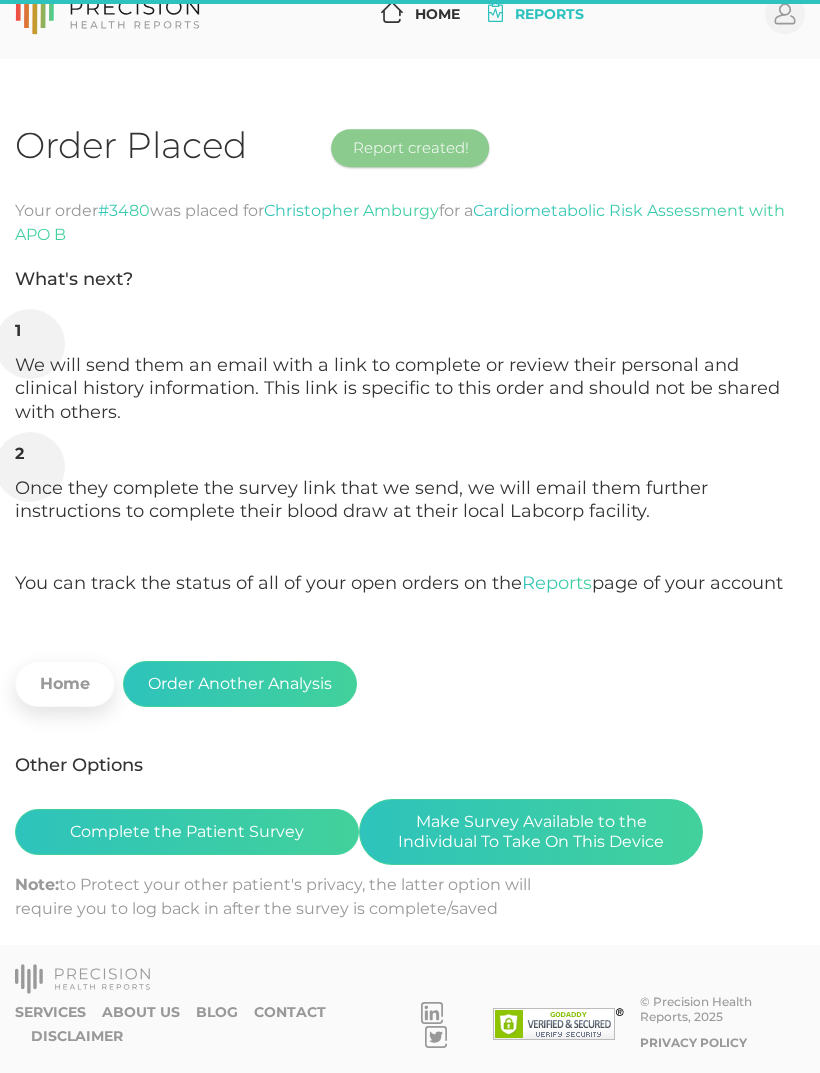 scroll, scrollTop: 0, scrollLeft: 0, axis: both 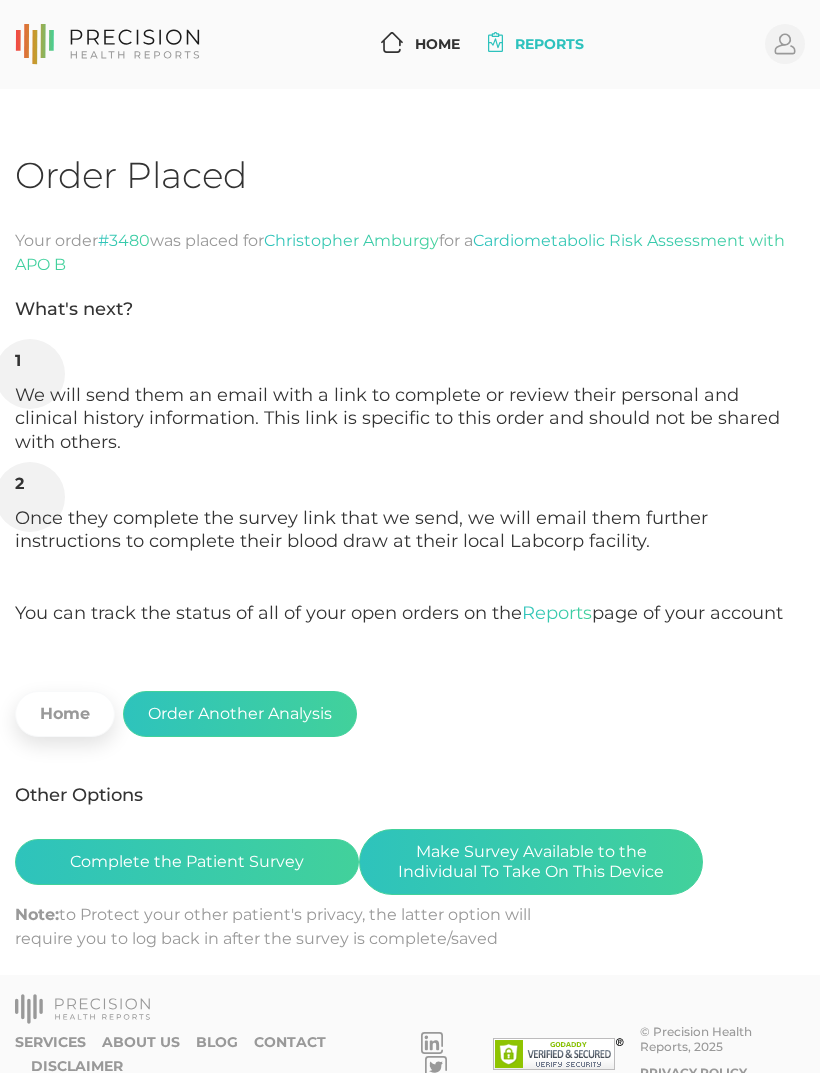 click on "Complete the Patient Survey" at bounding box center (187, 862) 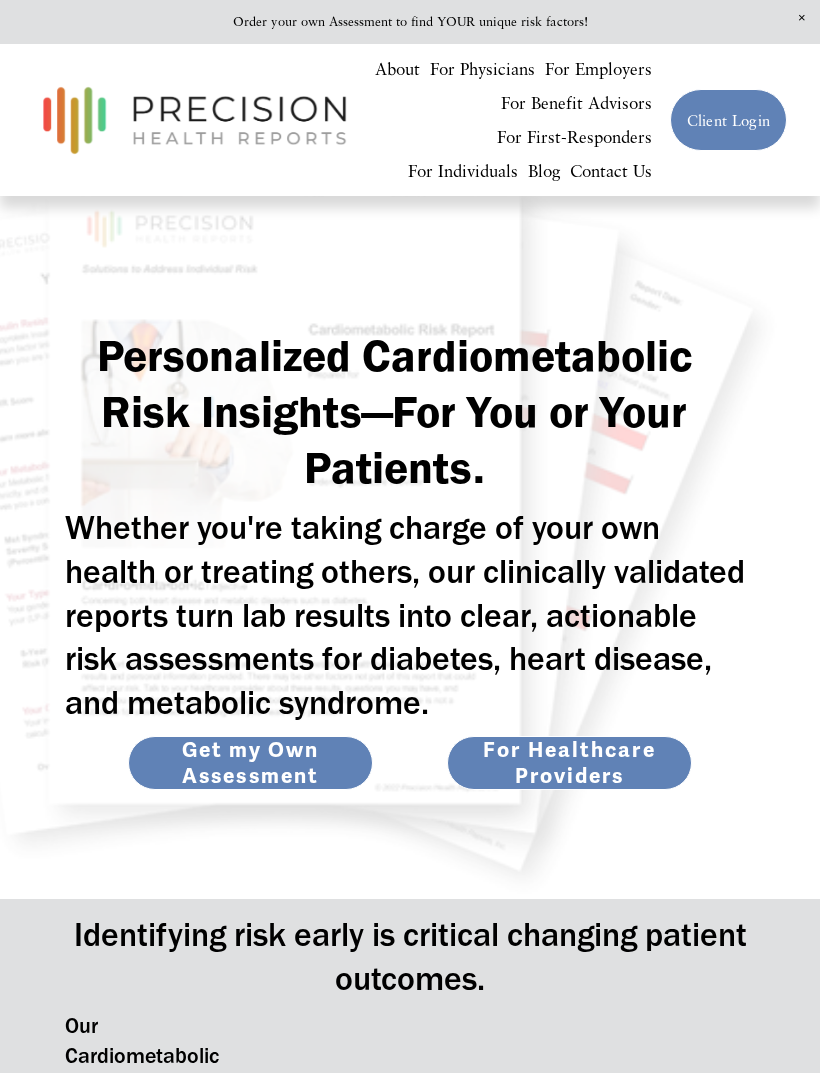 scroll, scrollTop: 0, scrollLeft: 0, axis: both 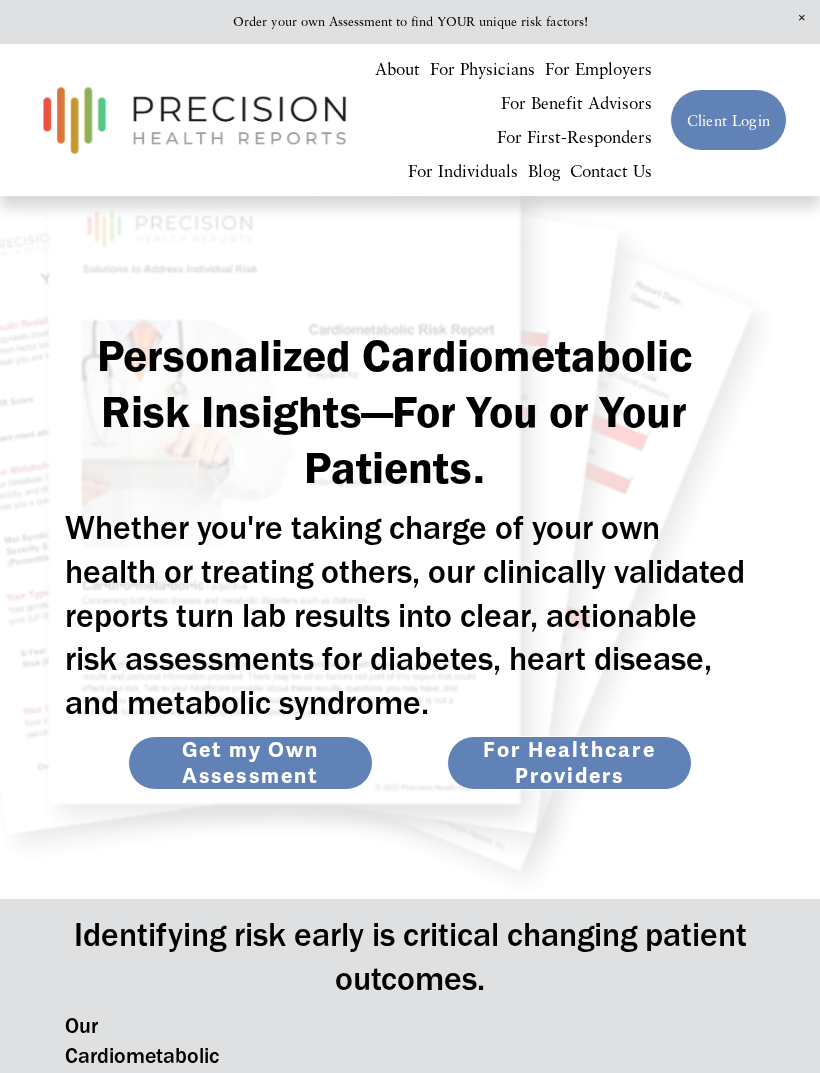 click at bounding box center [0, 0] 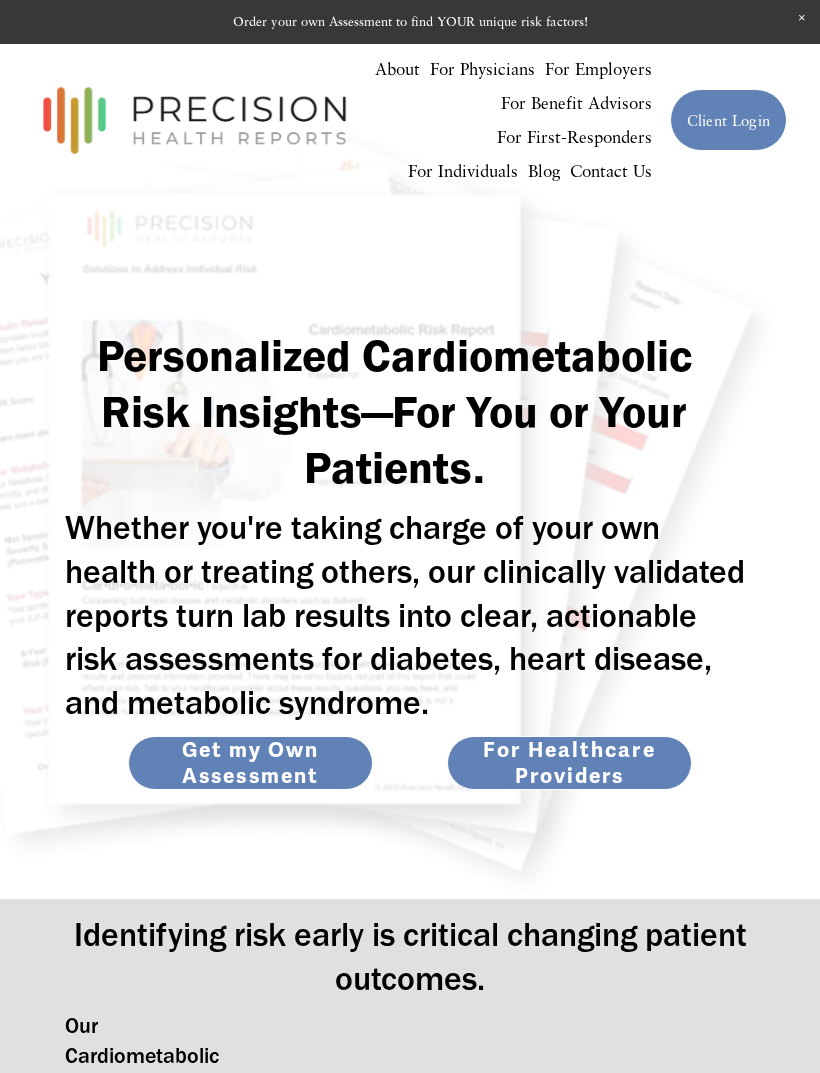 click at bounding box center [0, 0] 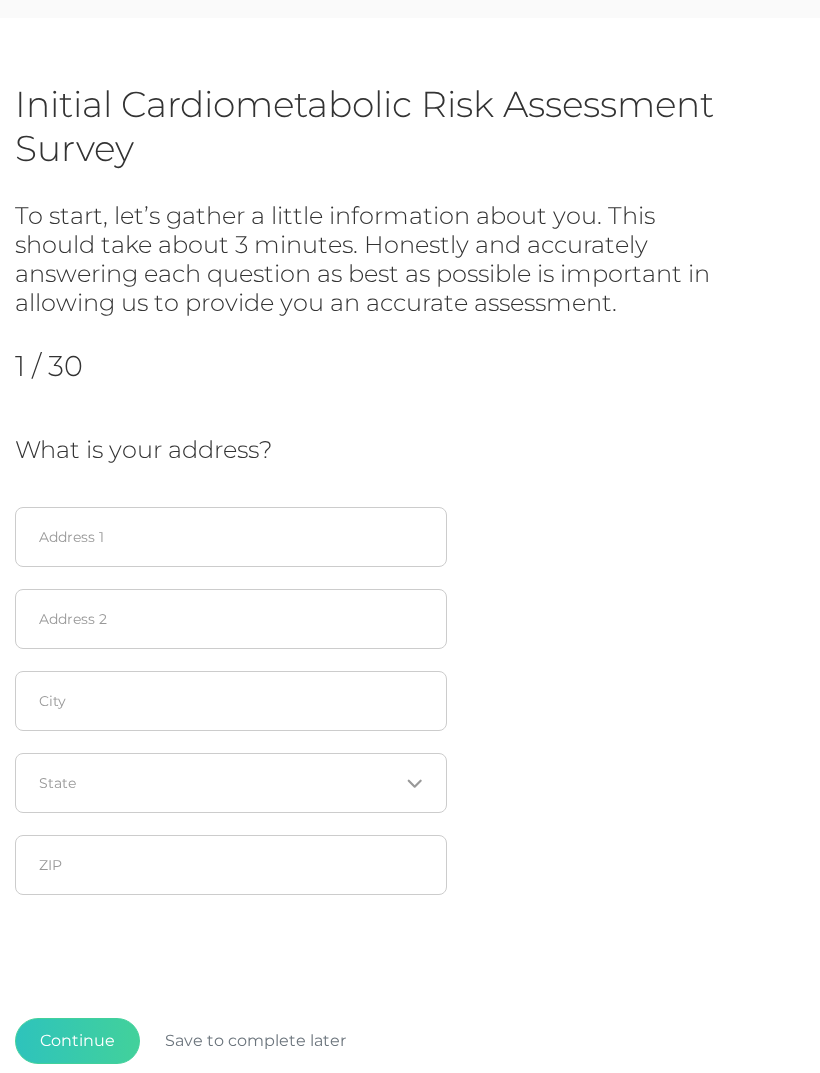 scroll, scrollTop: 68, scrollLeft: 0, axis: vertical 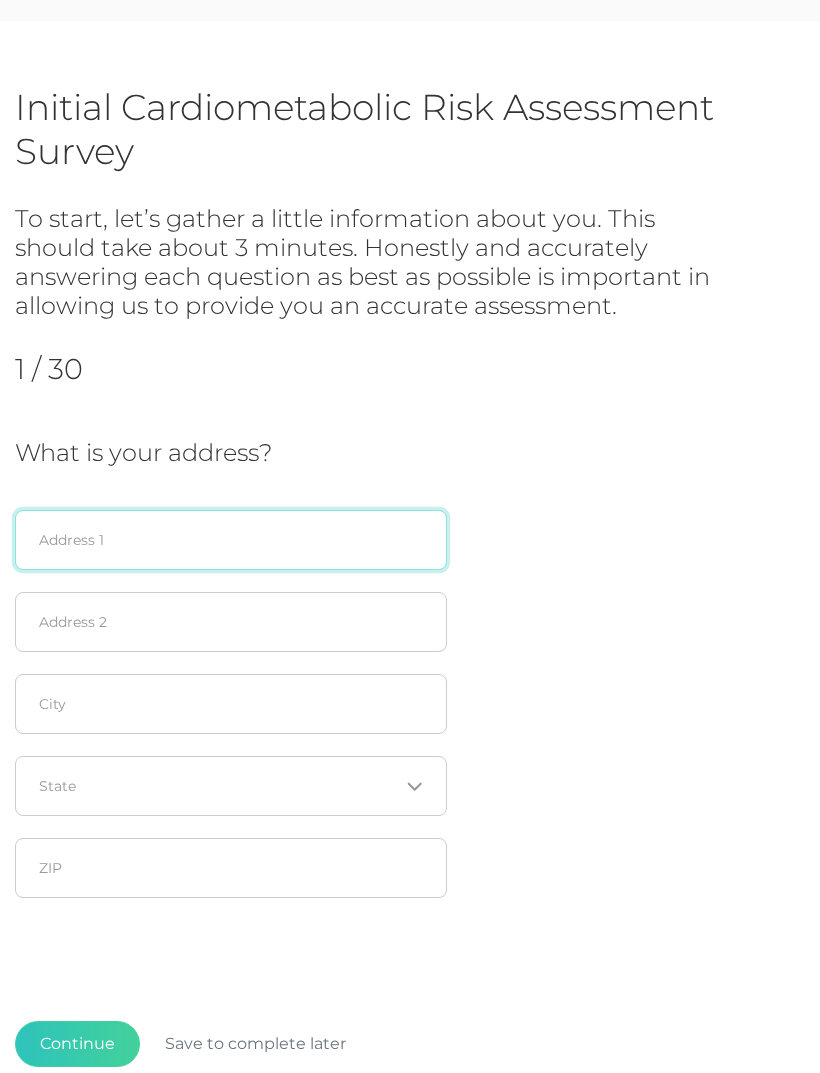 click at bounding box center (231, 540) 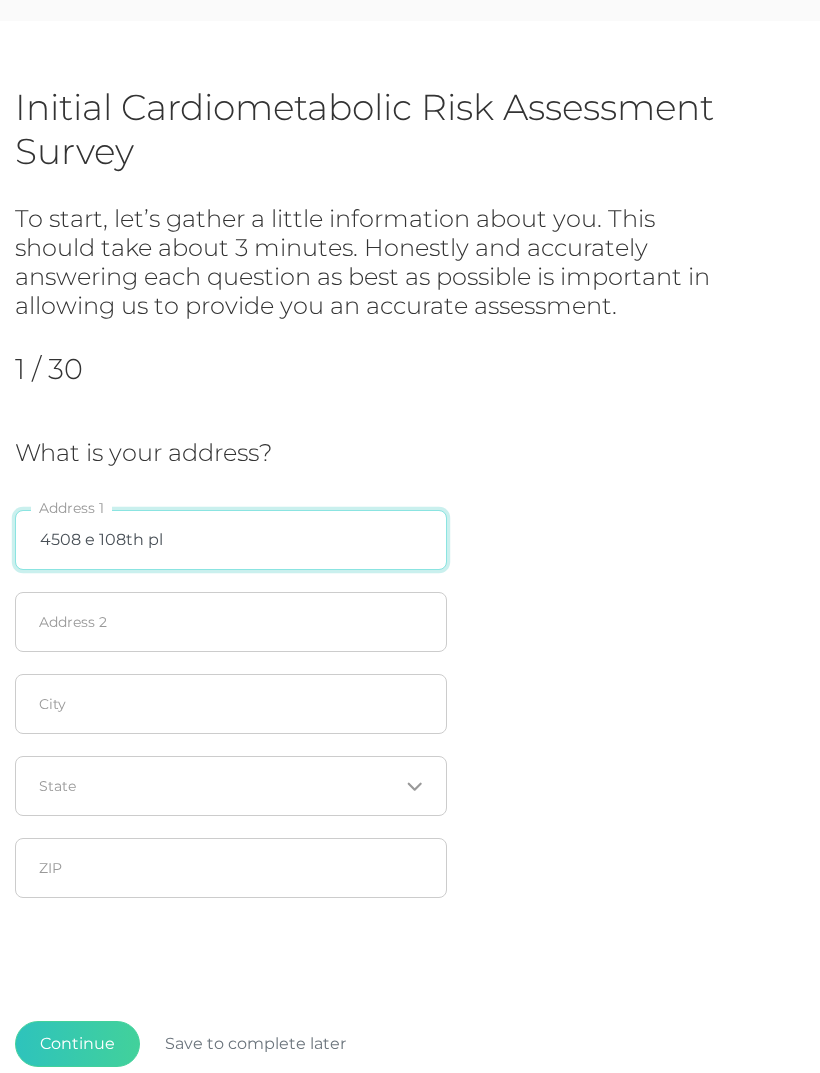 type on "4508 e 108th pl" 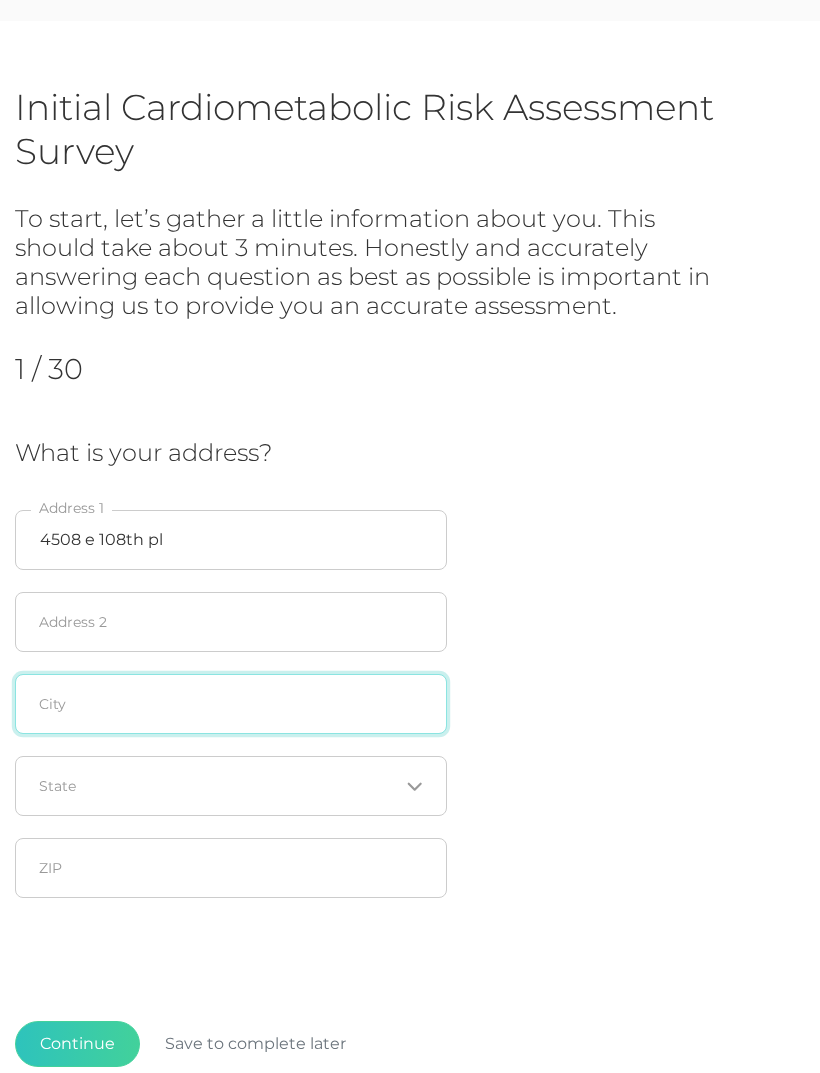 click at bounding box center [231, 704] 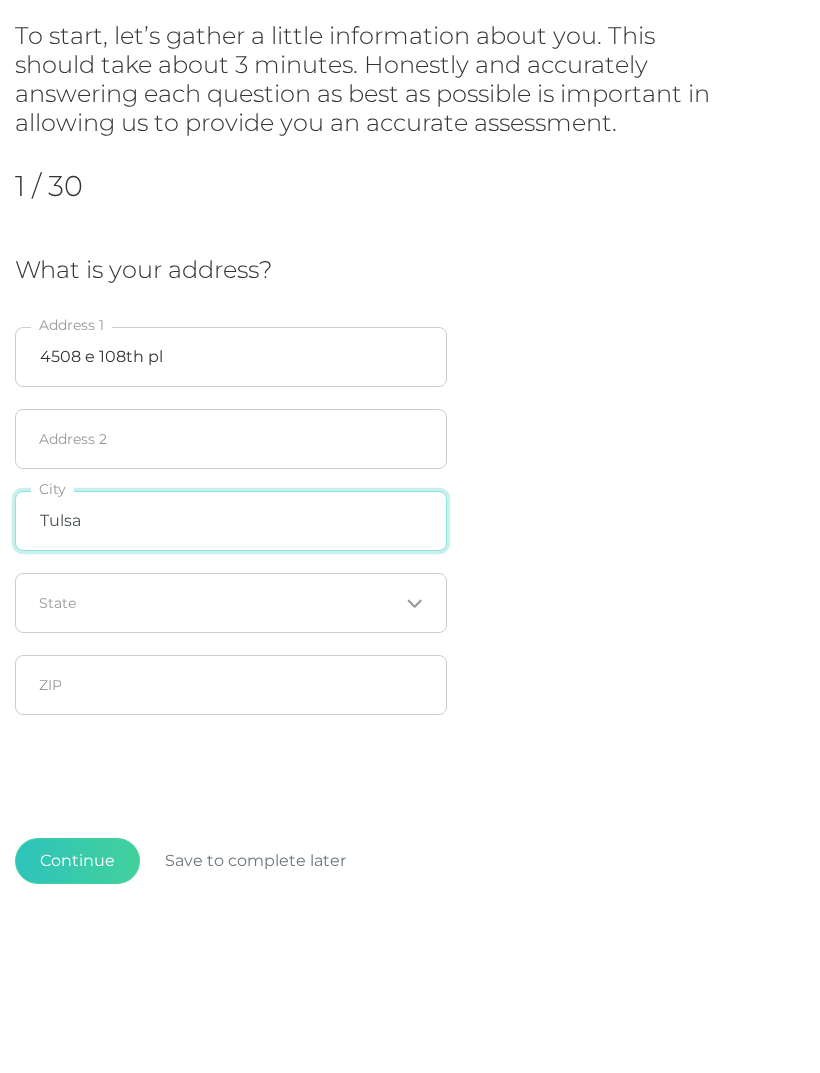 type on "Tulsa" 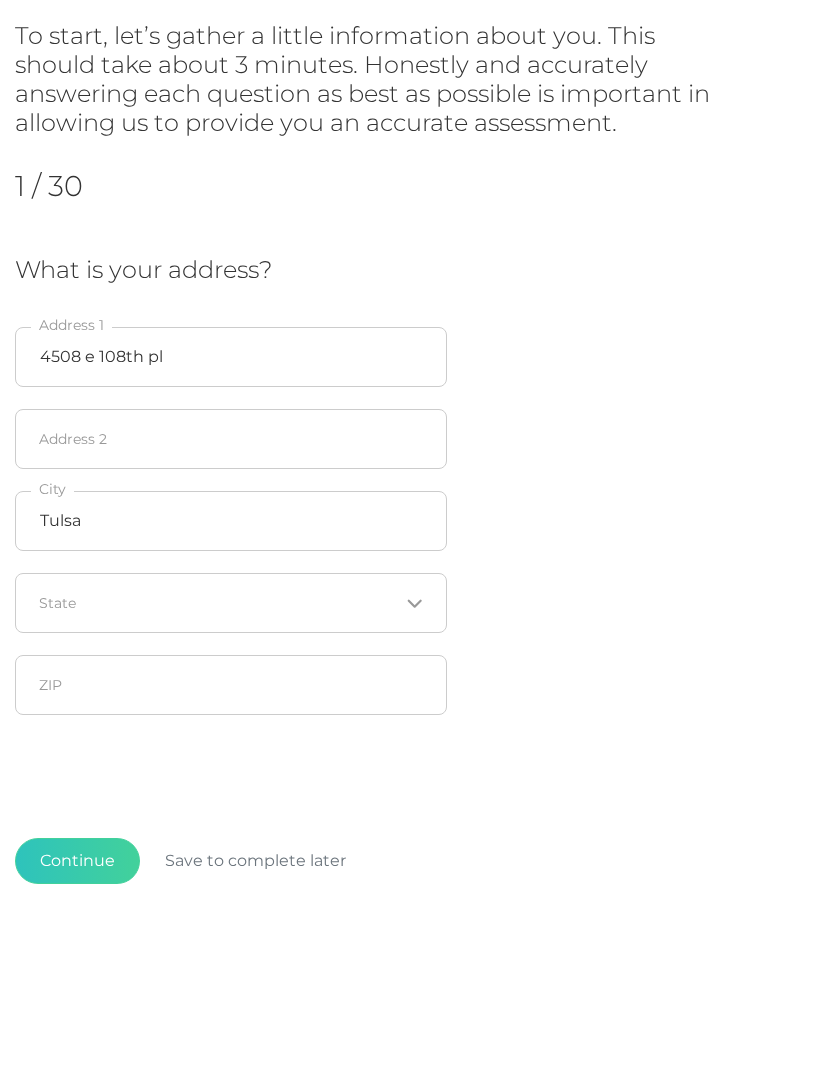 click on "Loading..." at bounding box center (231, 786) 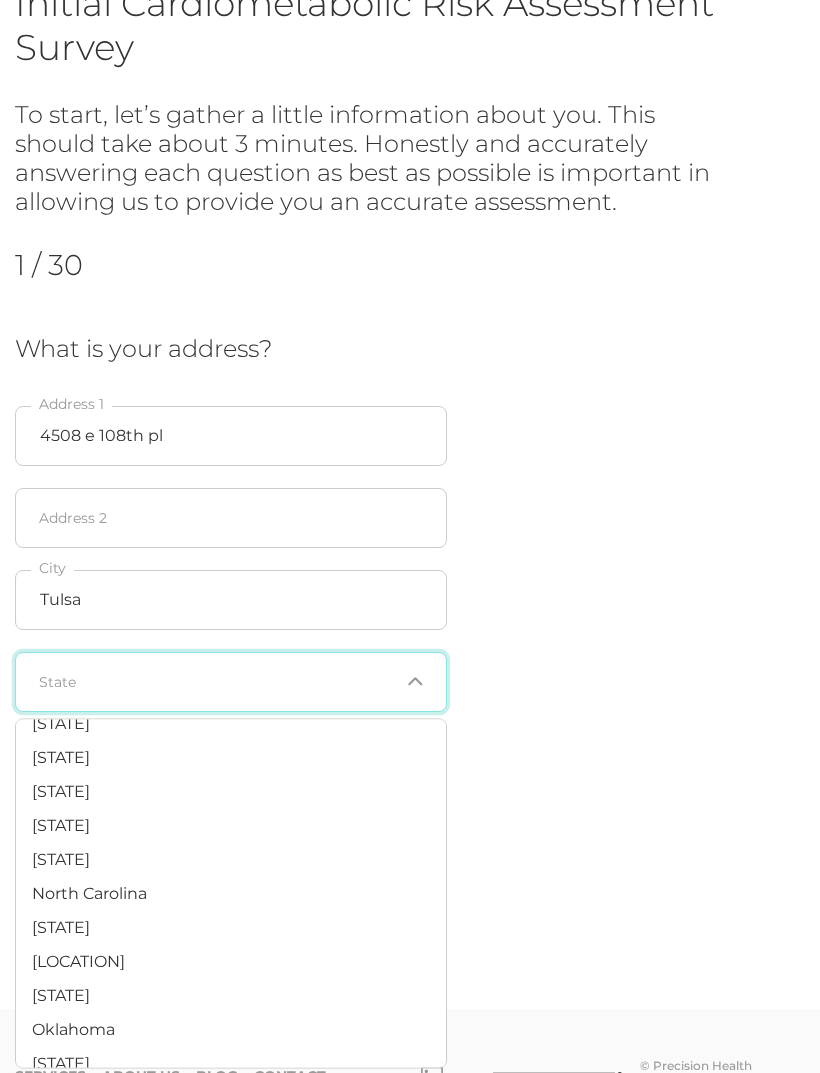 scroll, scrollTop: 1116, scrollLeft: 0, axis: vertical 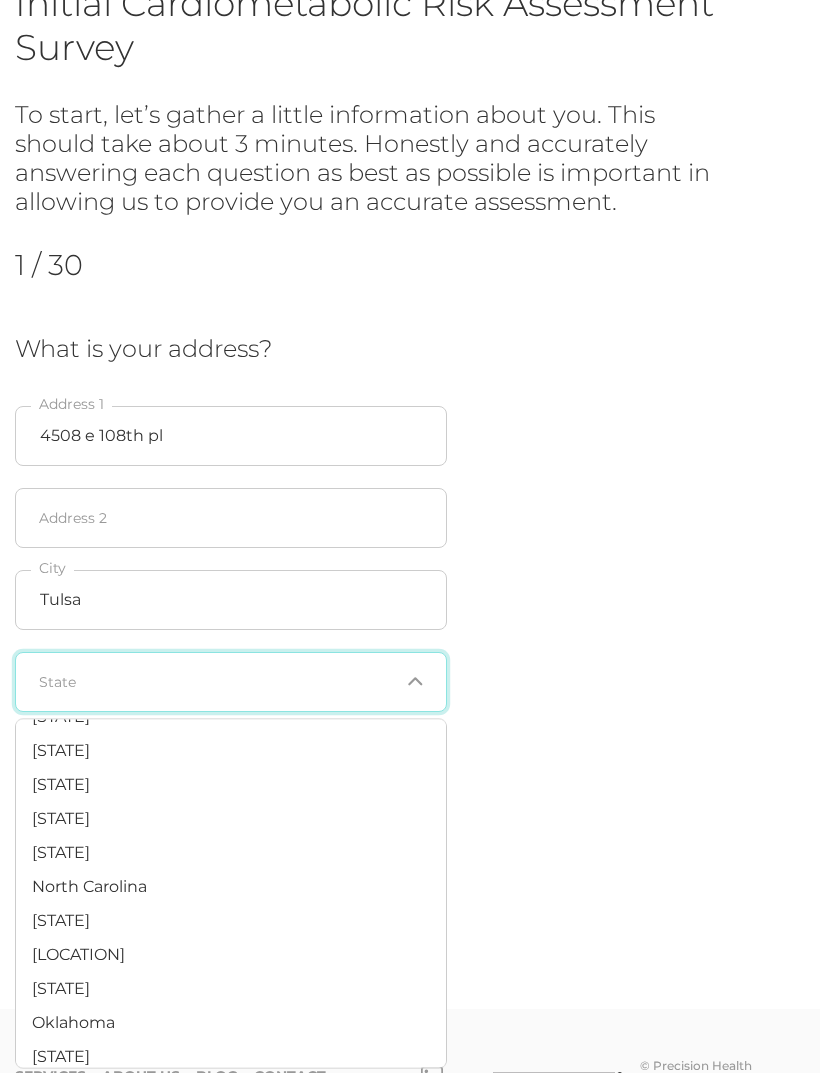 click on "Oklahoma" at bounding box center [73, 1022] 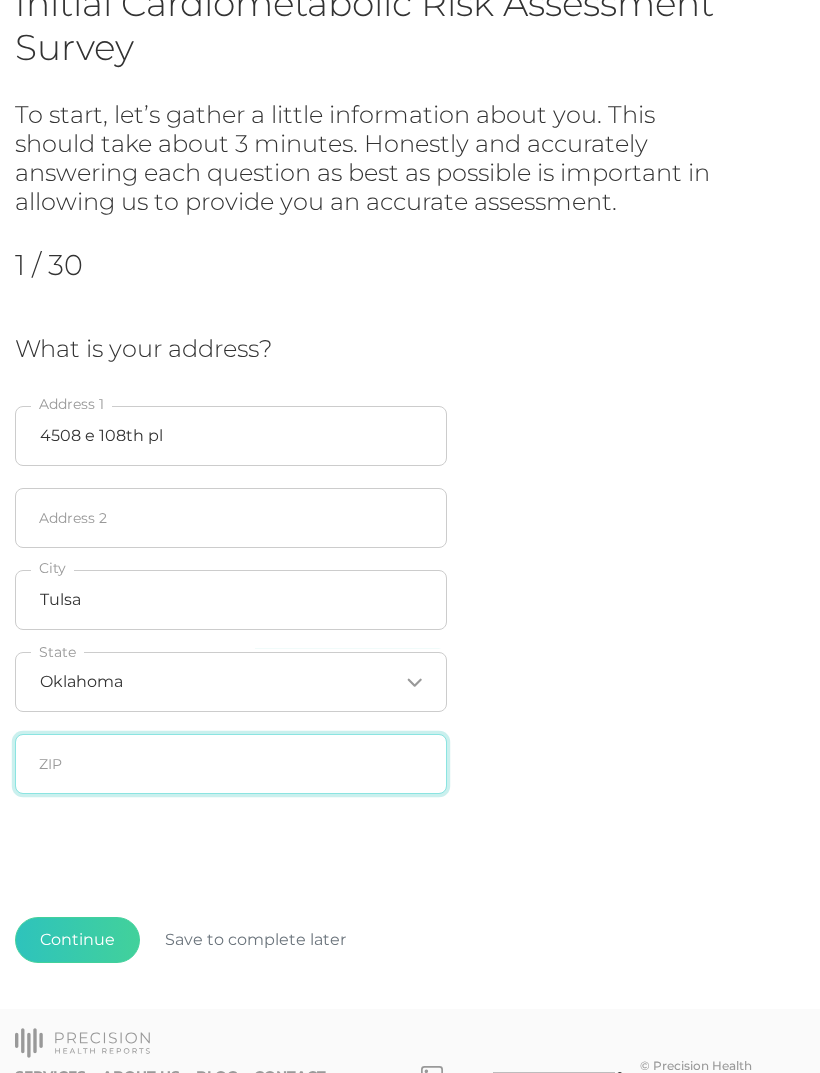 click at bounding box center [231, 764] 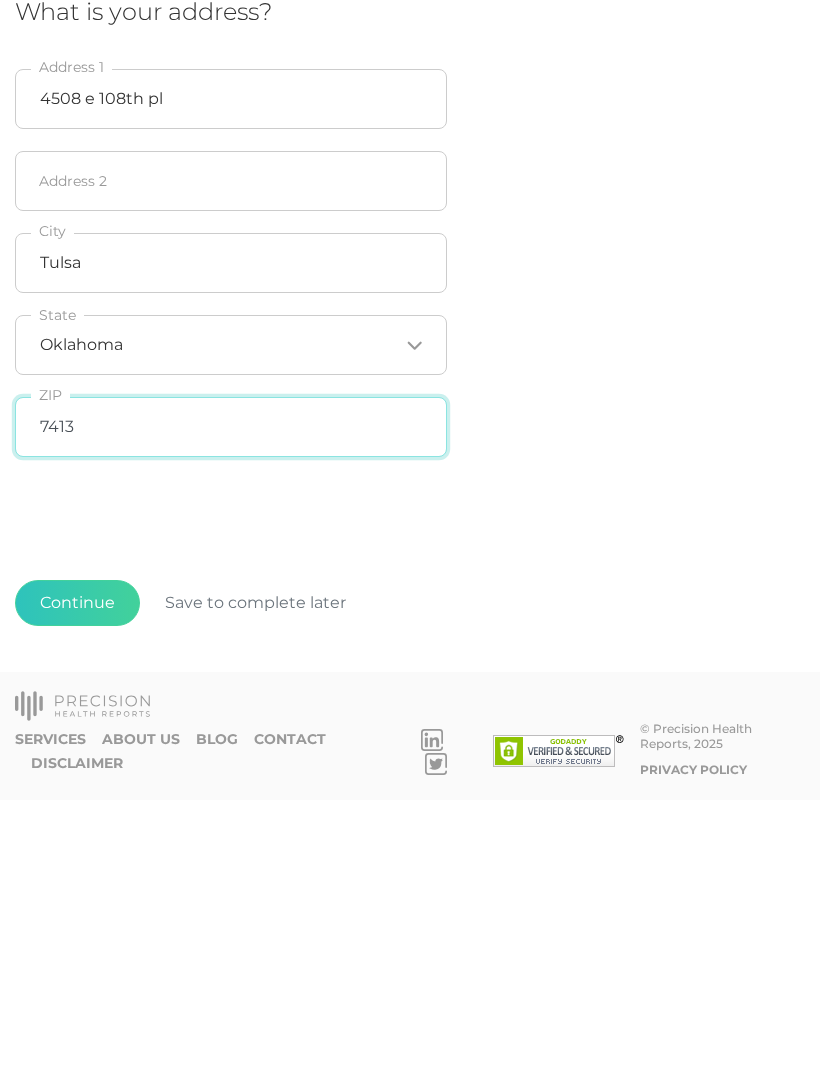 type on "74137" 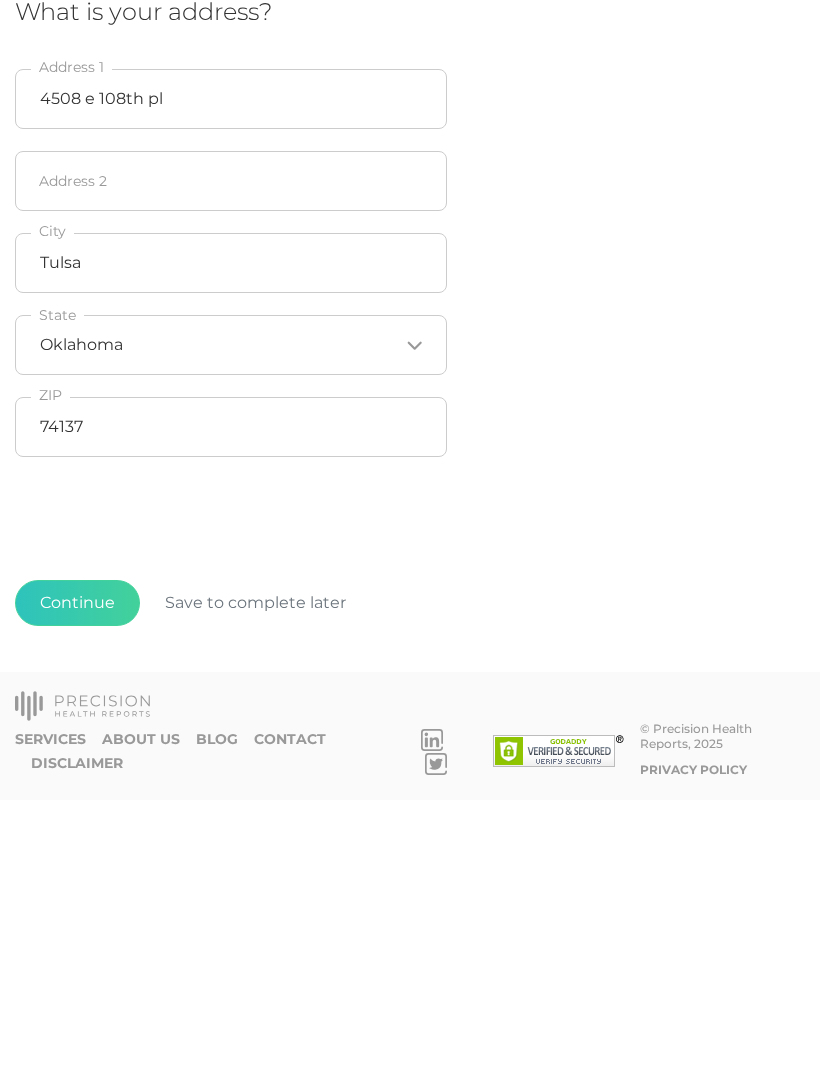 click on "Continue" at bounding box center [77, 876] 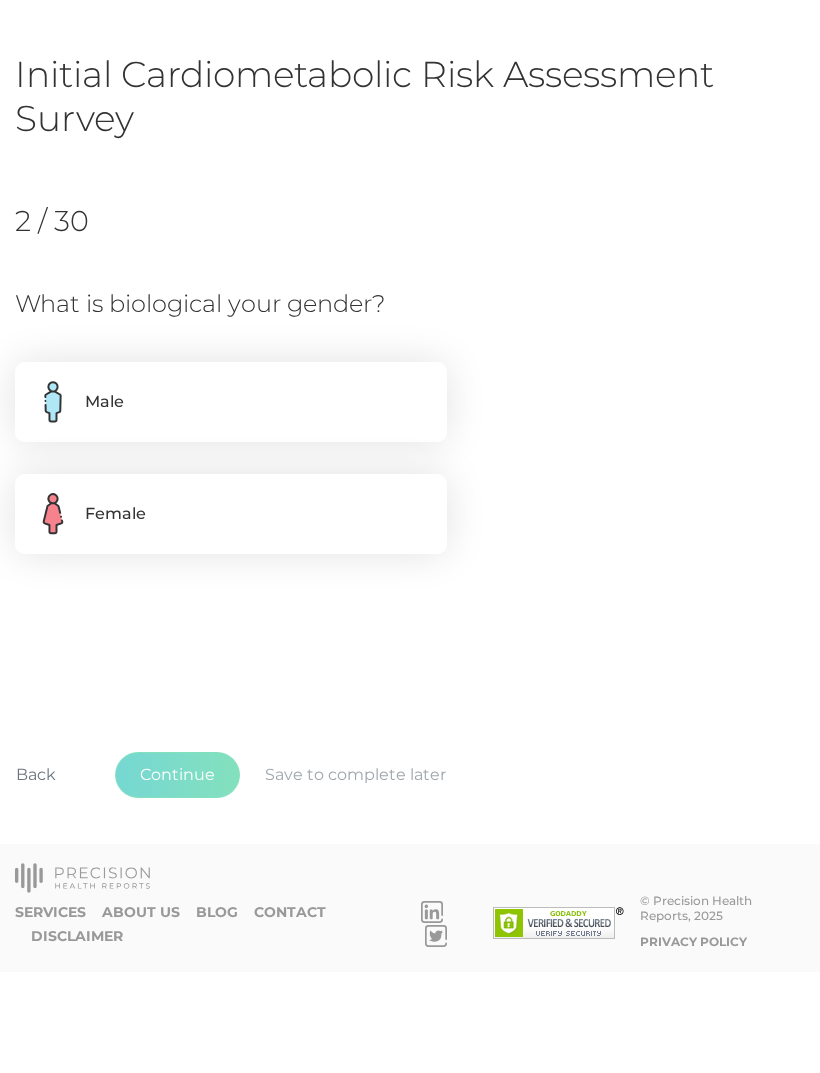 scroll, scrollTop: 0, scrollLeft: 0, axis: both 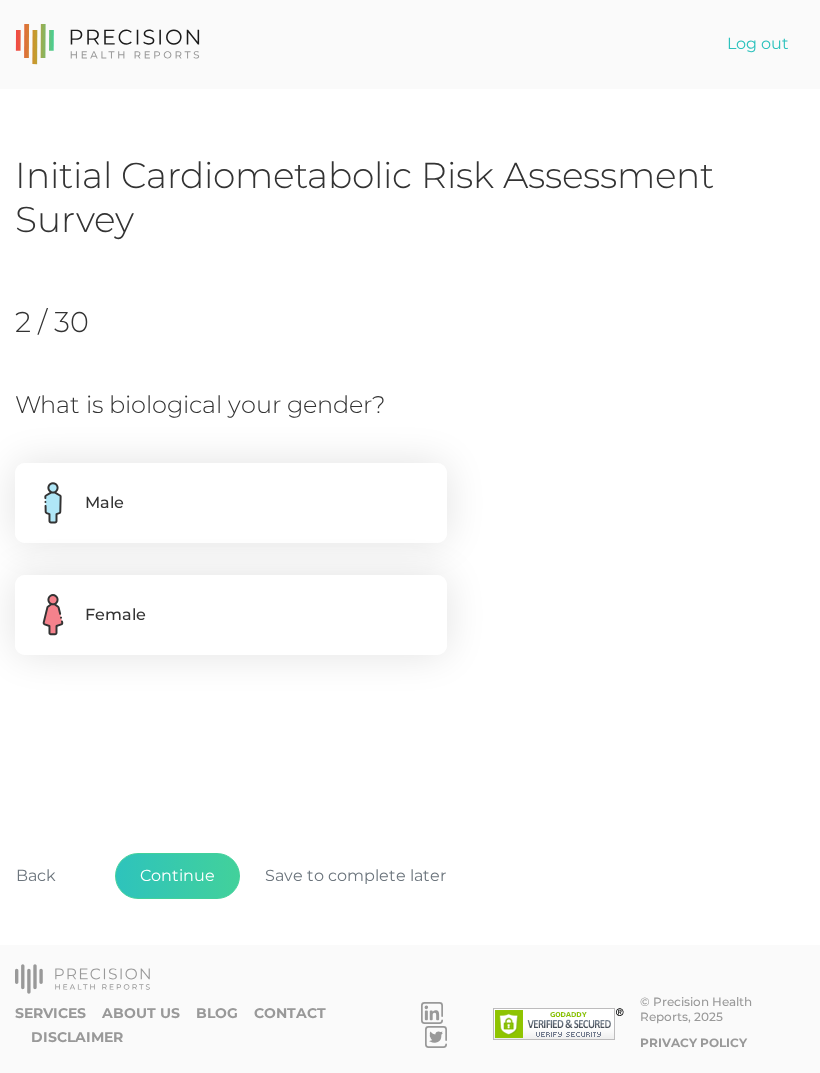 click on "Male" at bounding box center (231, 503) 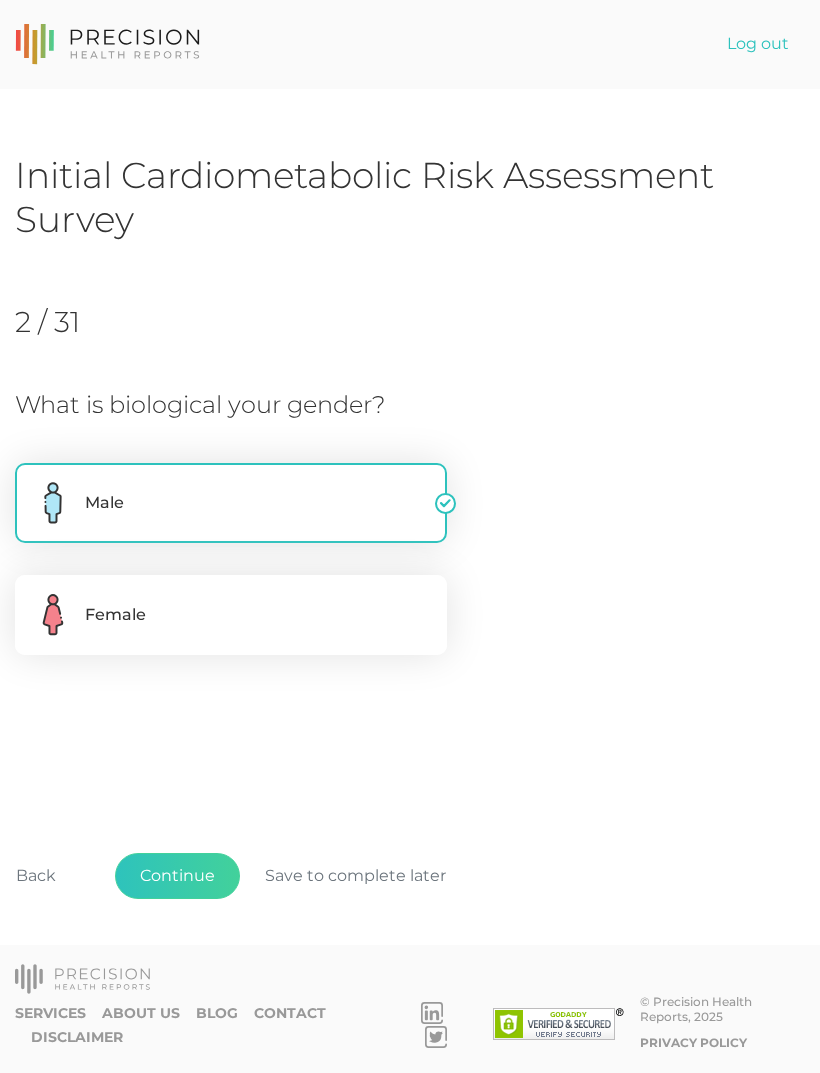 click on "Continue" at bounding box center [177, 876] 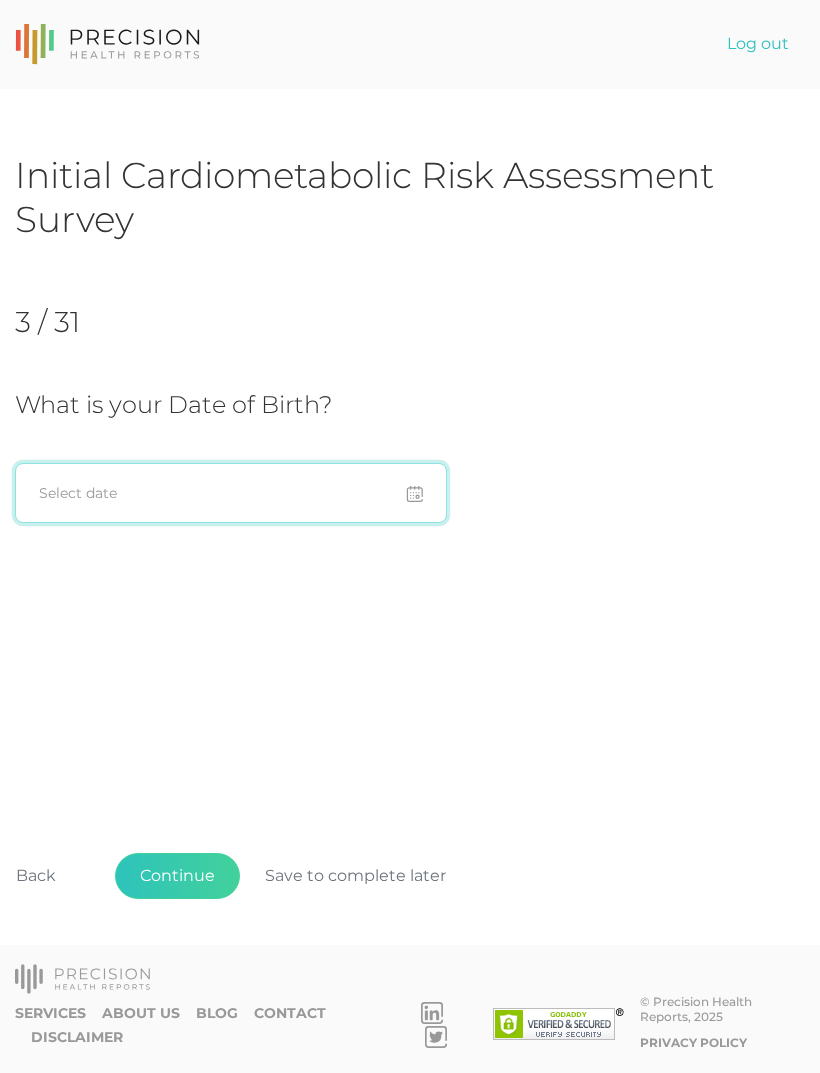 click at bounding box center (231, 493) 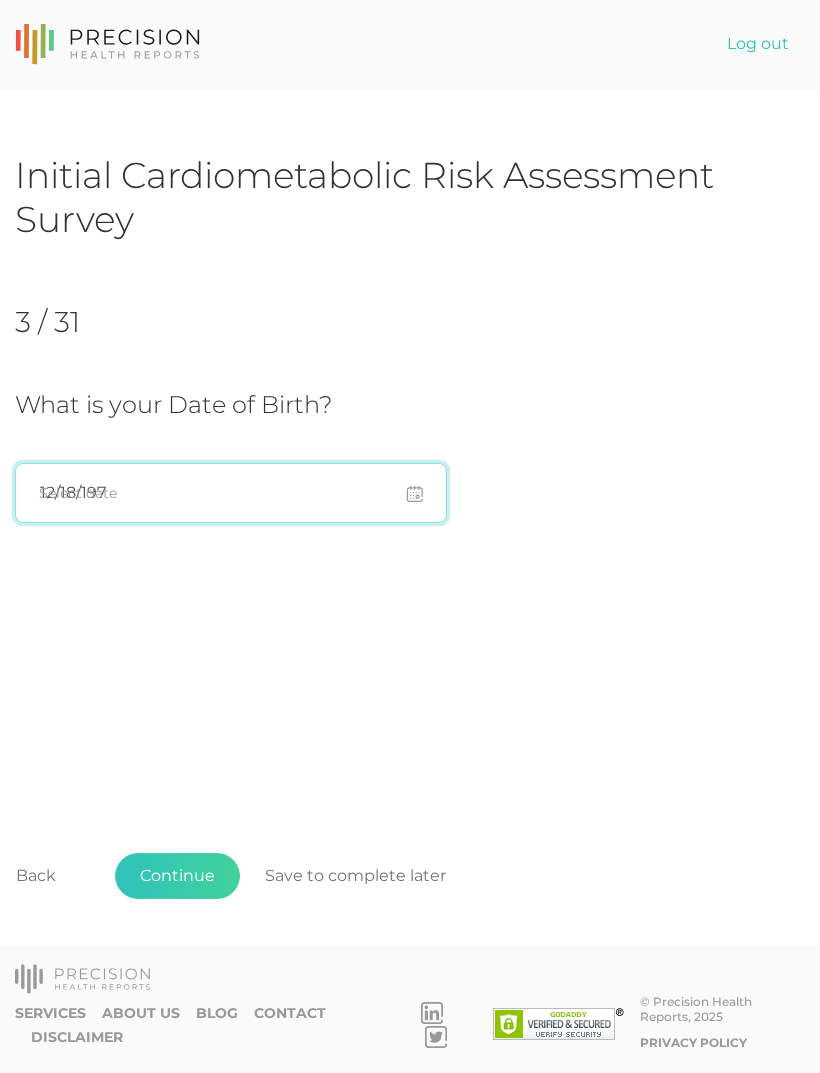 type on "12/18/1976" 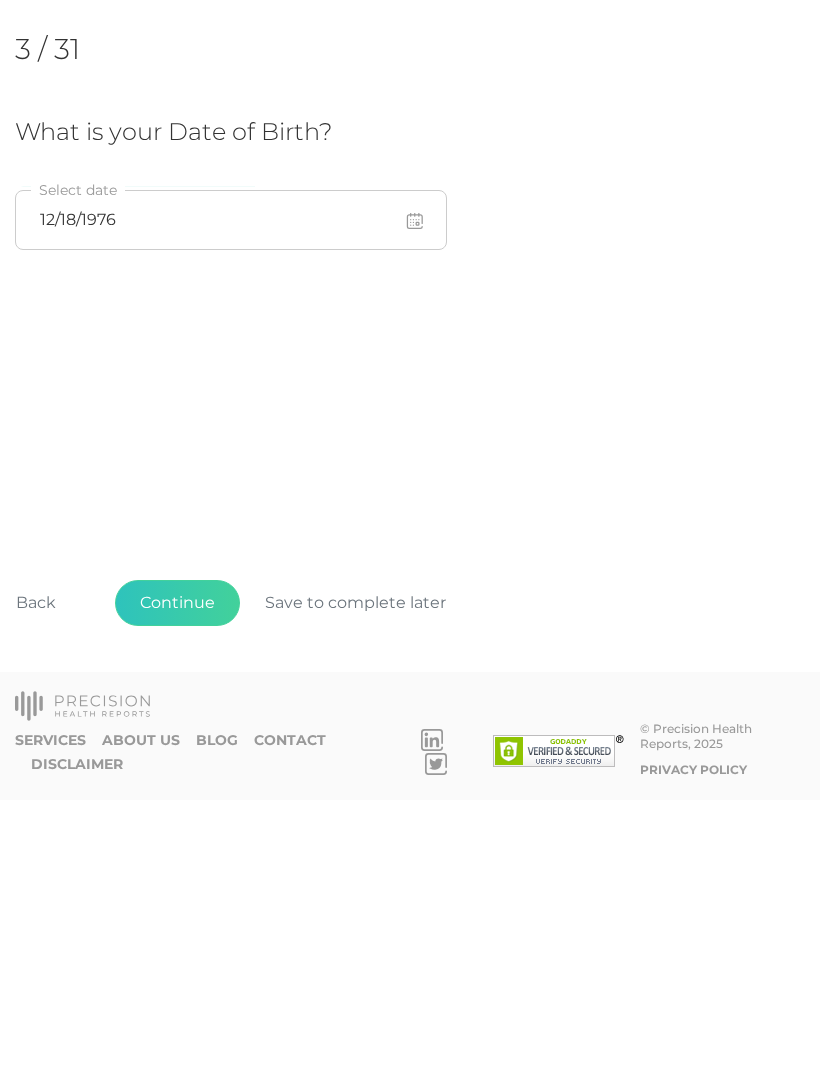 click on "Continue" at bounding box center [177, 876] 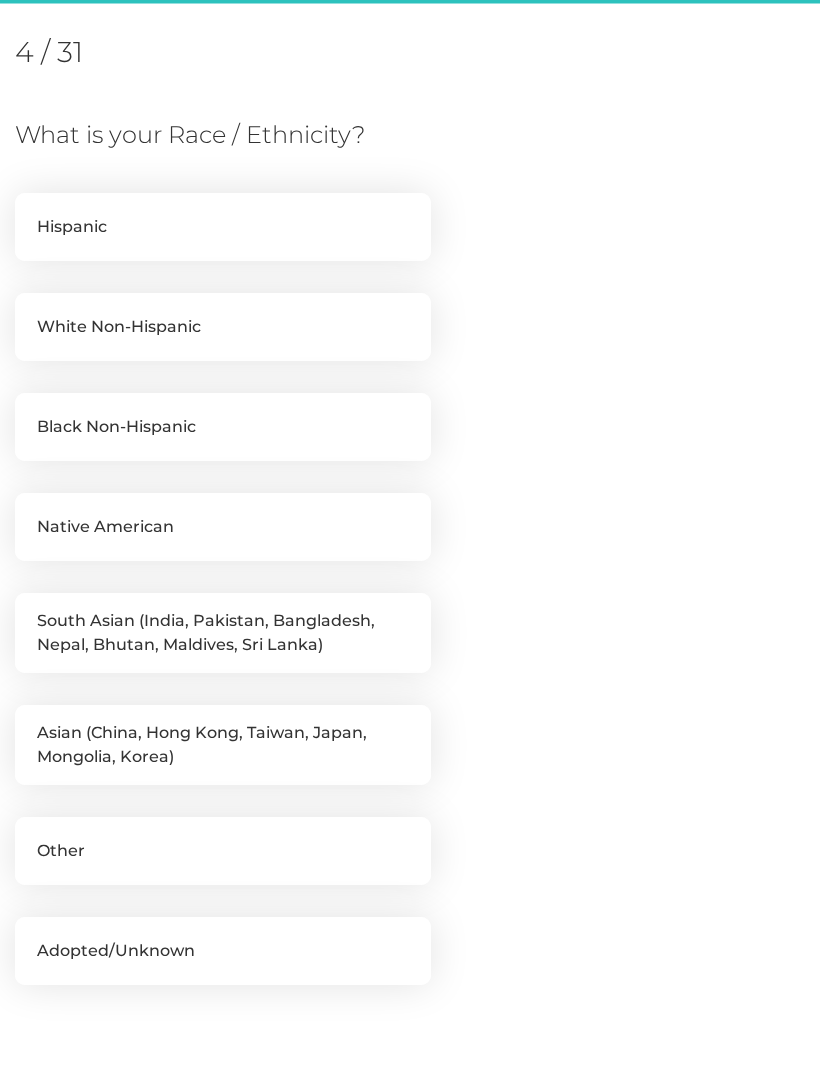 scroll, scrollTop: 273, scrollLeft: 0, axis: vertical 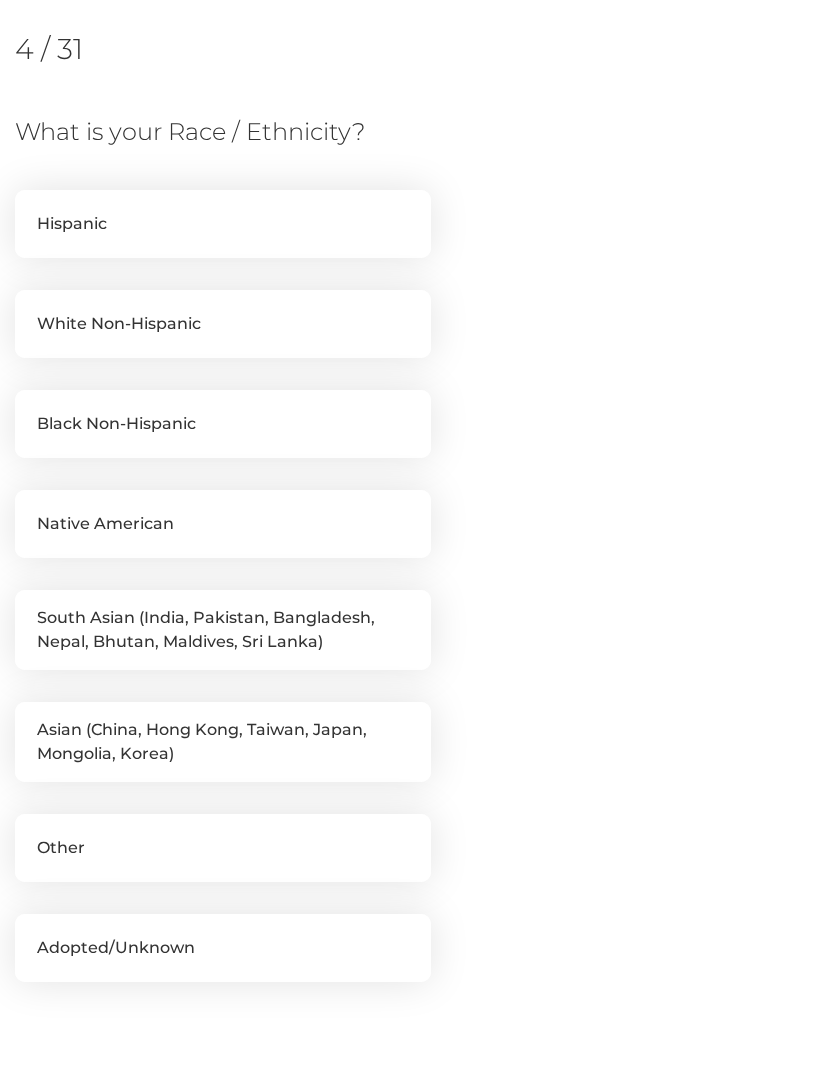 click on "White Non-Hispanic" at bounding box center (223, 324) 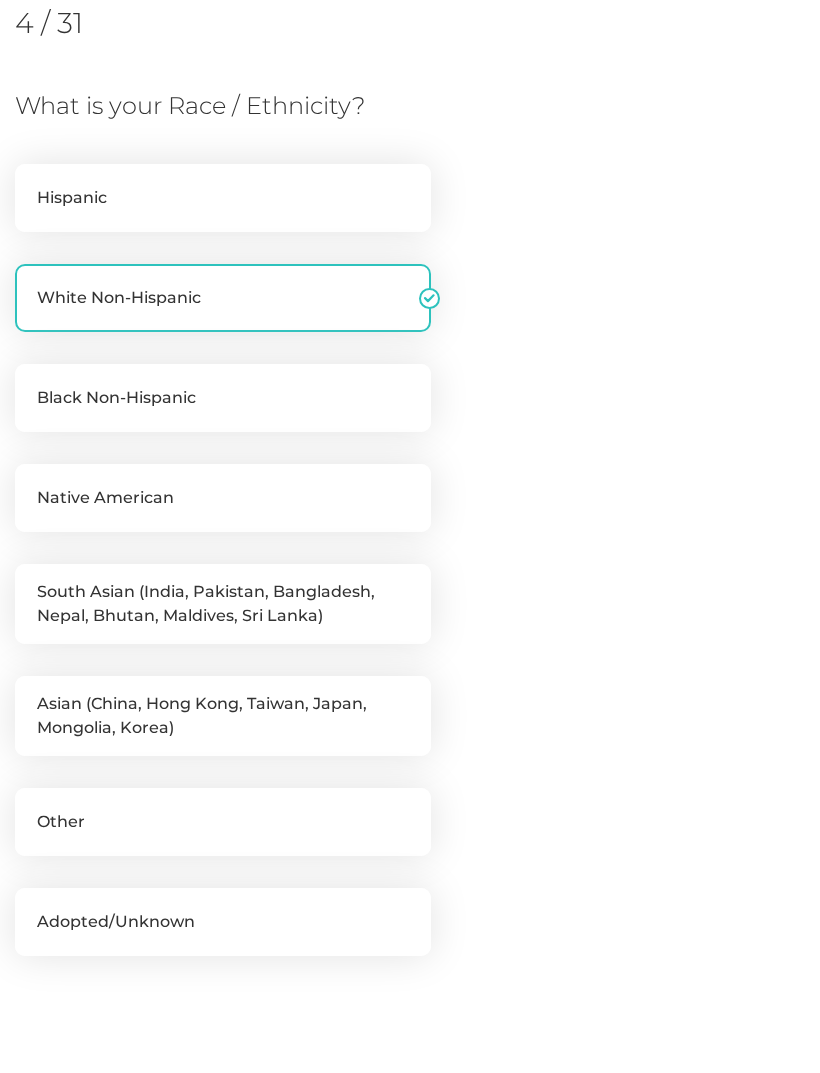 scroll, scrollTop: 491, scrollLeft: 0, axis: vertical 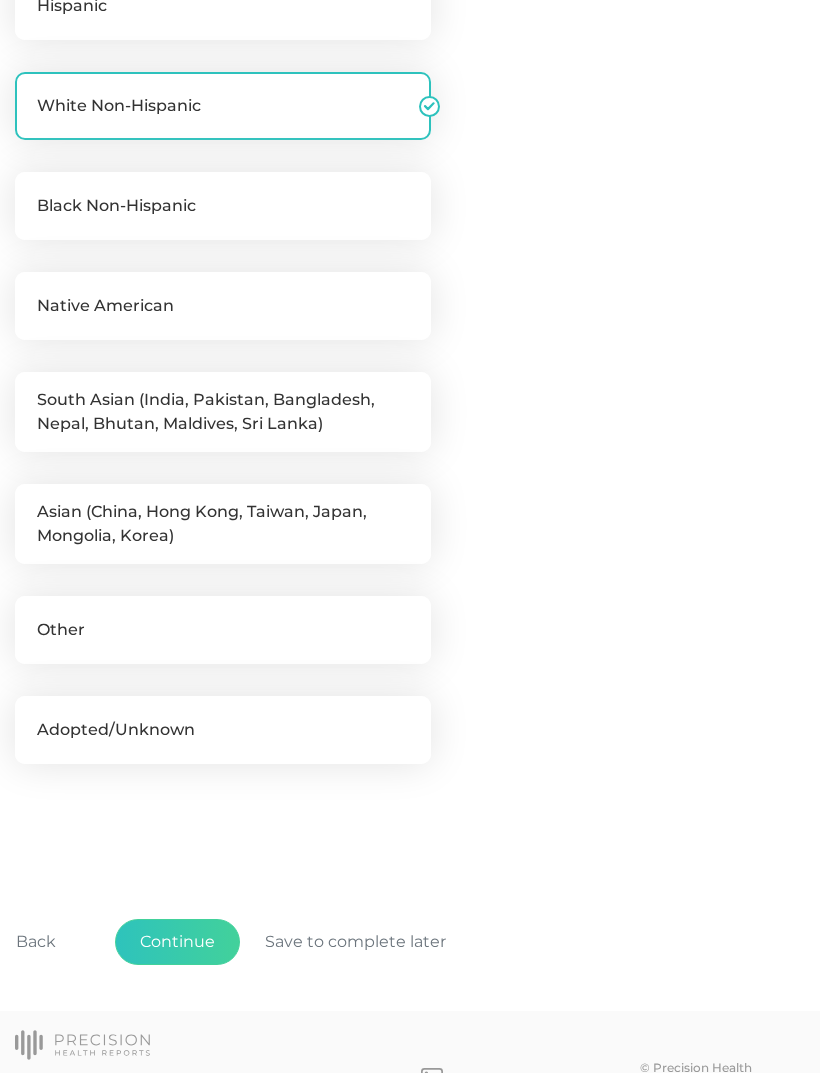 click on "Continue" at bounding box center [177, 942] 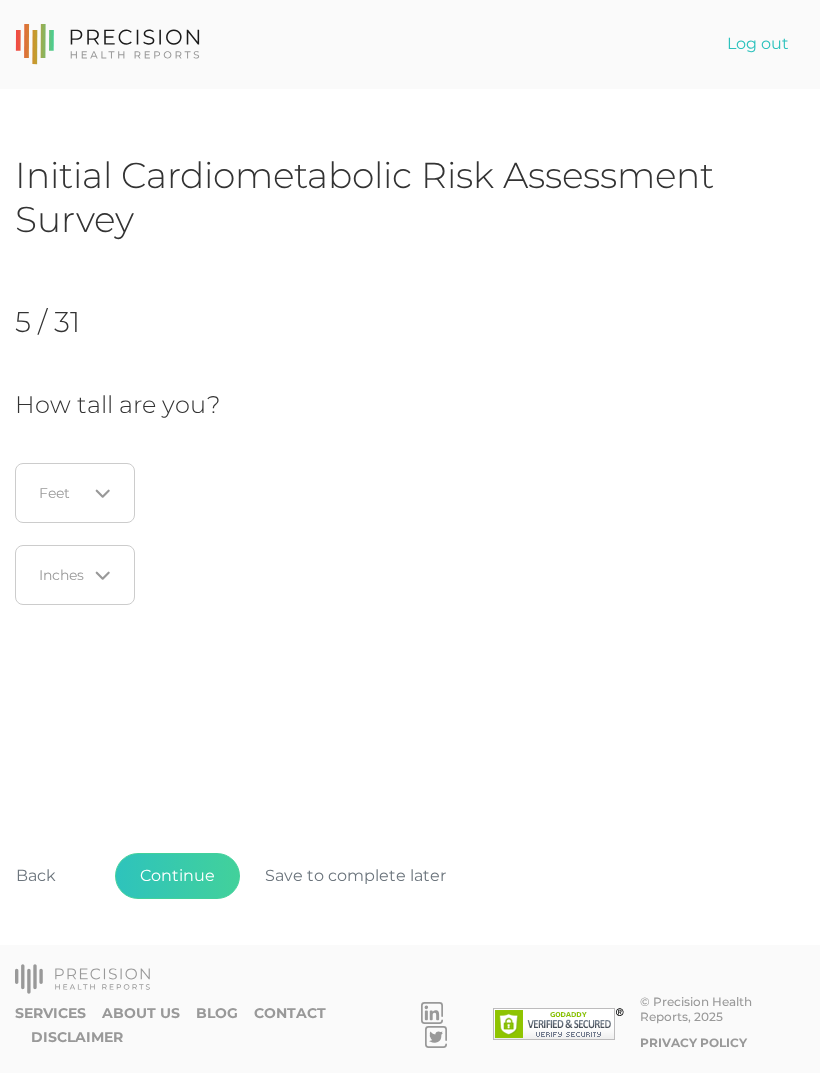 click at bounding box center (63, 493) 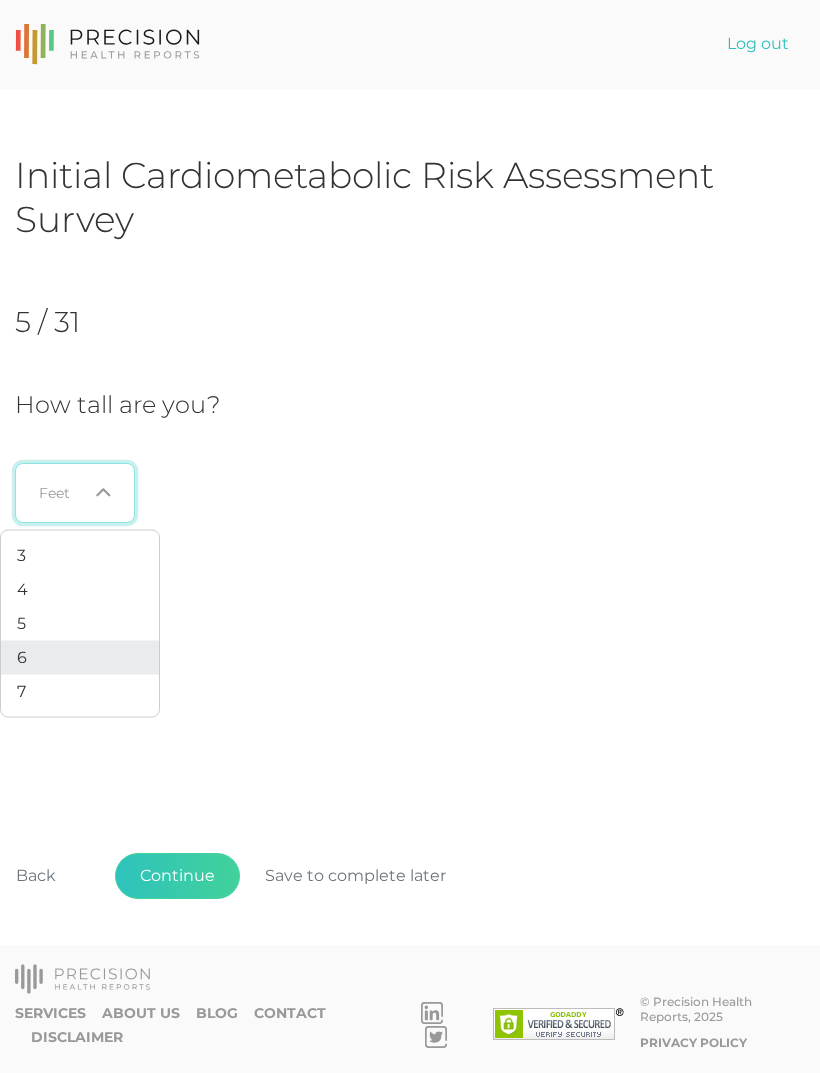 click on "6" at bounding box center (22, 656) 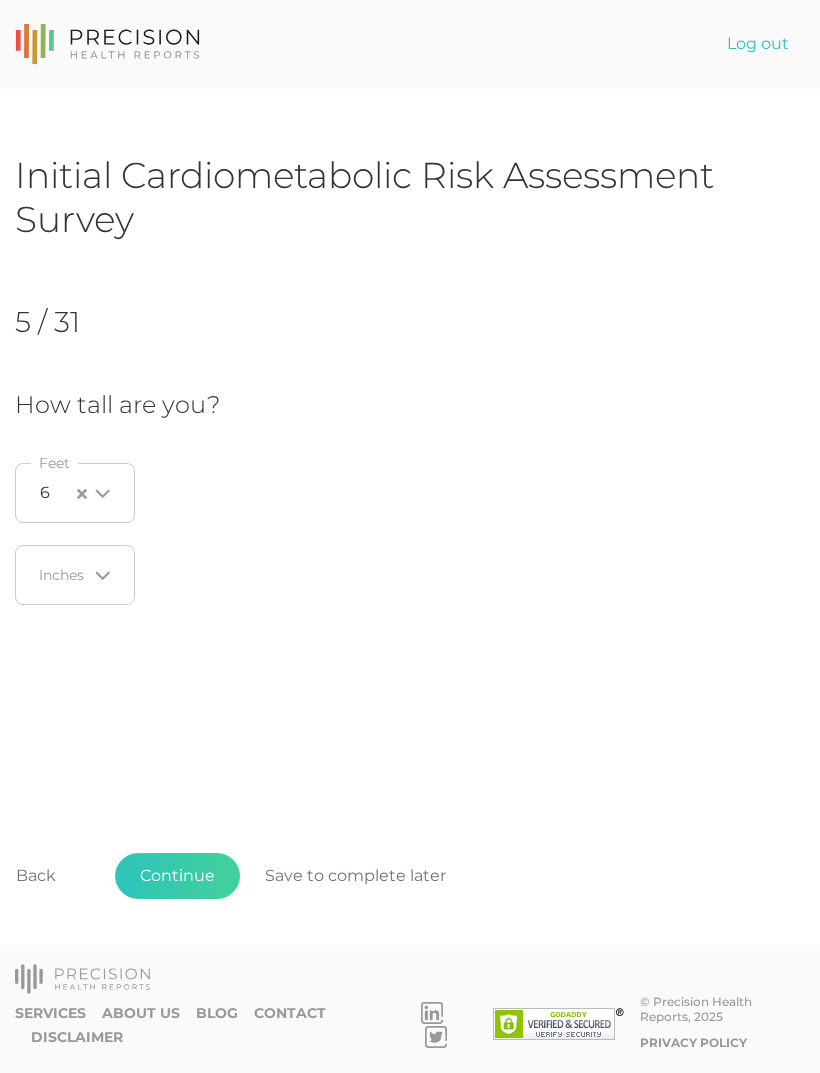 click at bounding box center [63, 575] 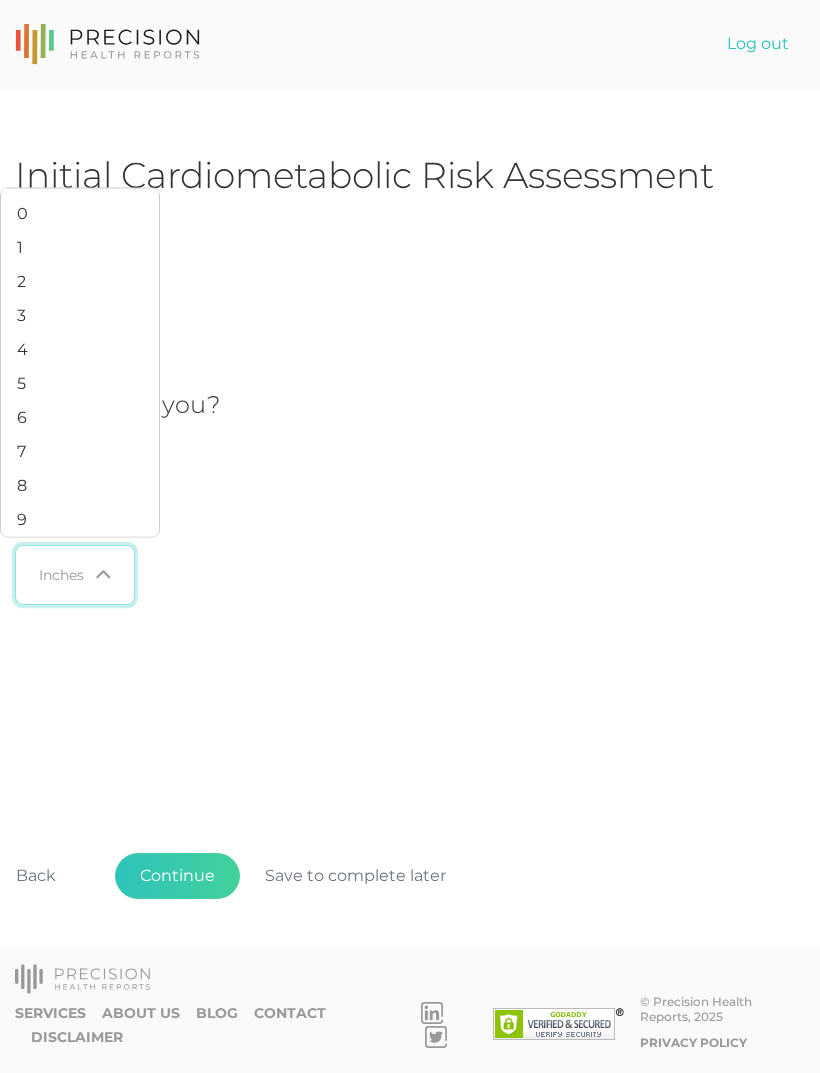 click on "1" at bounding box center (80, 248) 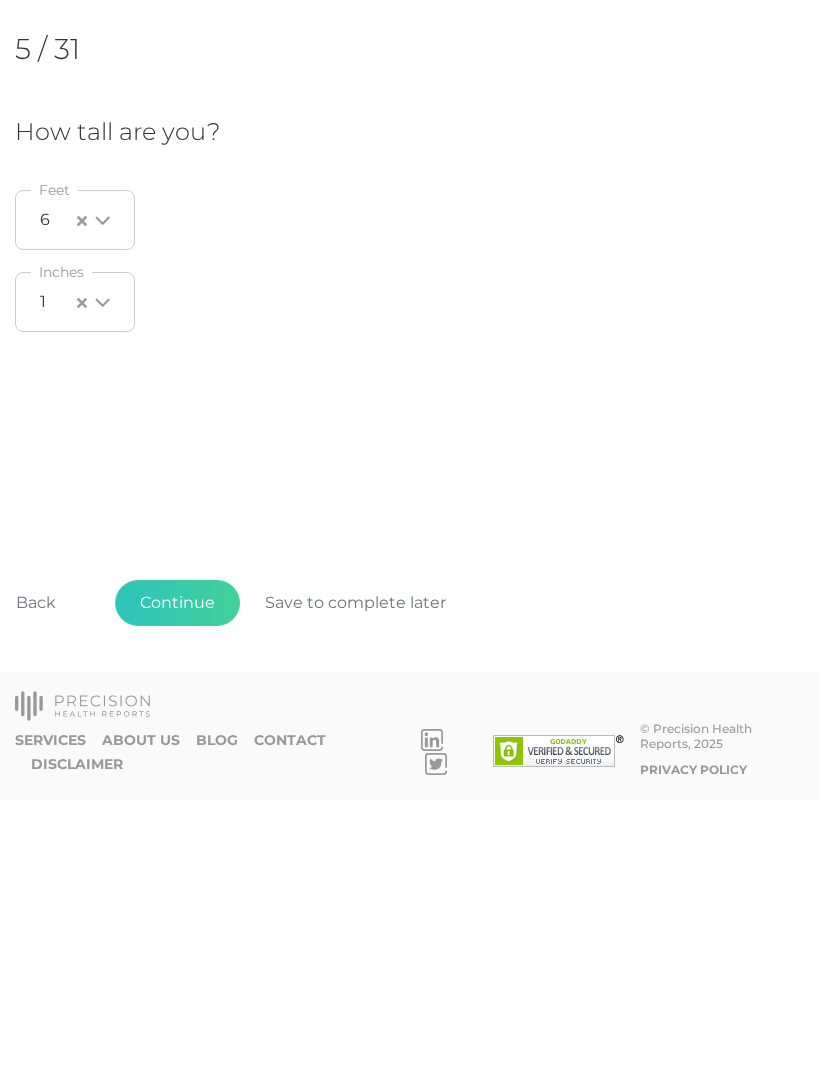 scroll, scrollTop: 64, scrollLeft: 0, axis: vertical 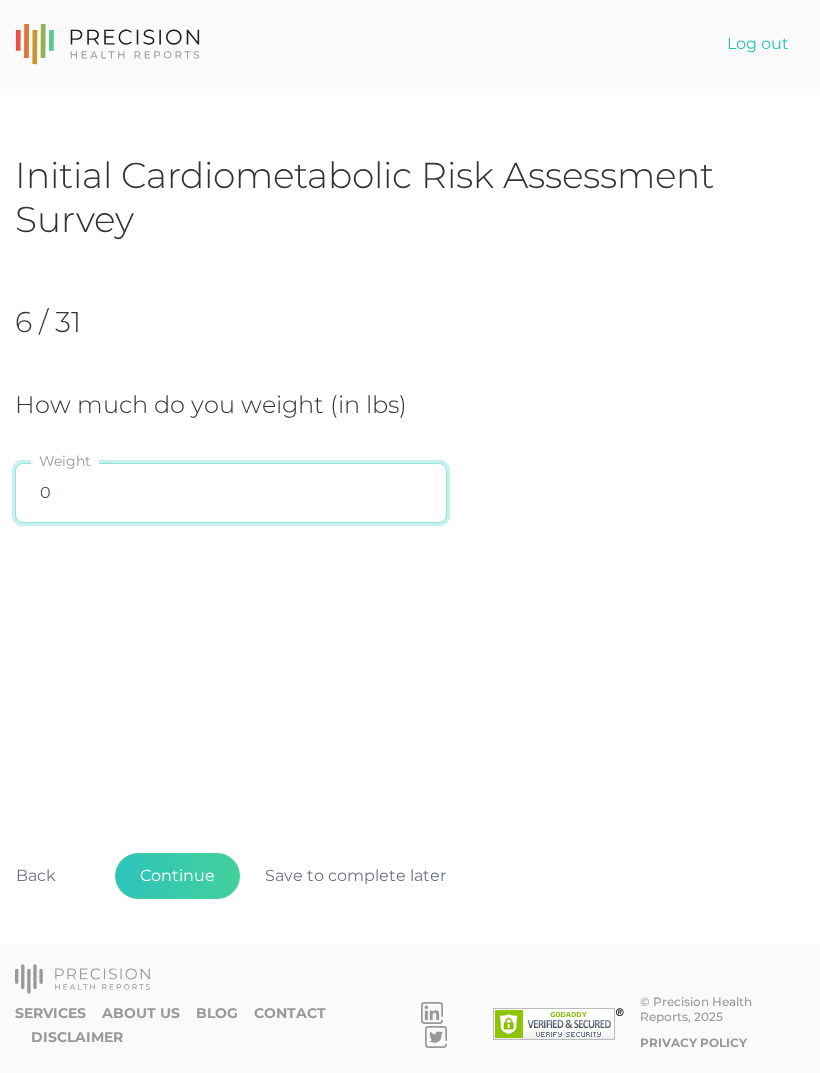 click on "0" at bounding box center (231, 493) 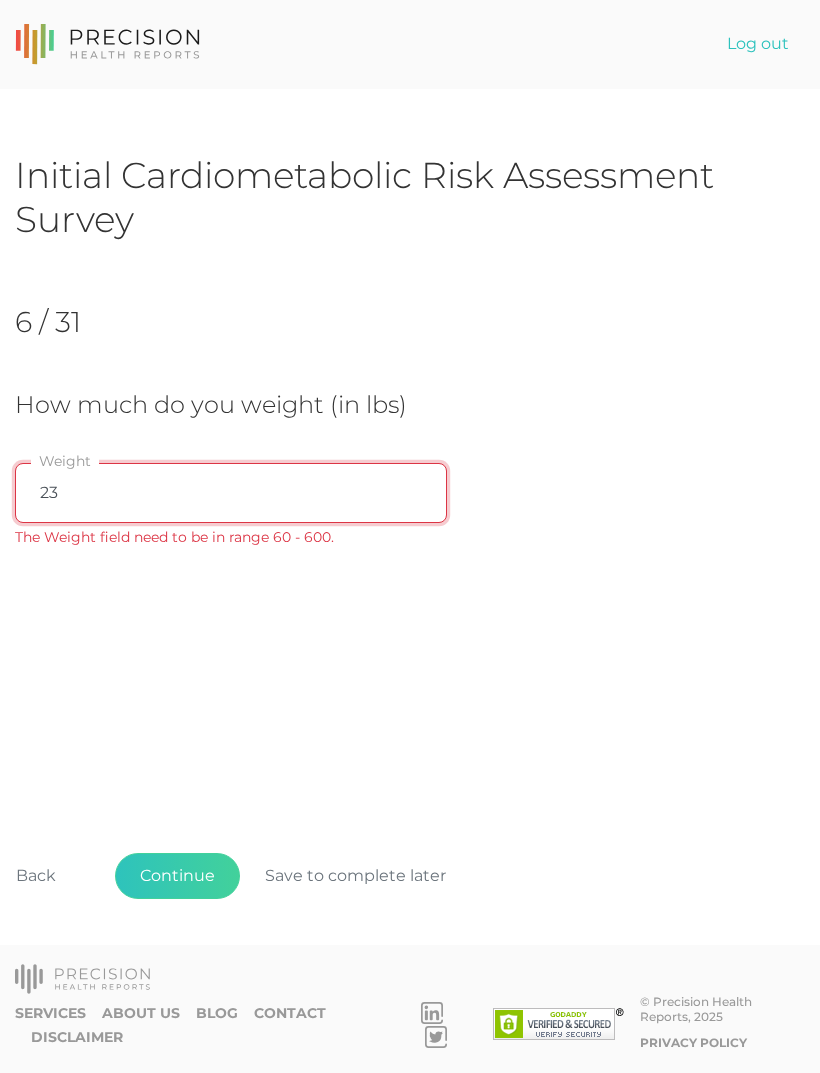type on "235" 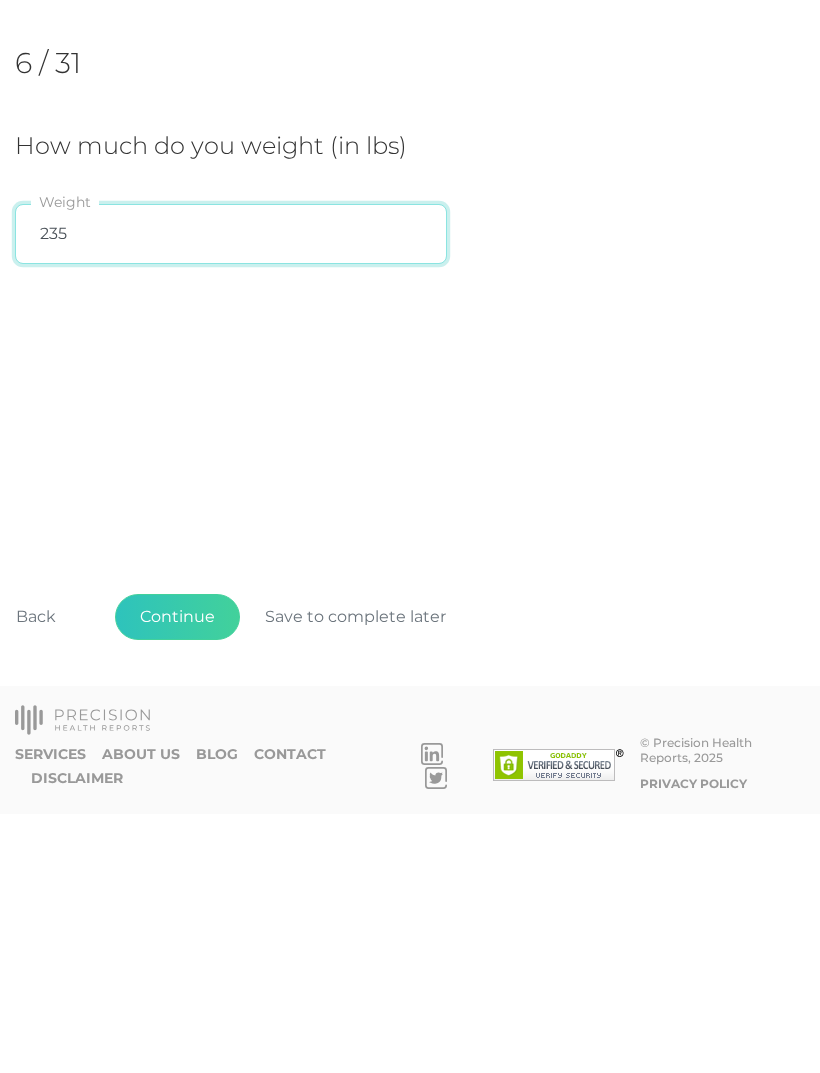 scroll, scrollTop: 64, scrollLeft: 0, axis: vertical 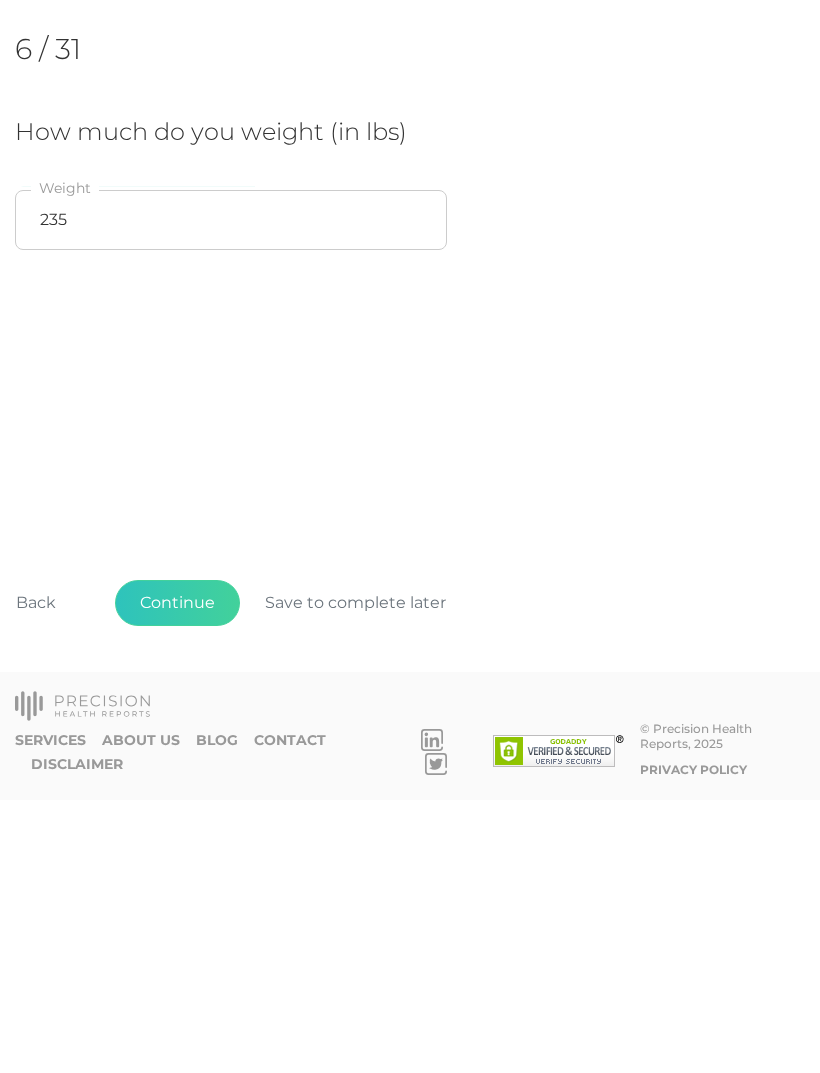 click on "Continue" at bounding box center (177, 876) 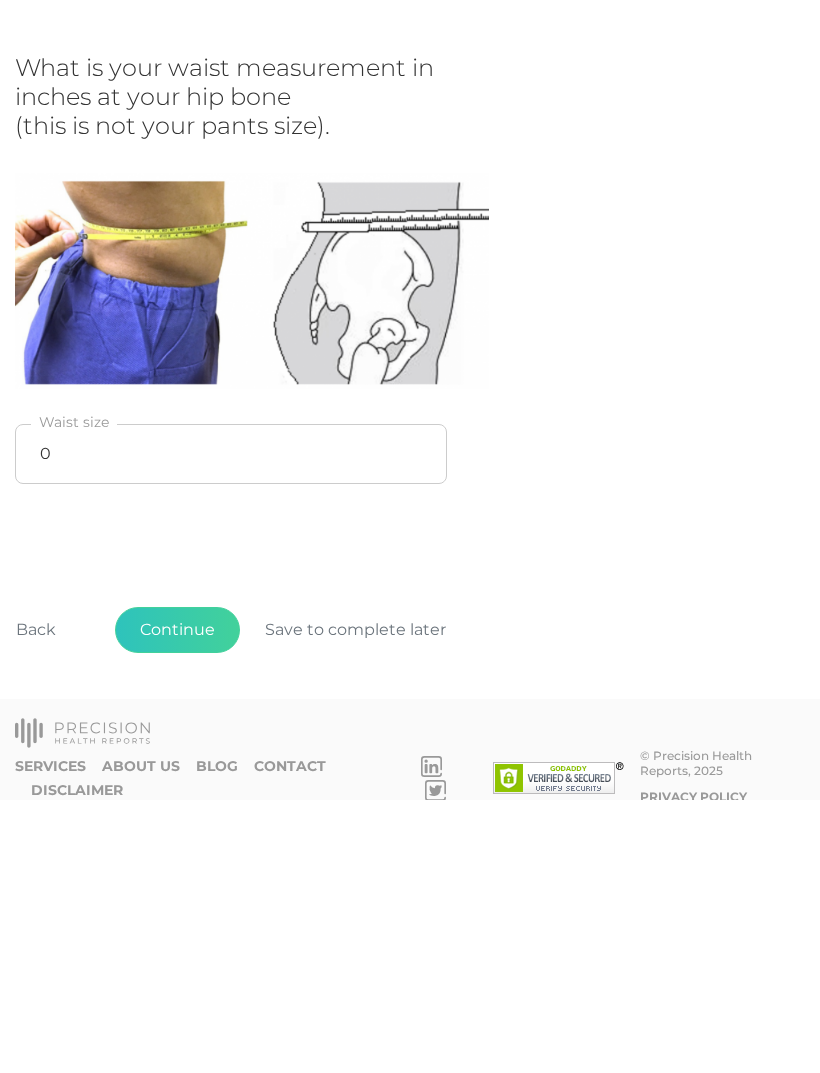 scroll, scrollTop: 0, scrollLeft: 0, axis: both 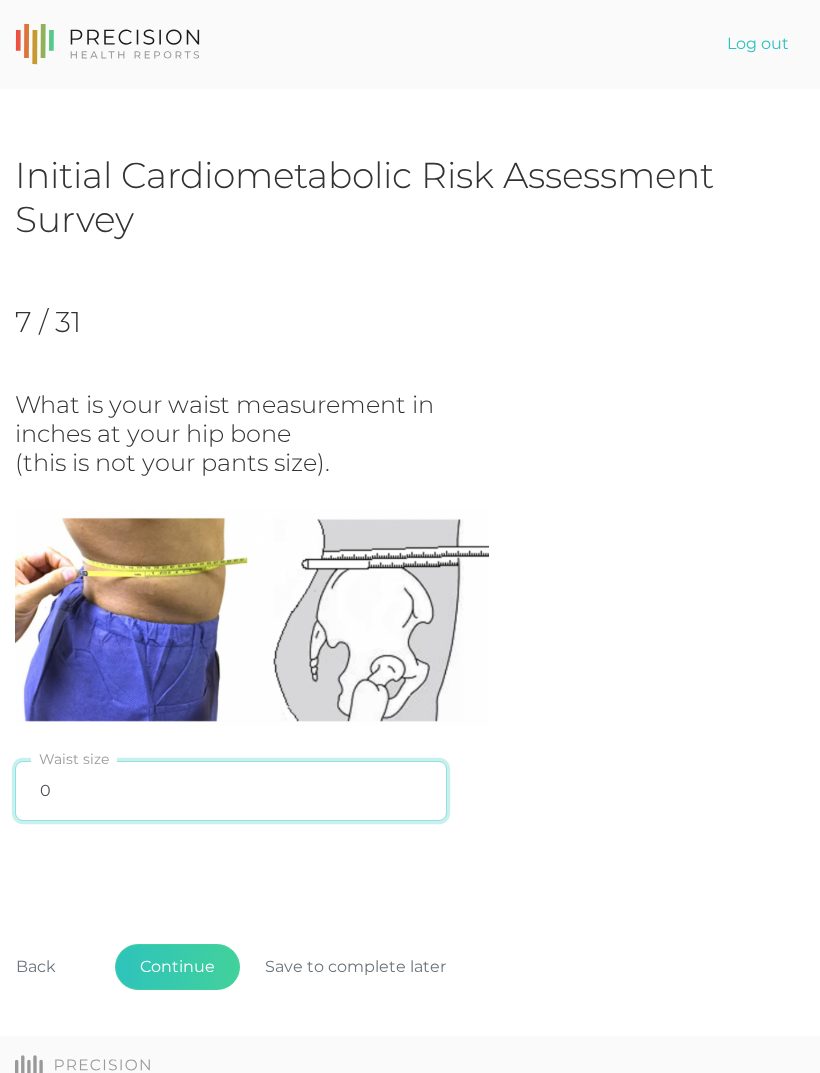 click on "0" at bounding box center [231, 791] 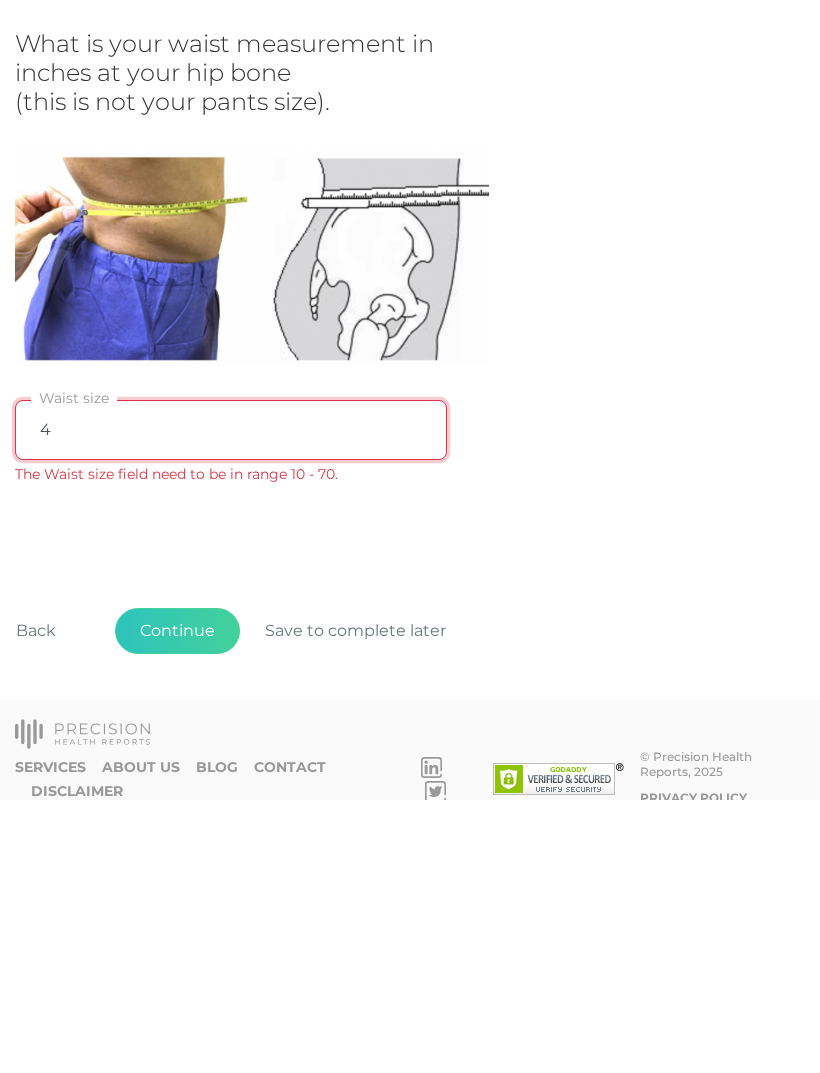 type on "43" 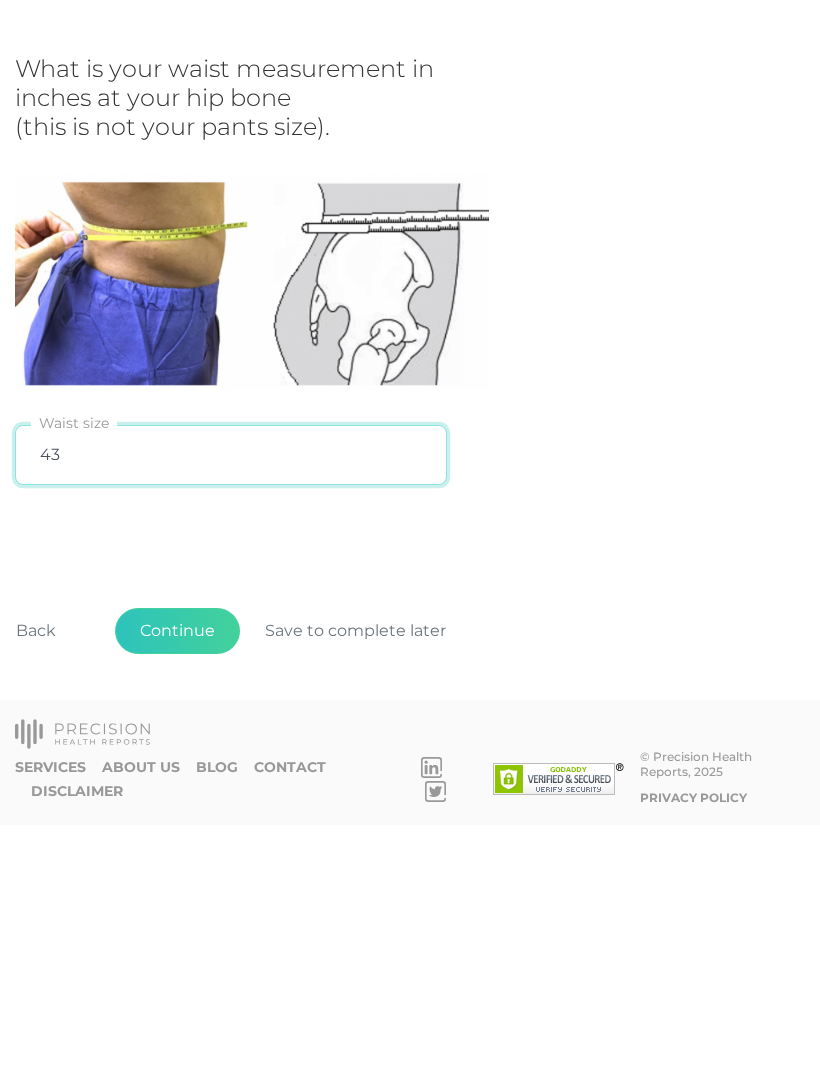 click on "Continue" at bounding box center [177, 879] 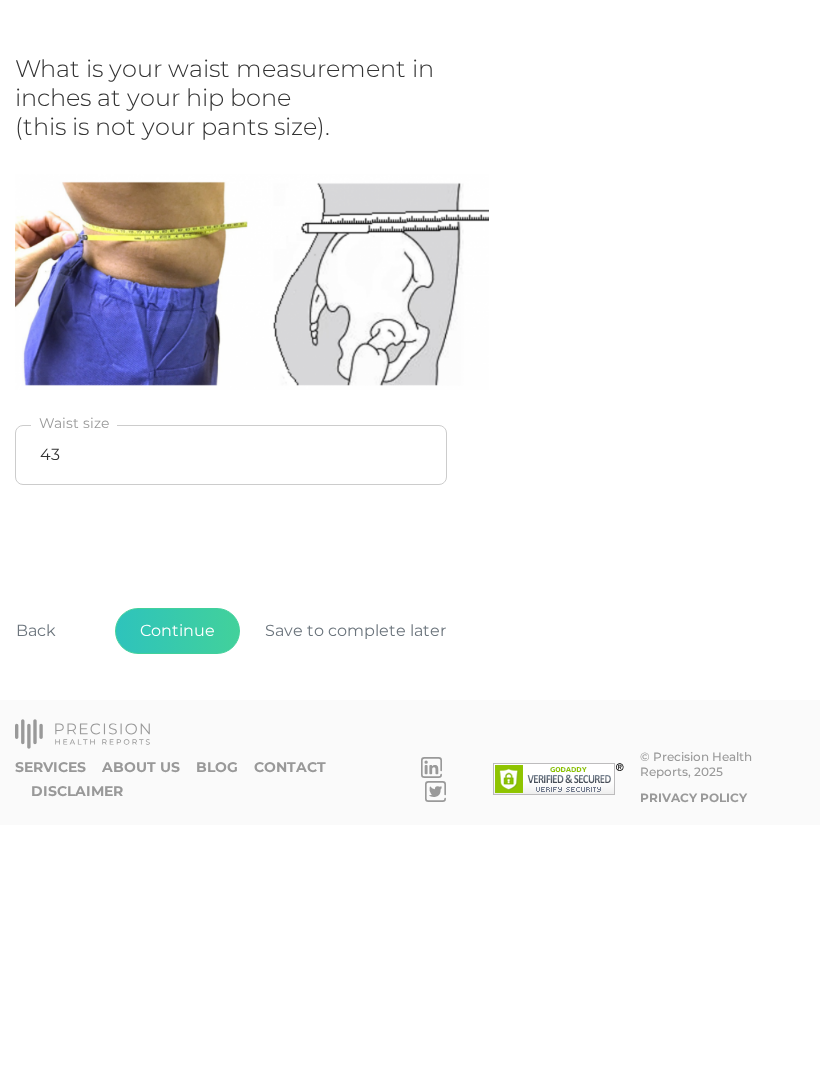 scroll, scrollTop: 0, scrollLeft: 0, axis: both 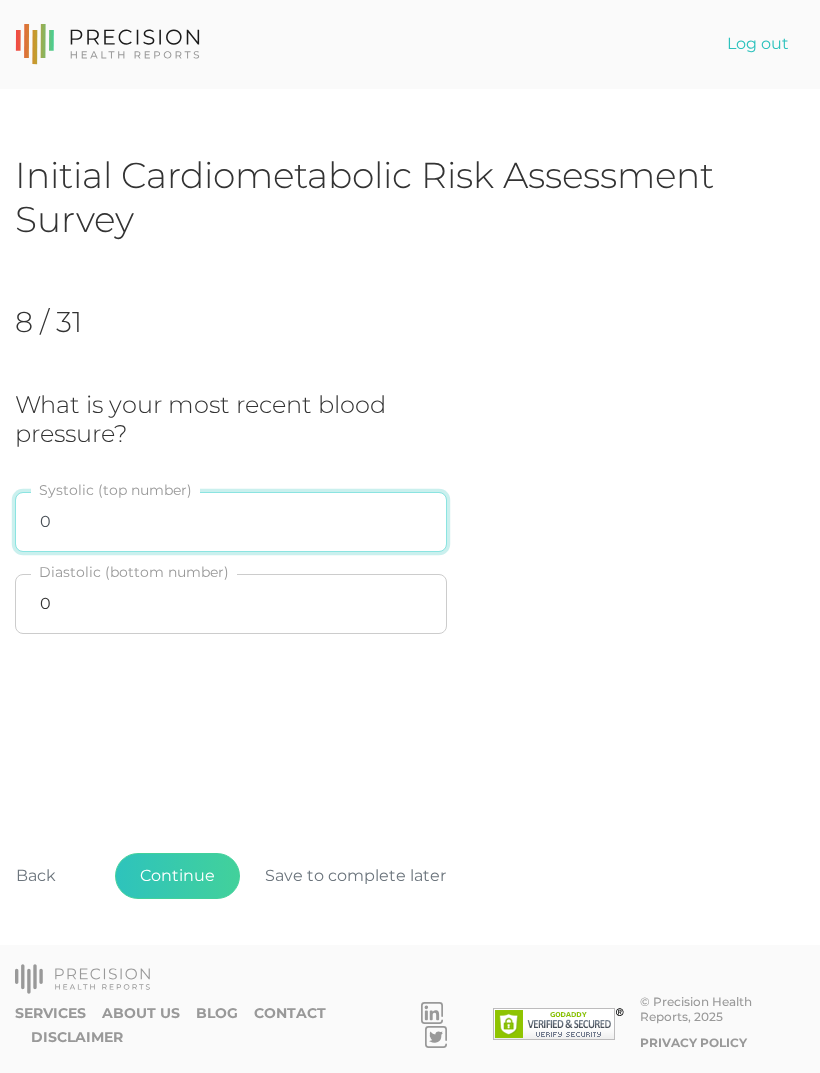 click on "0" at bounding box center [231, 522] 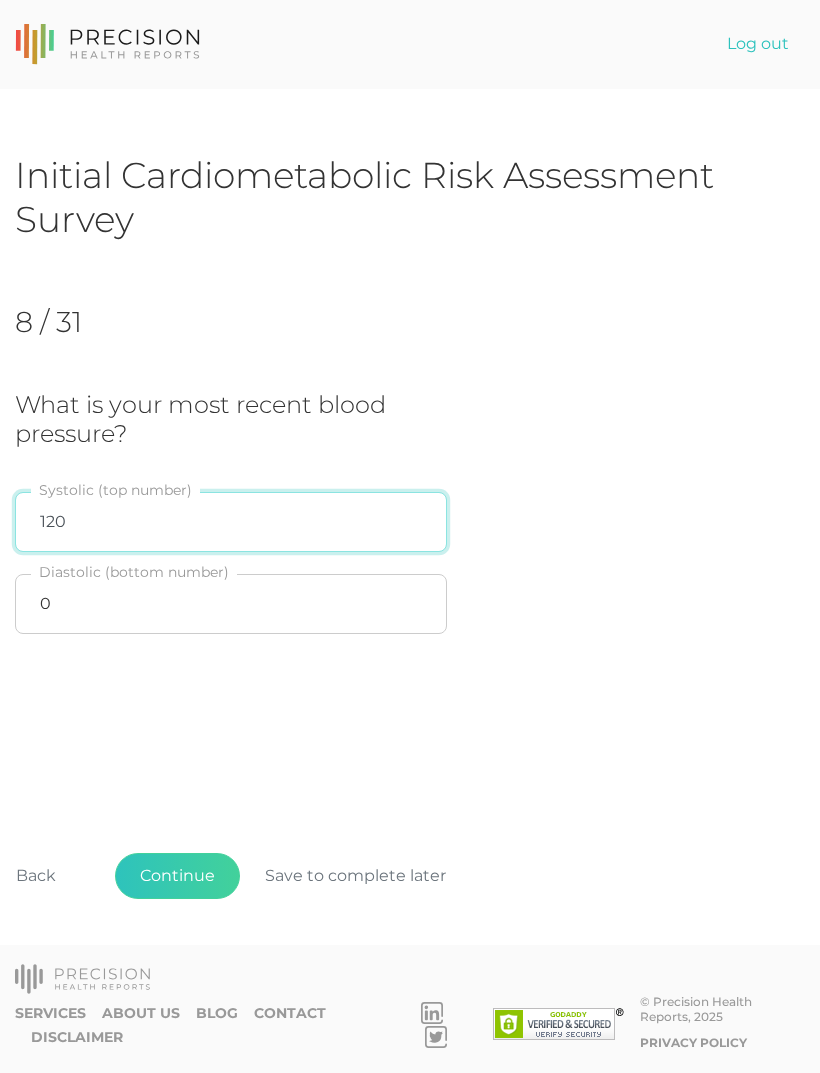 type on "120" 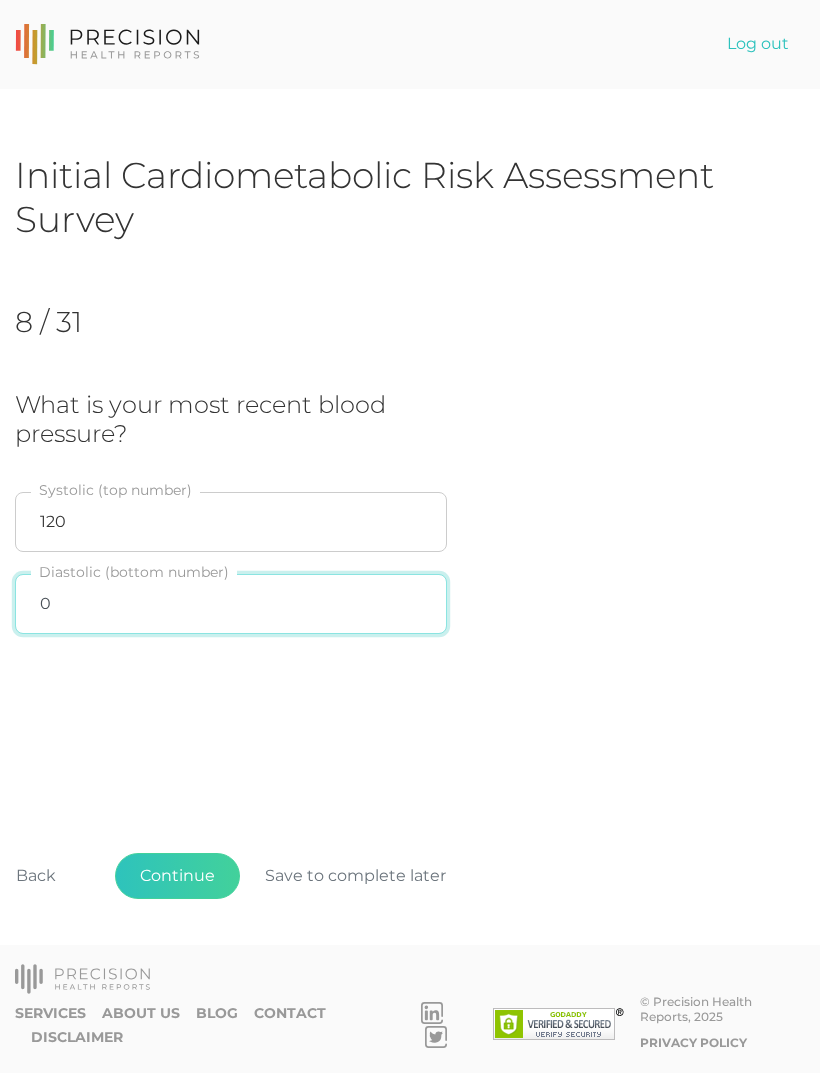 click on "0" at bounding box center [231, 604] 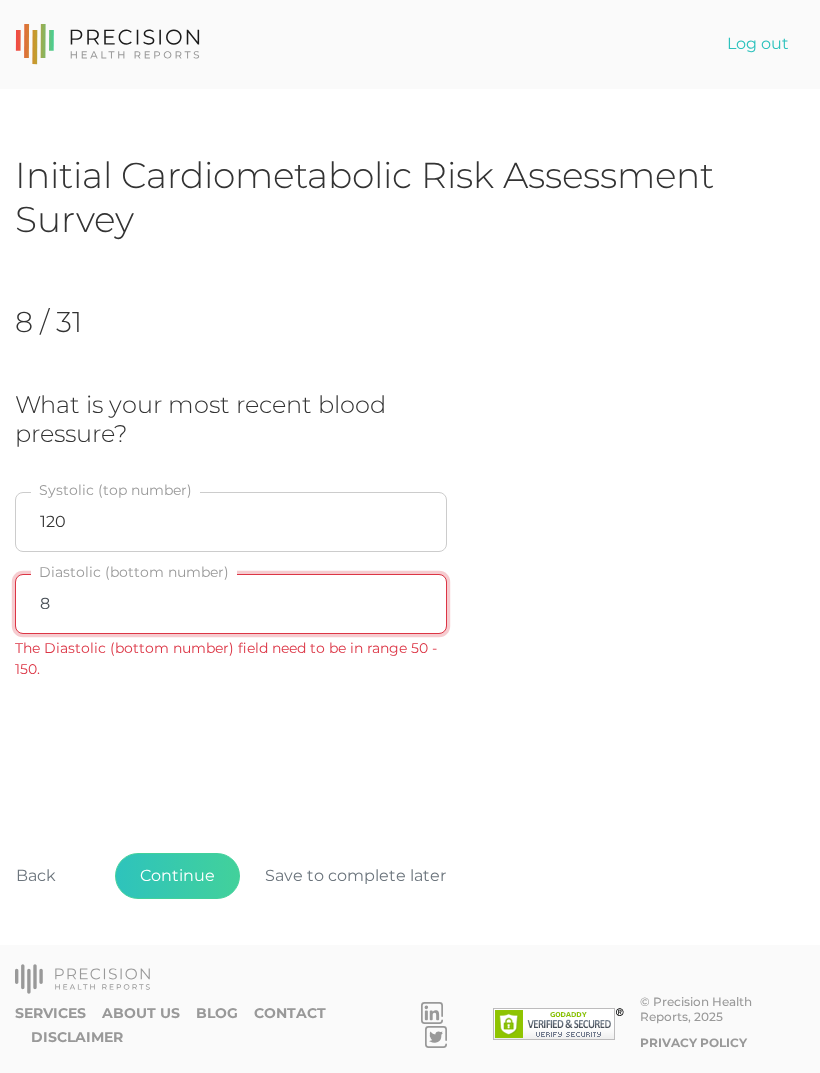 type on "80" 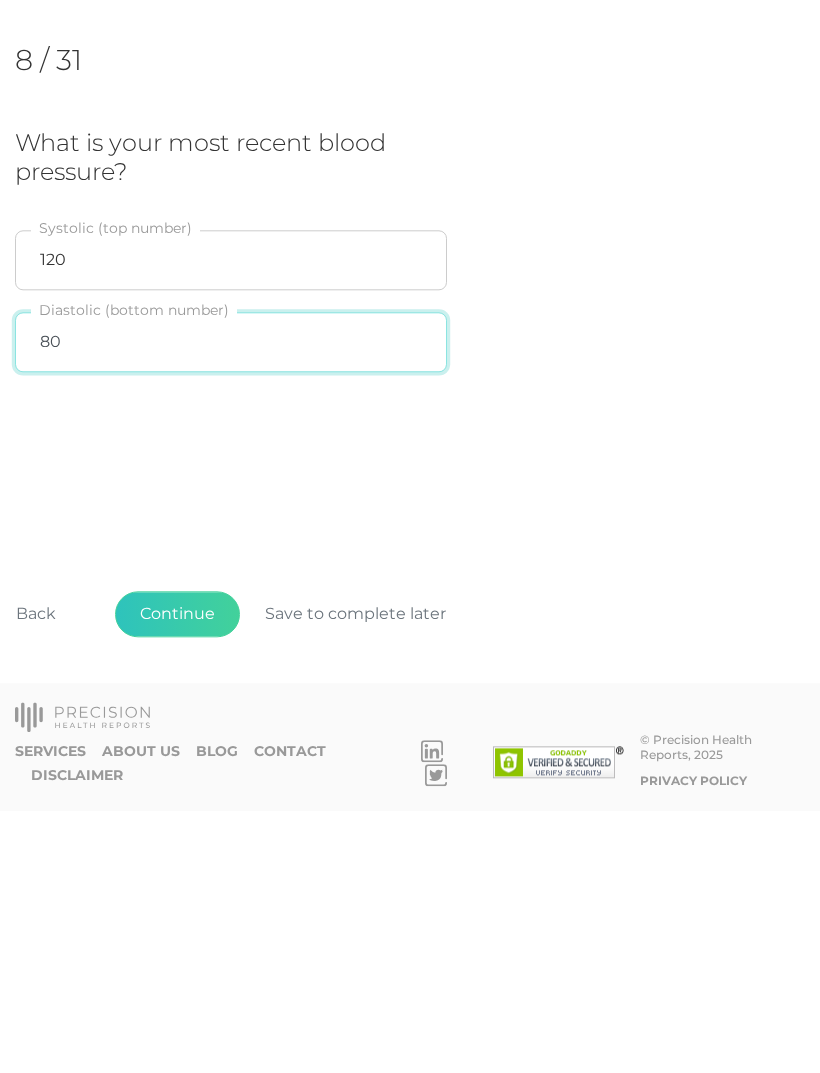 scroll, scrollTop: 64, scrollLeft: 0, axis: vertical 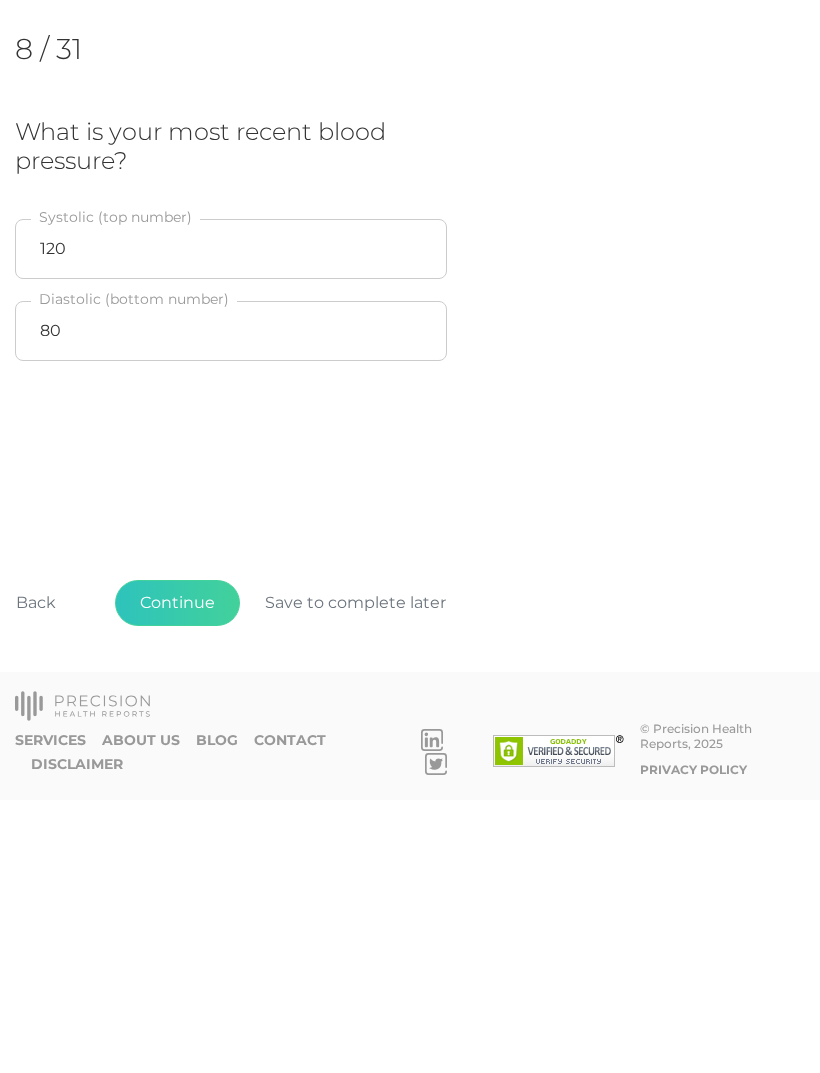 click on "Continue" at bounding box center (177, 876) 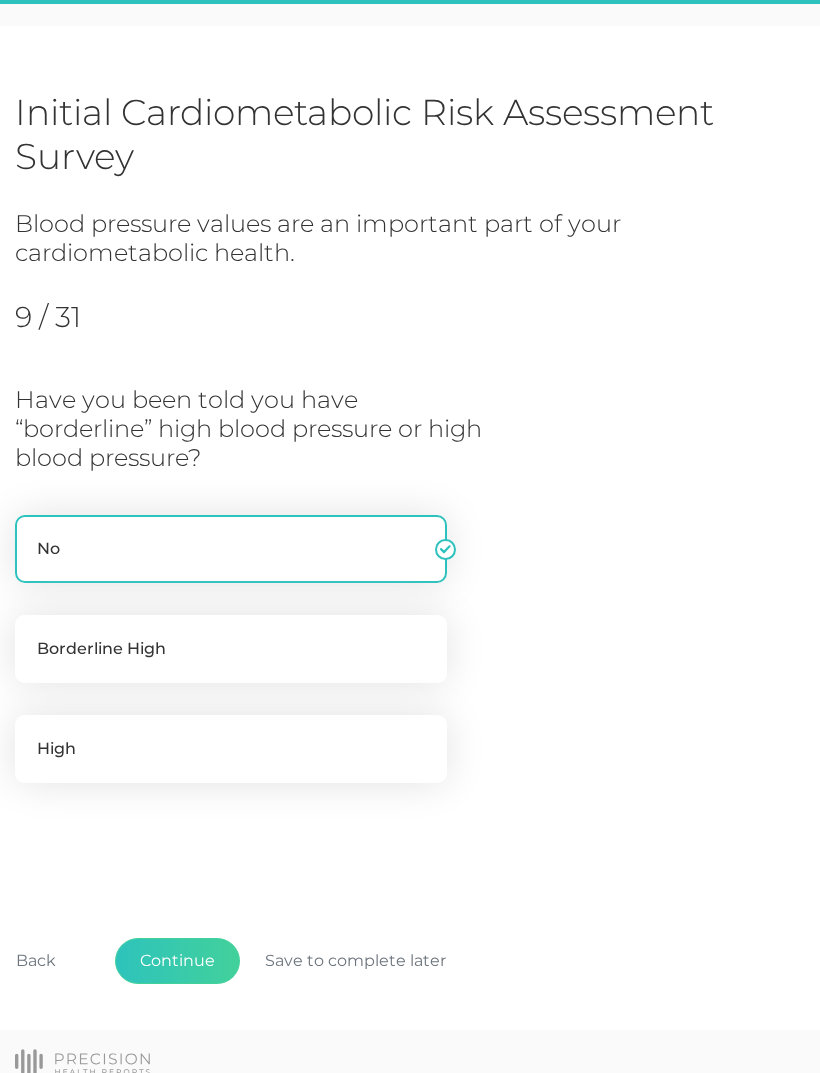 scroll, scrollTop: 79, scrollLeft: 0, axis: vertical 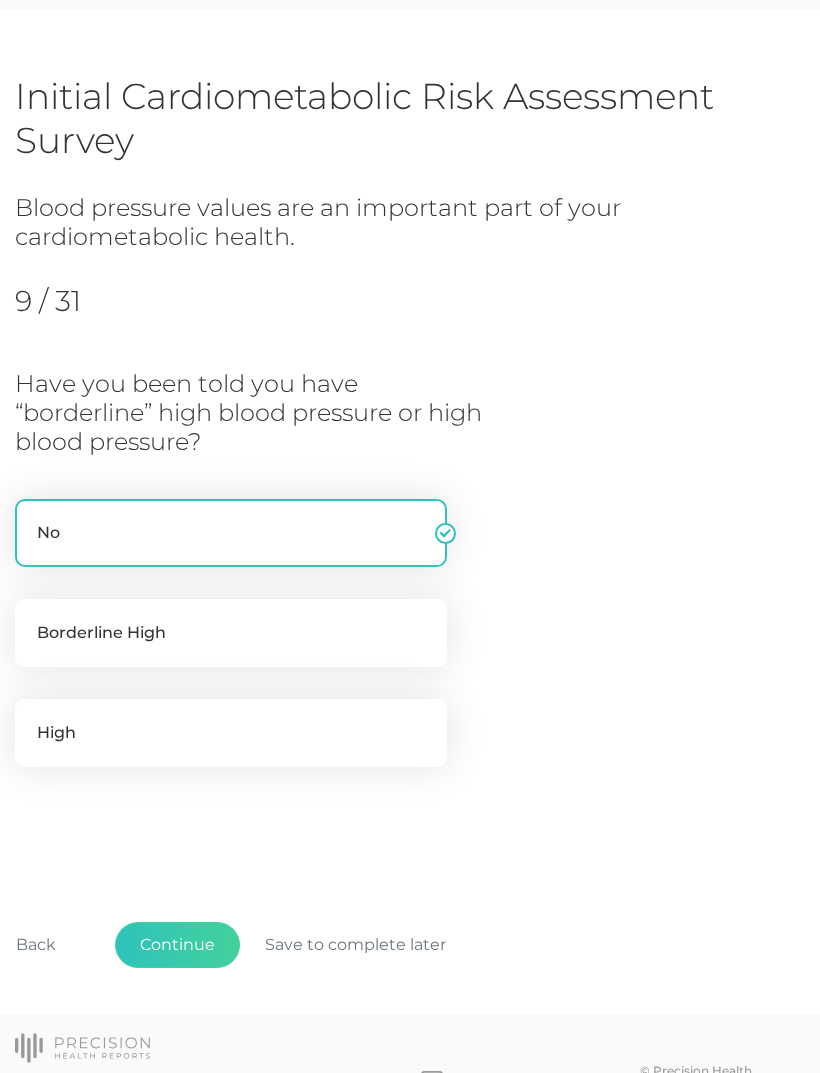 click on "Continue" at bounding box center (177, 945) 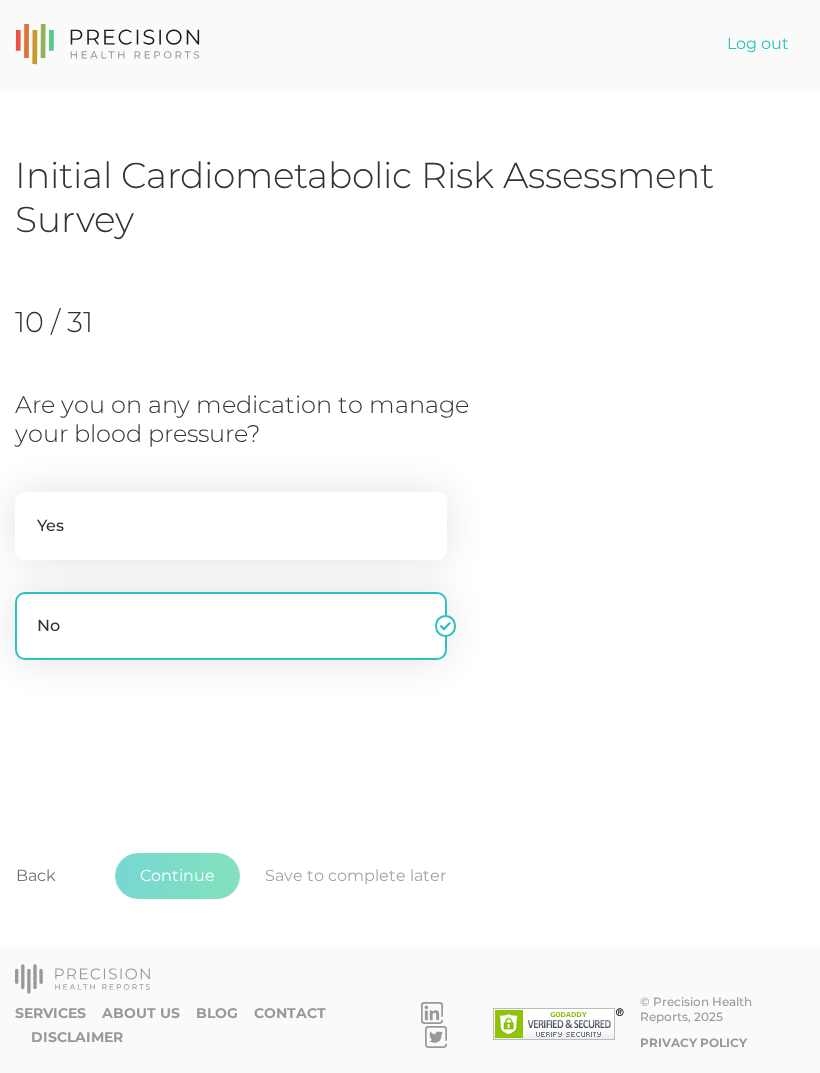 scroll, scrollTop: 0, scrollLeft: 0, axis: both 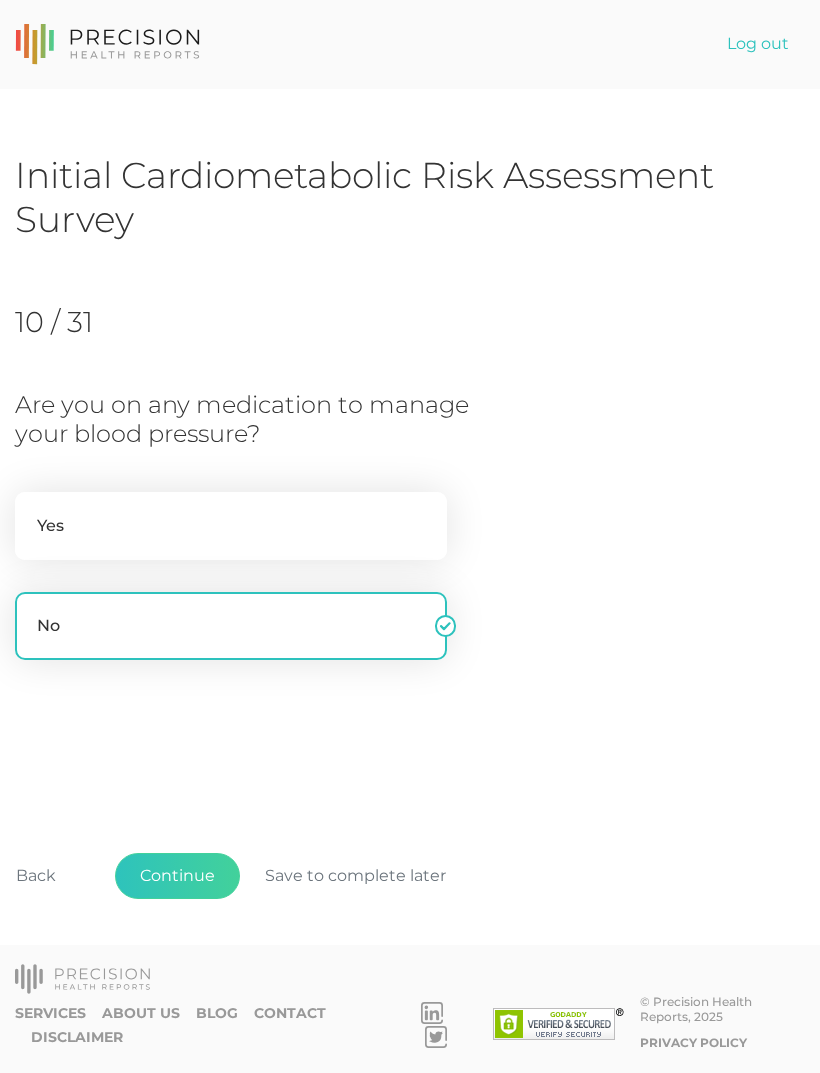 click on "Continue" at bounding box center (177, 876) 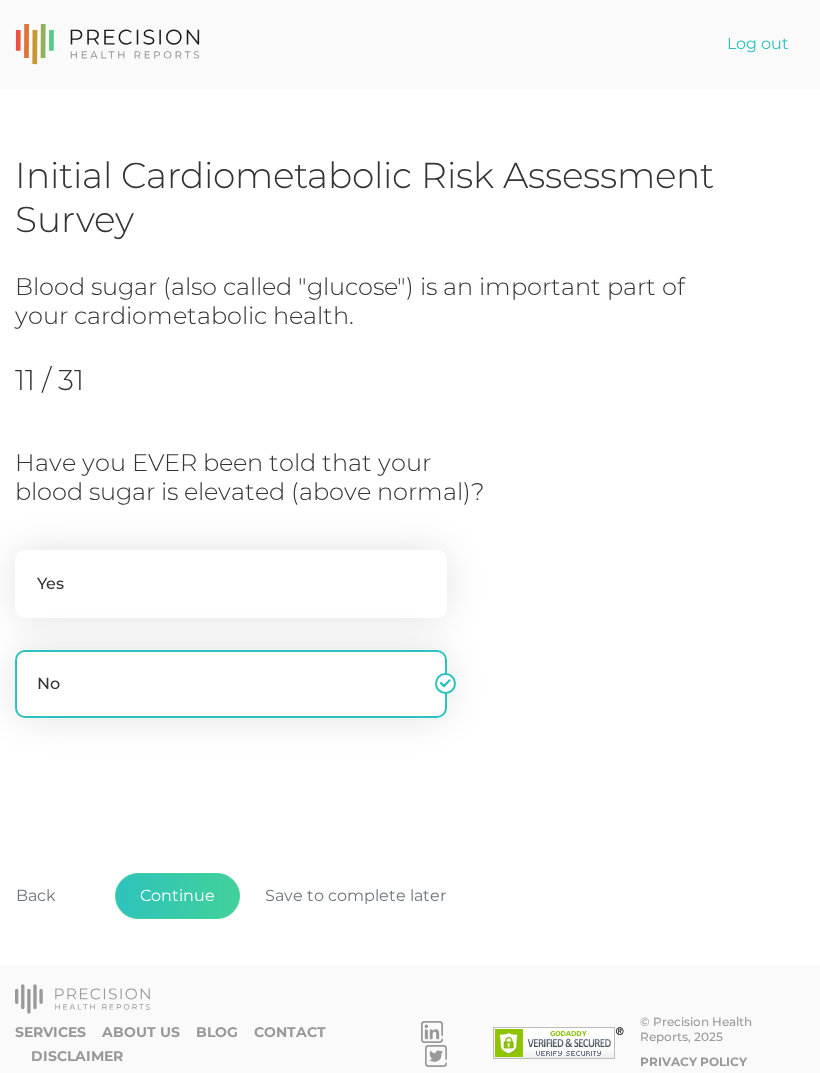 click on "Yes" at bounding box center (231, 584) 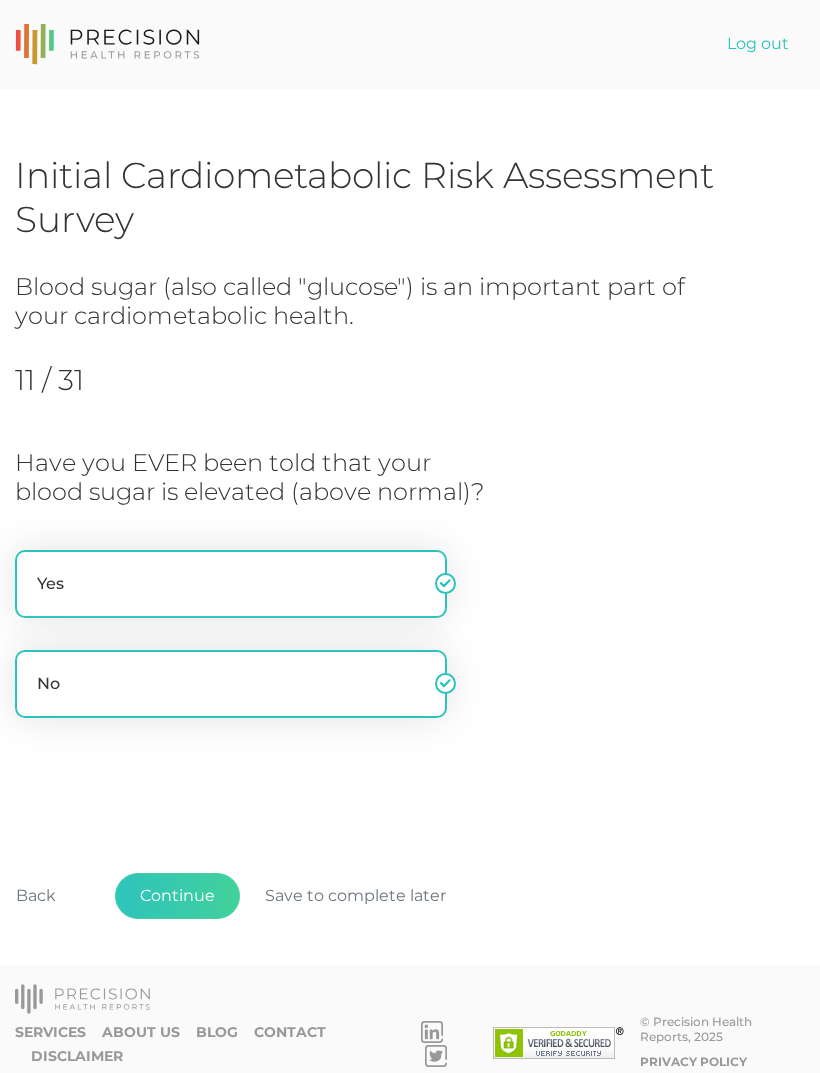 radio on "false" 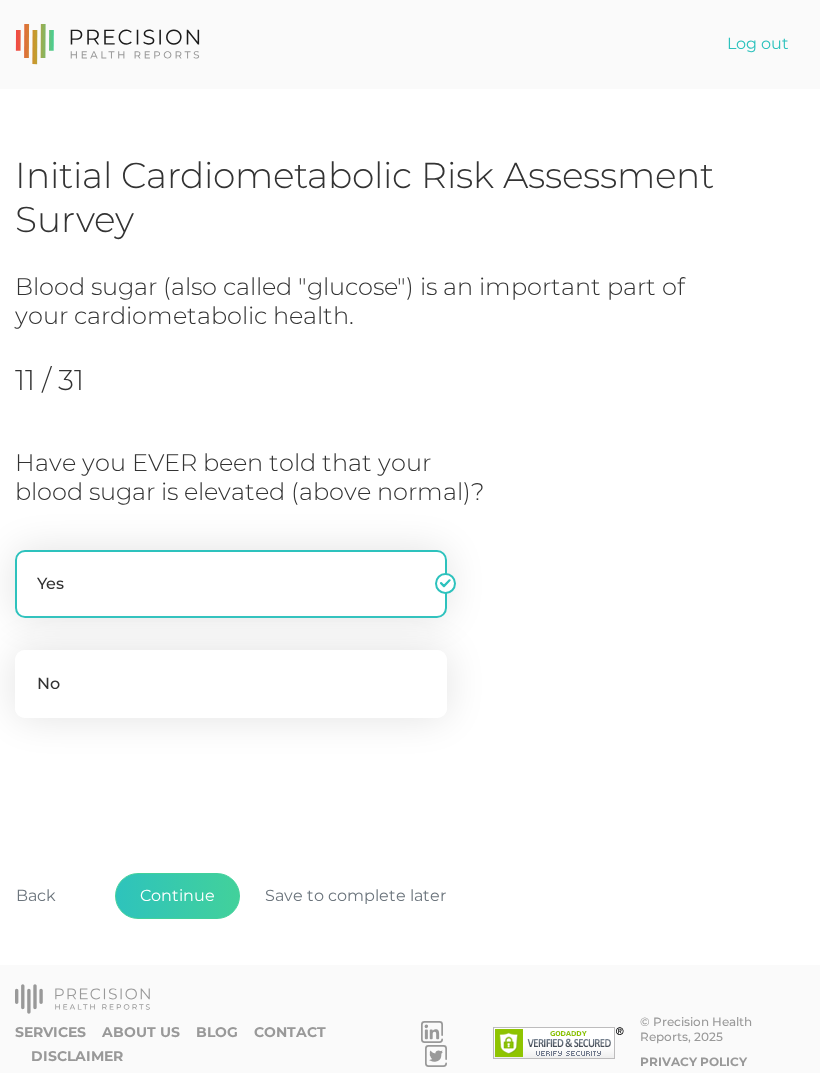 click on "Continue" at bounding box center (177, 896) 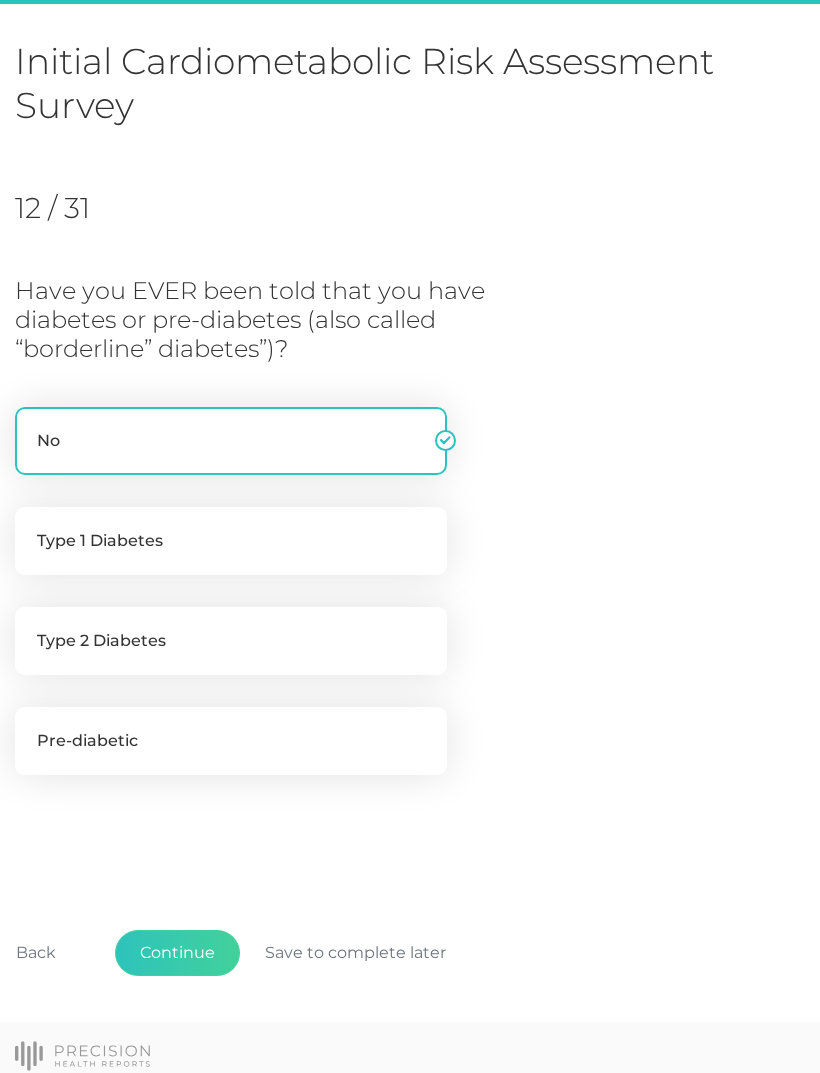 scroll, scrollTop: 123, scrollLeft: 0, axis: vertical 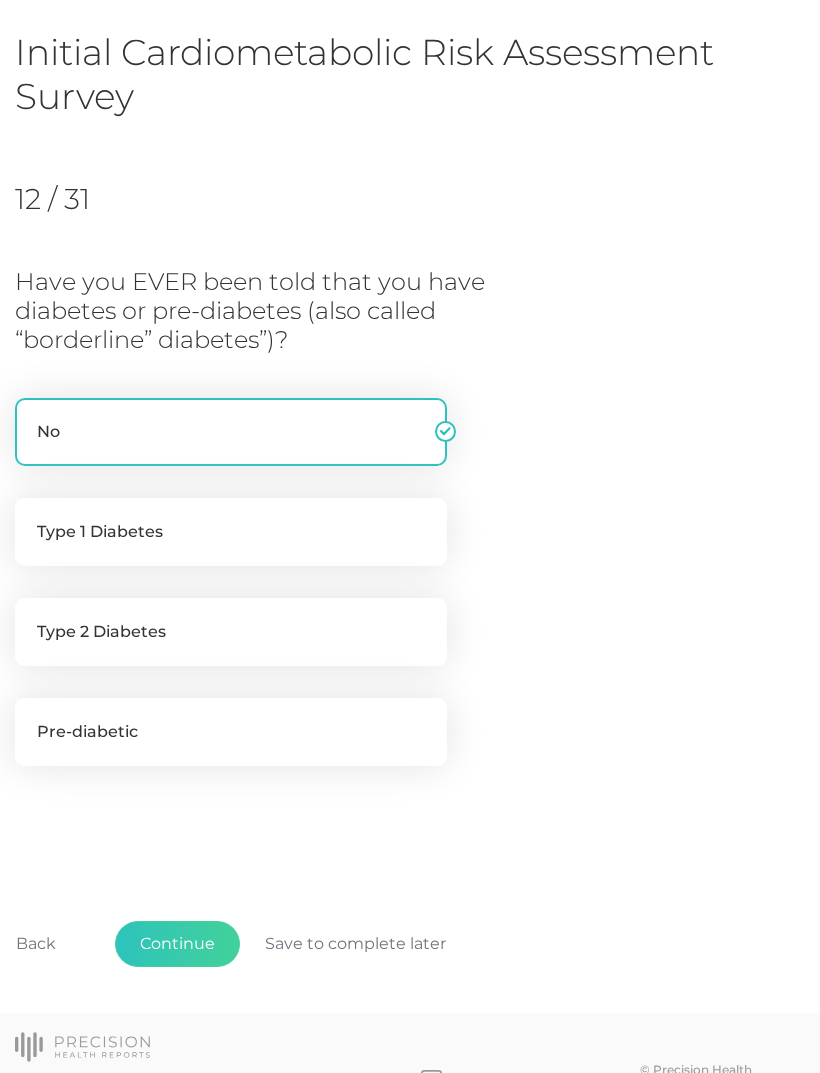click on "Pre-diabetic" at bounding box center [231, 732] 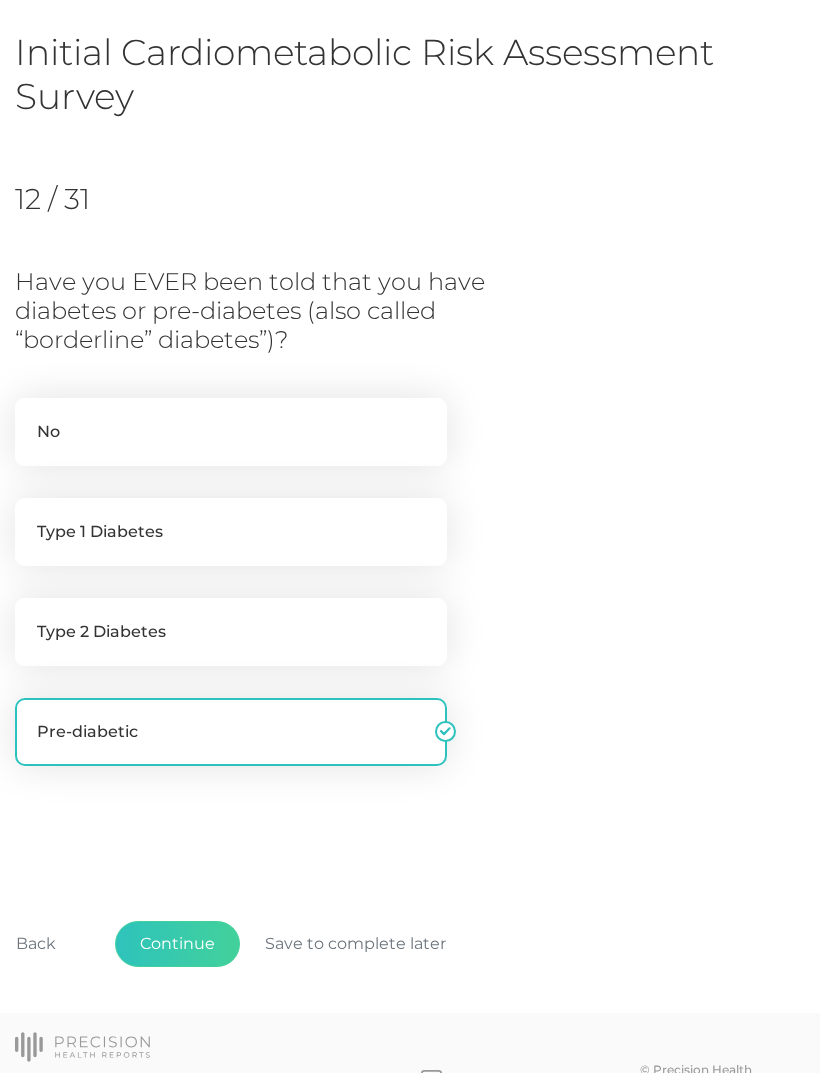 checkbox on "false" 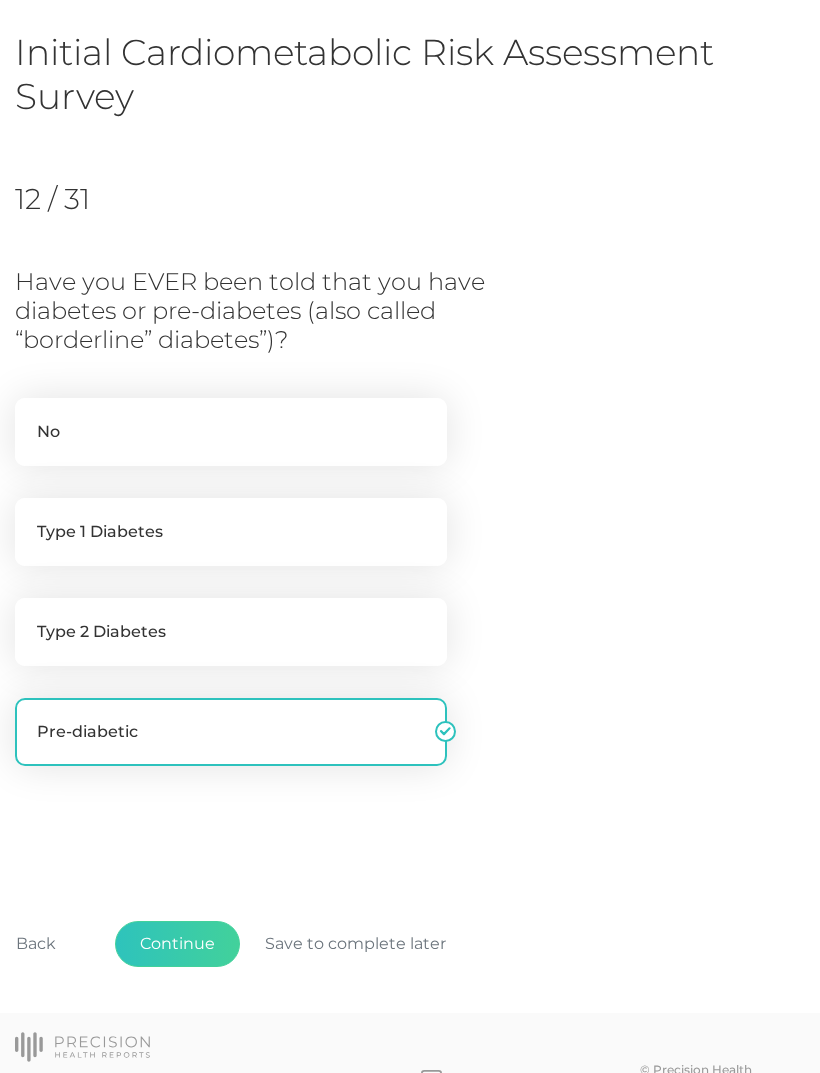 scroll, scrollTop: 0, scrollLeft: 0, axis: both 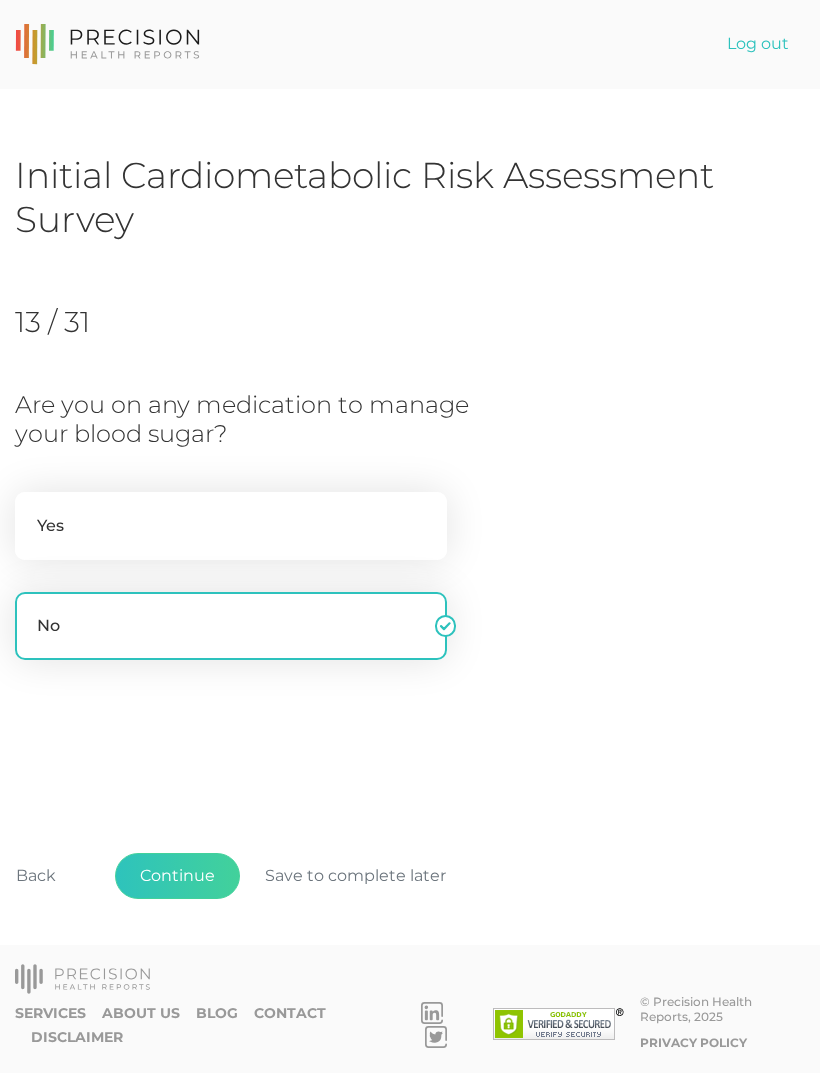 click on "Continue" at bounding box center (177, 876) 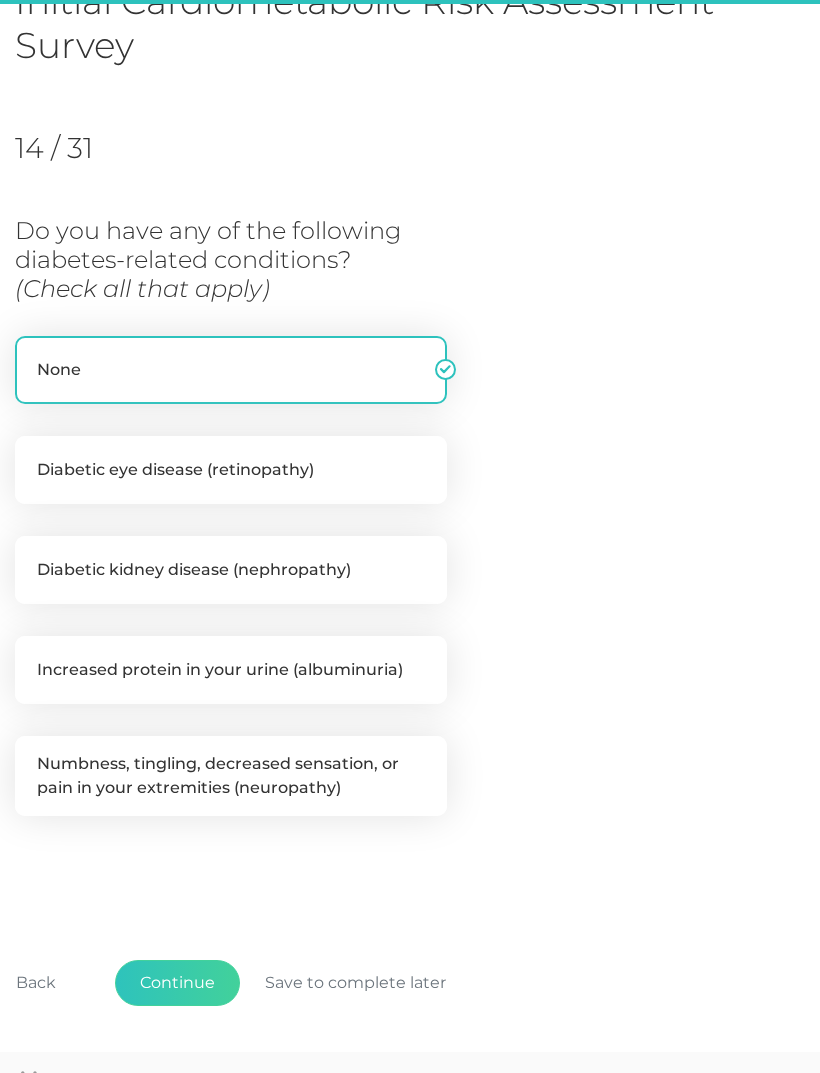 scroll, scrollTop: 213, scrollLeft: 0, axis: vertical 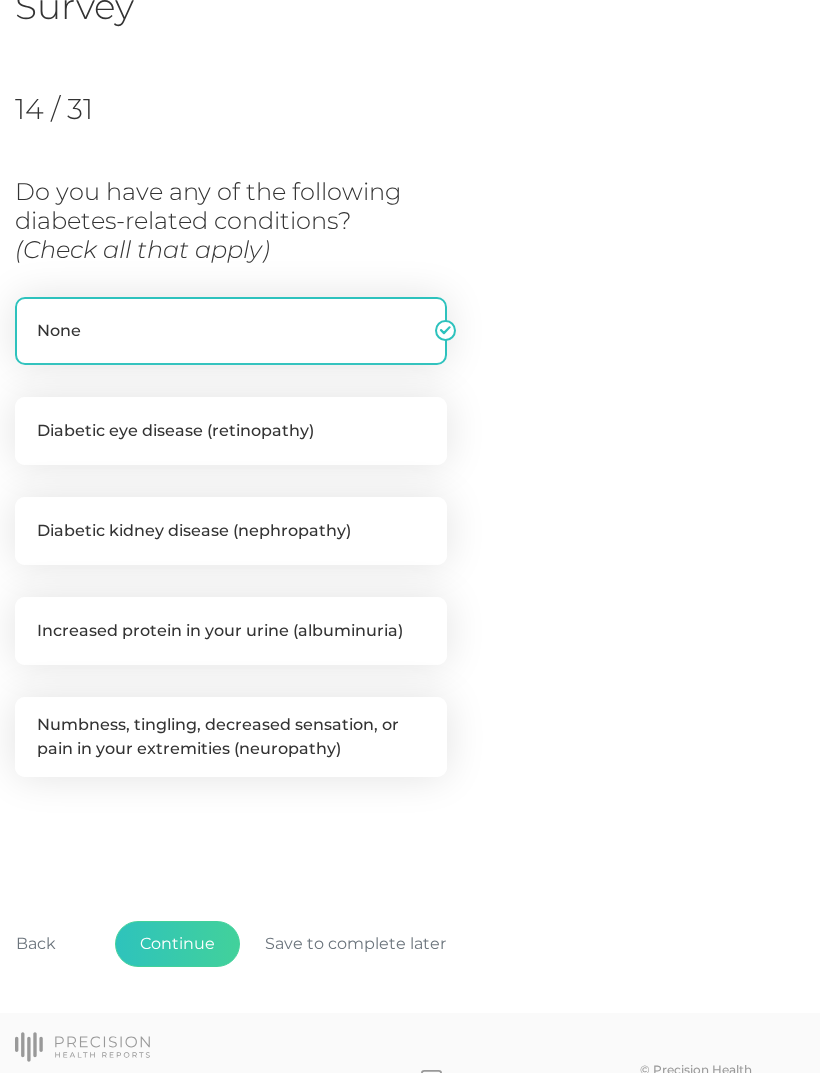 click on "Continue" at bounding box center (177, 944) 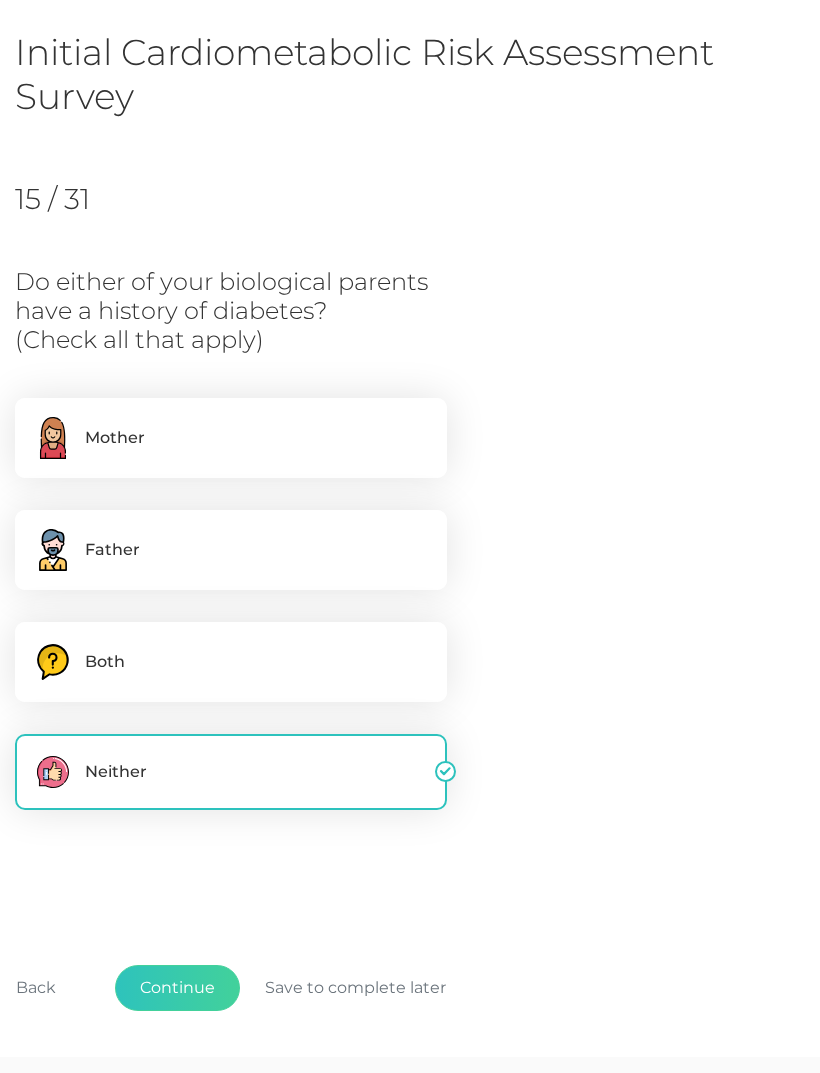 click on "Continue" at bounding box center (177, 988) 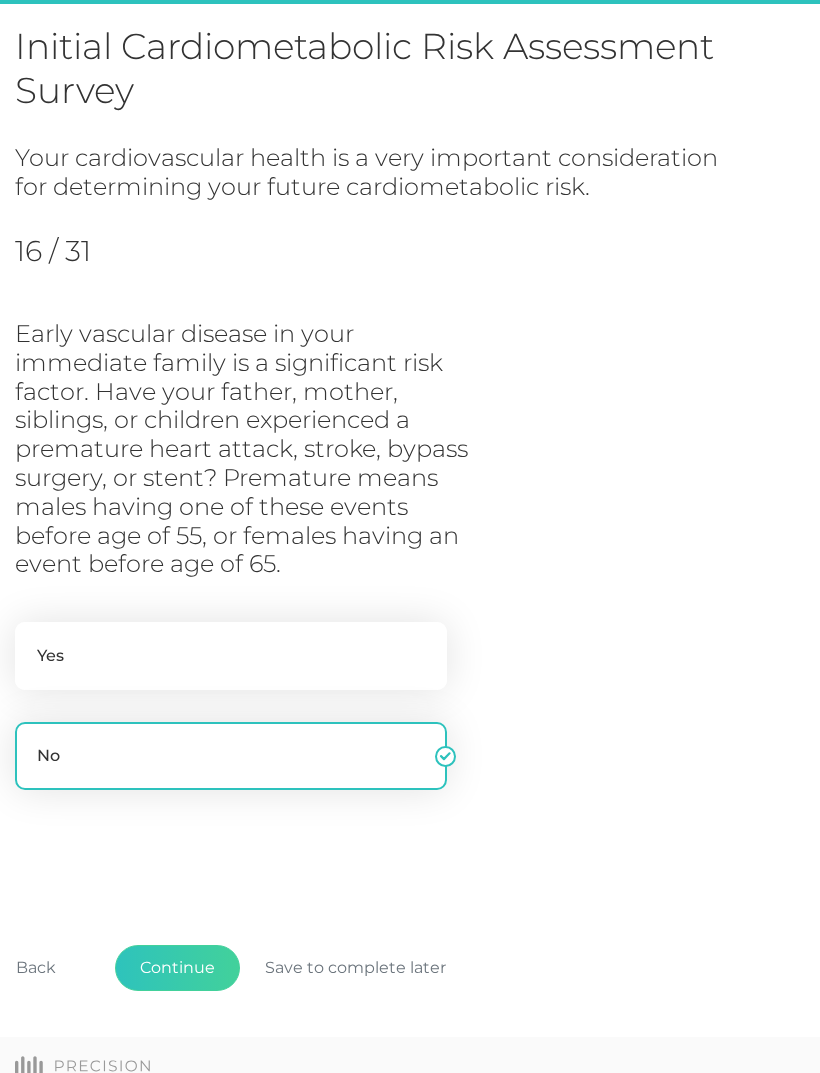 scroll, scrollTop: 147, scrollLeft: 0, axis: vertical 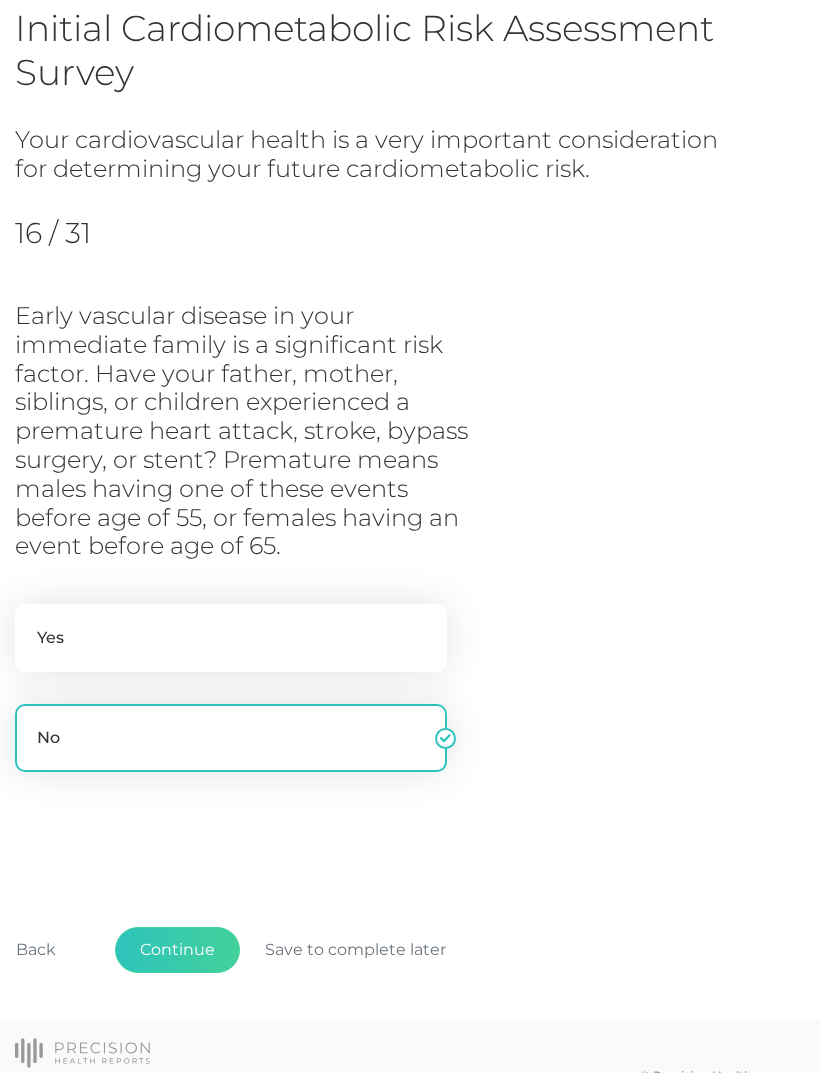 click on "Continue" at bounding box center [177, 950] 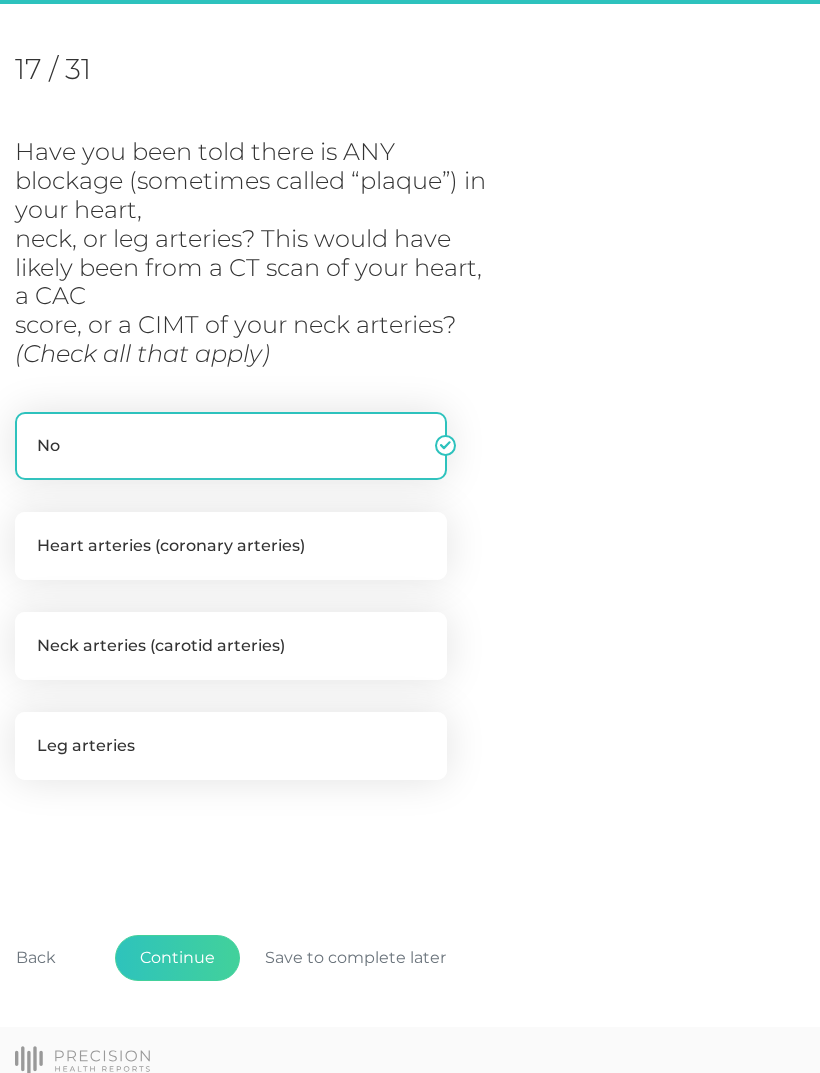 scroll, scrollTop: 263, scrollLeft: 0, axis: vertical 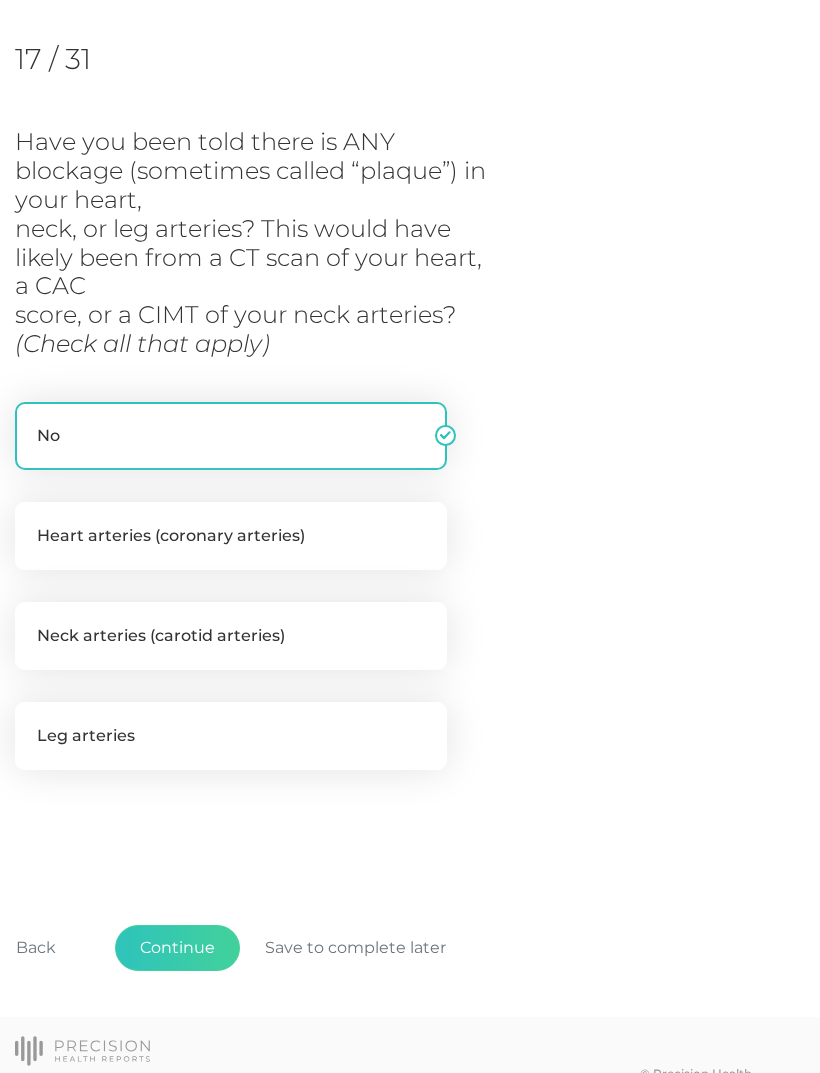 click on "Continue" at bounding box center [177, 948] 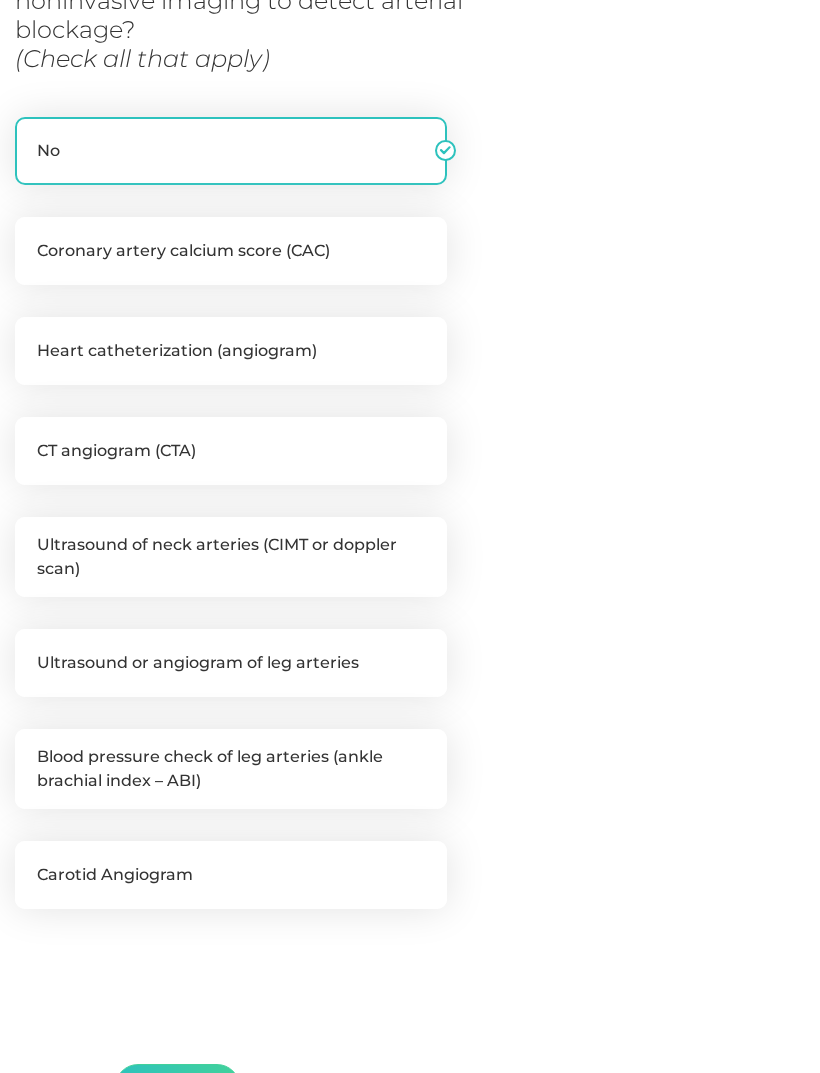 scroll, scrollTop: 433, scrollLeft: 0, axis: vertical 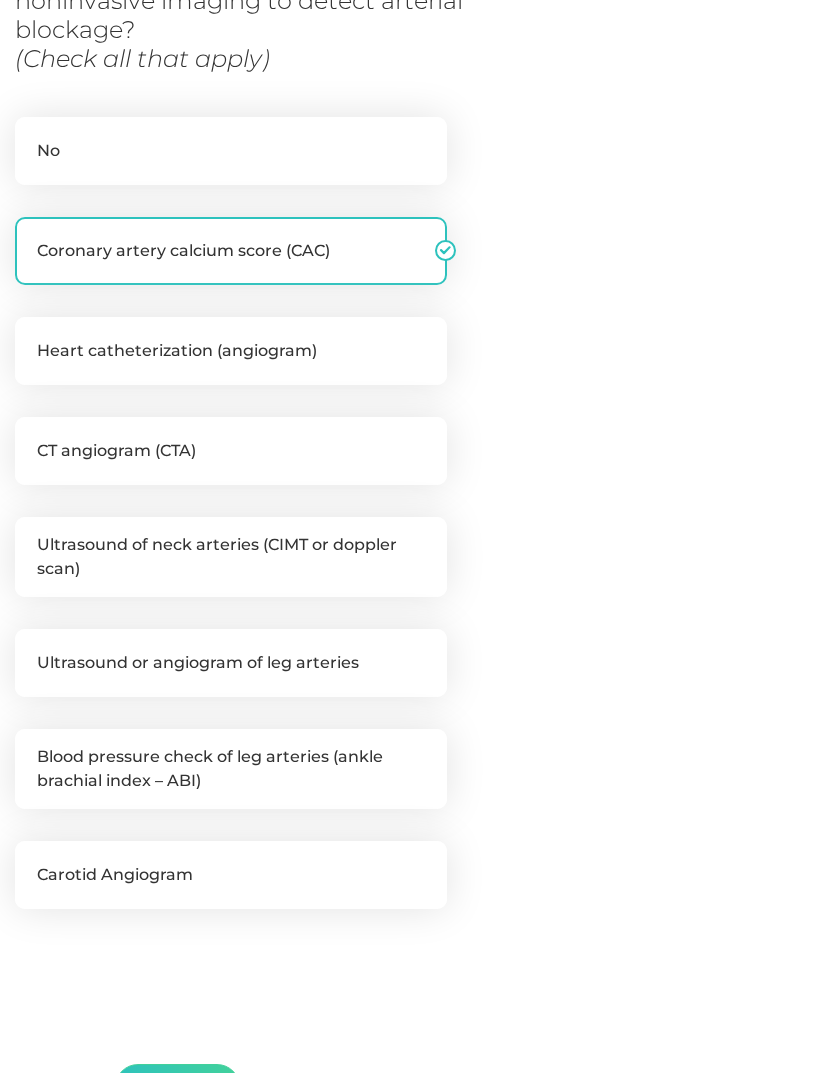 checkbox on "false" 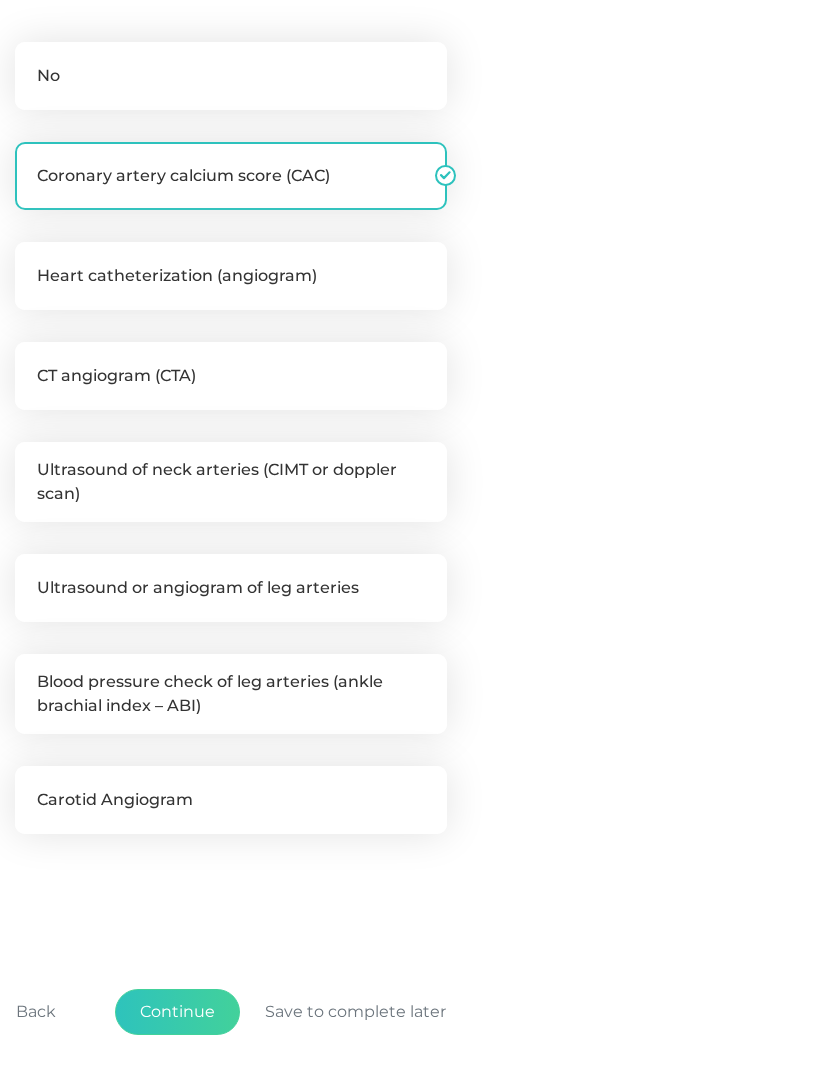 scroll, scrollTop: 508, scrollLeft: 0, axis: vertical 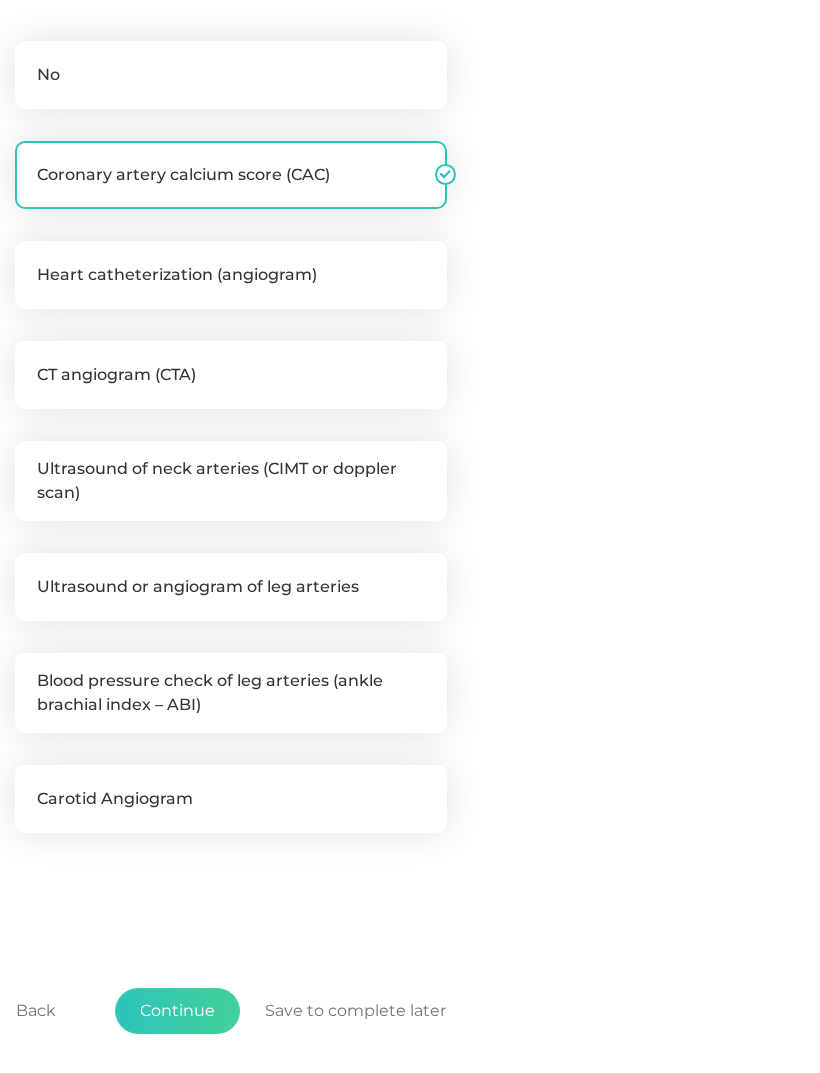 click on "Continue" at bounding box center (177, 1012) 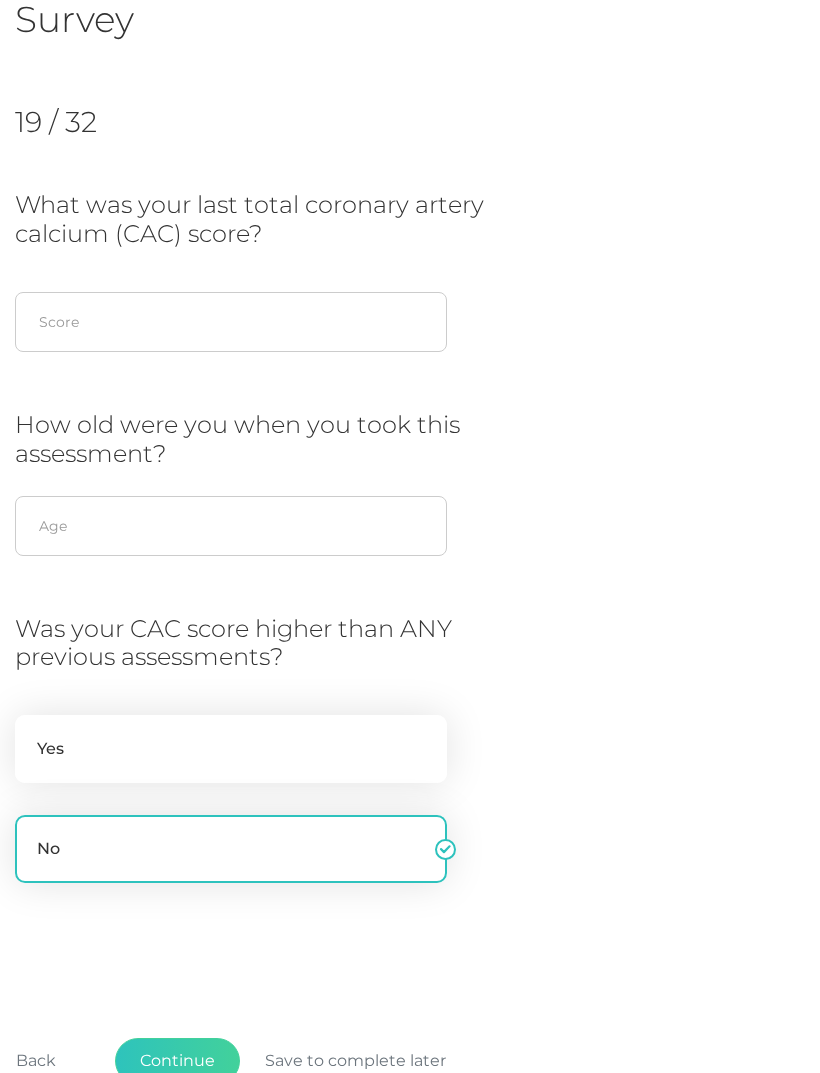 scroll, scrollTop: 202, scrollLeft: 0, axis: vertical 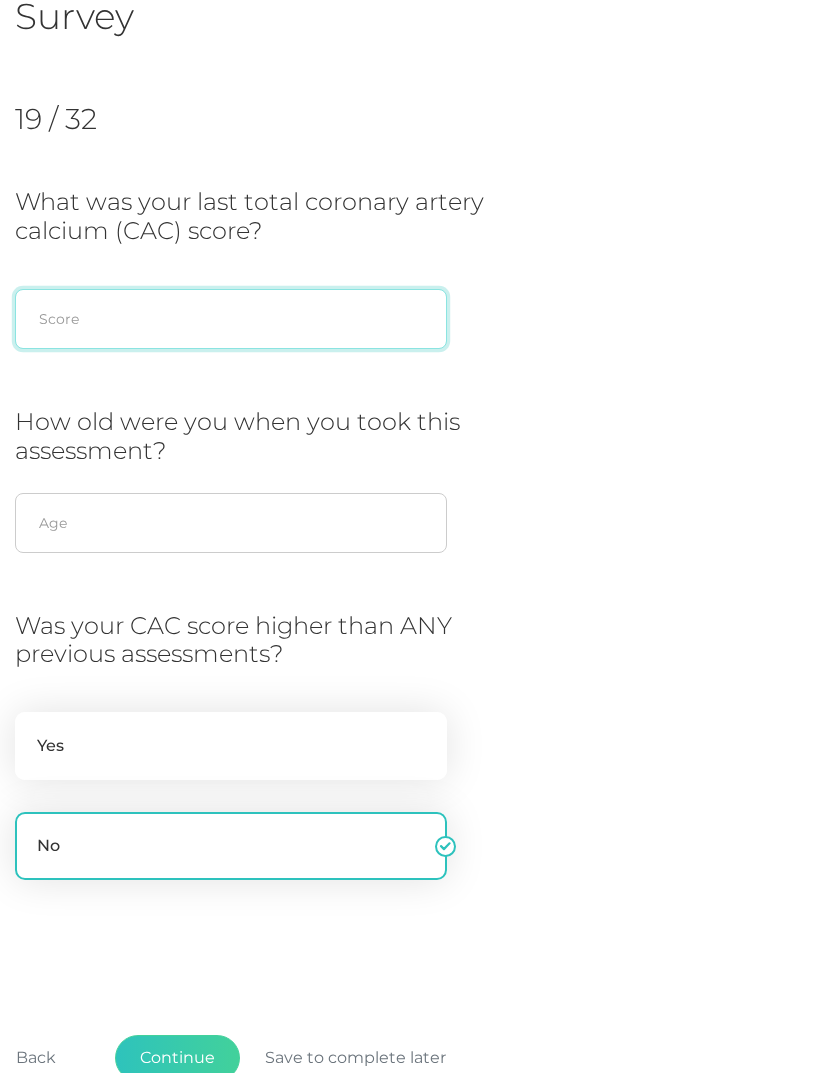 click at bounding box center (231, 320) 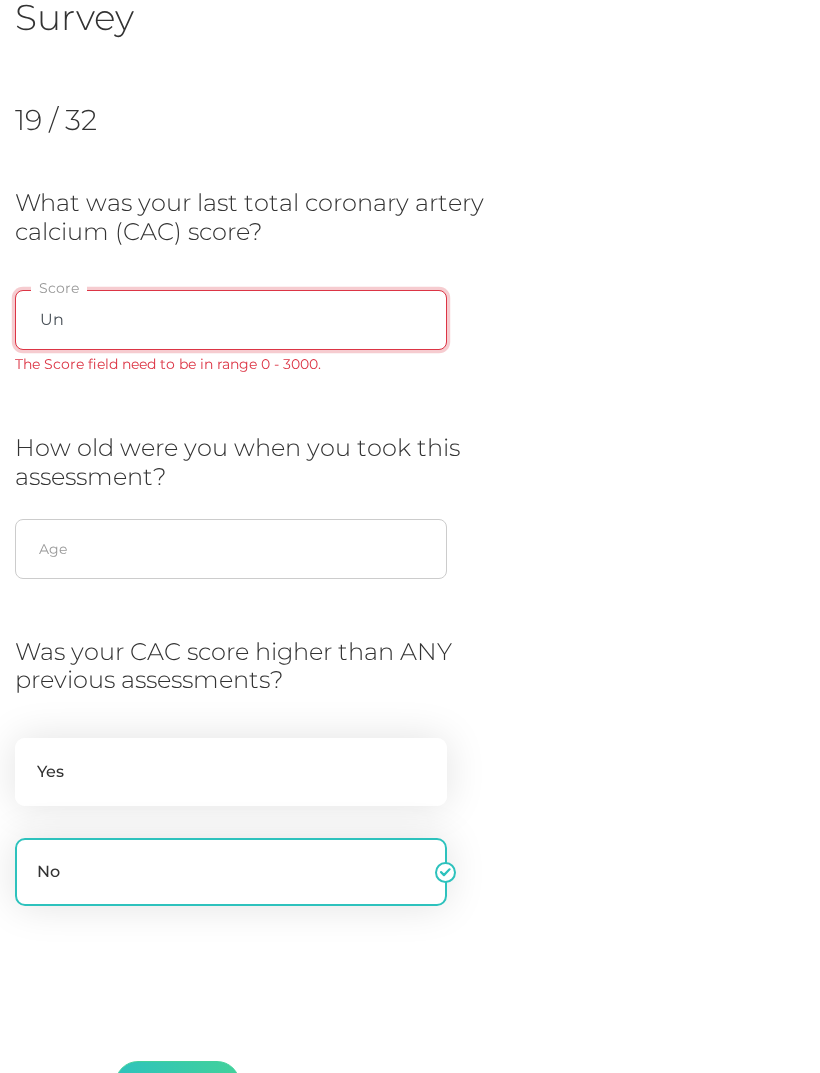 type on "U" 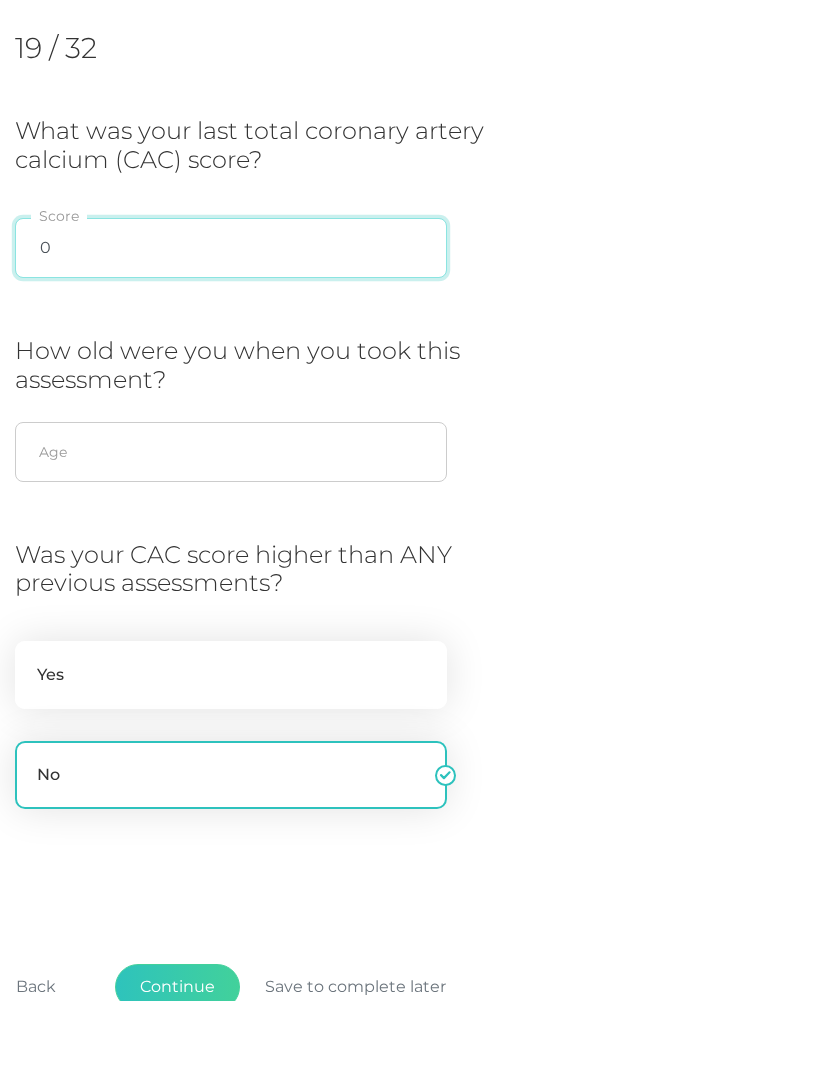 type on "0" 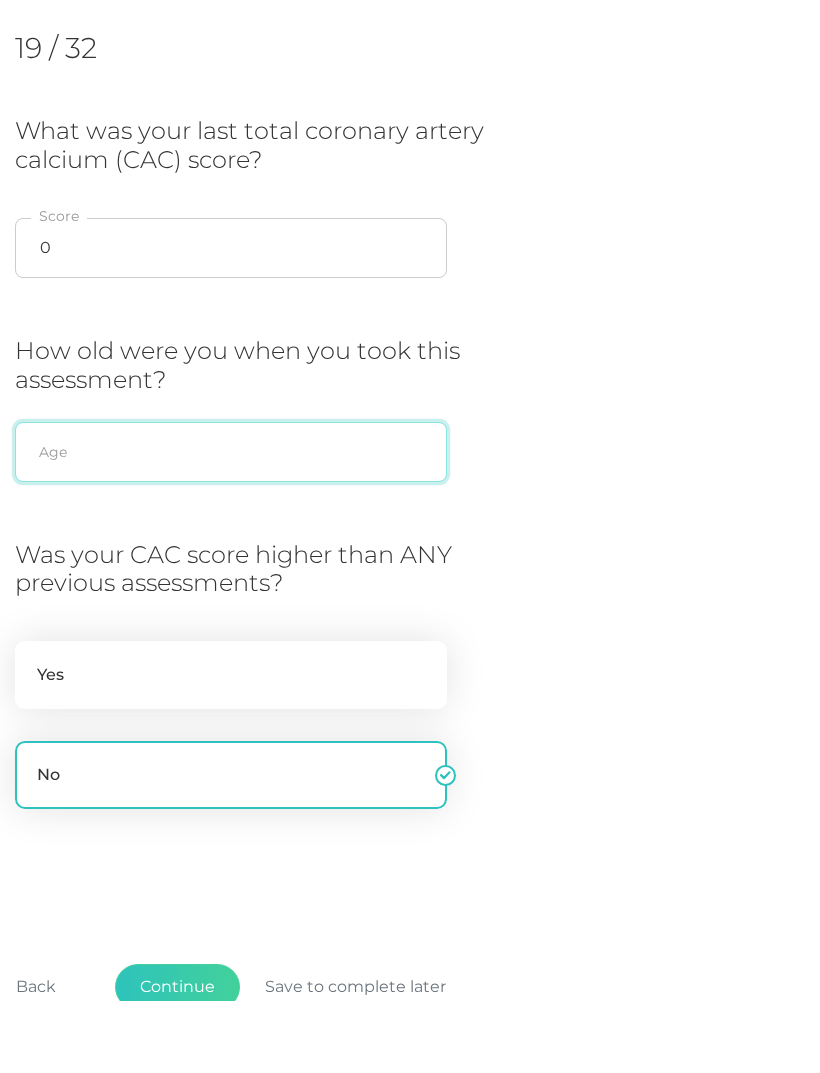 click at bounding box center [231, 524] 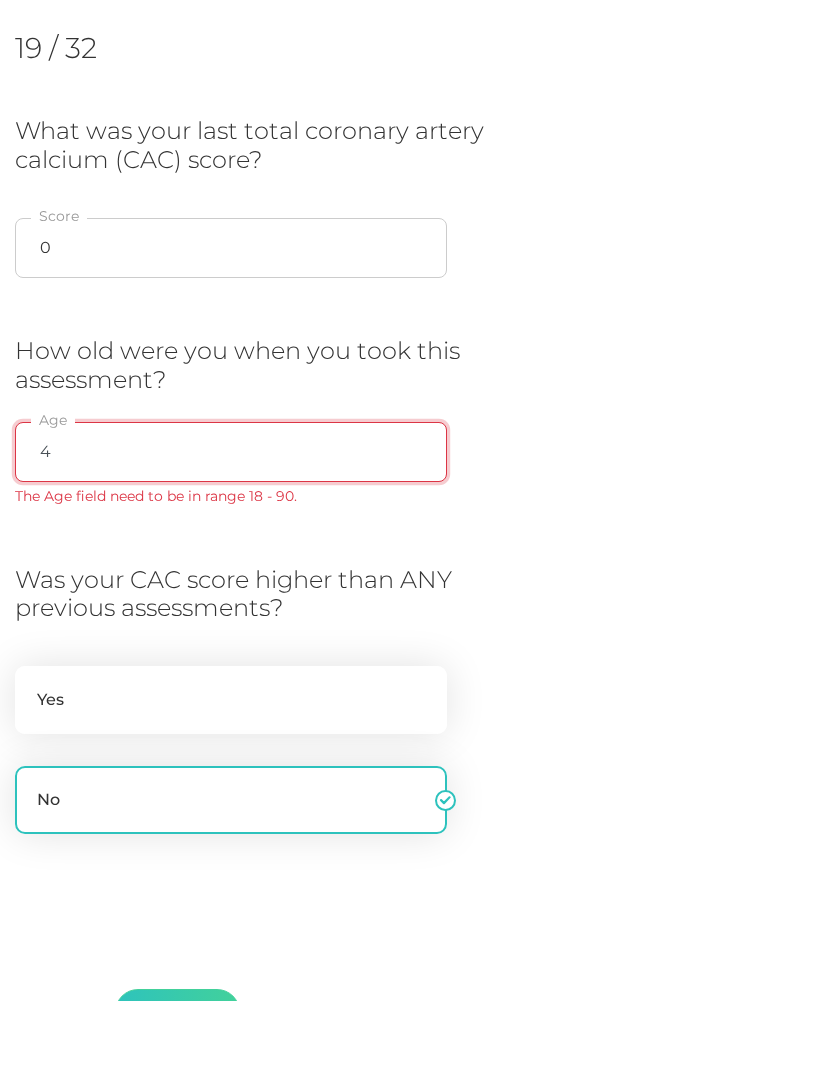 type on "46" 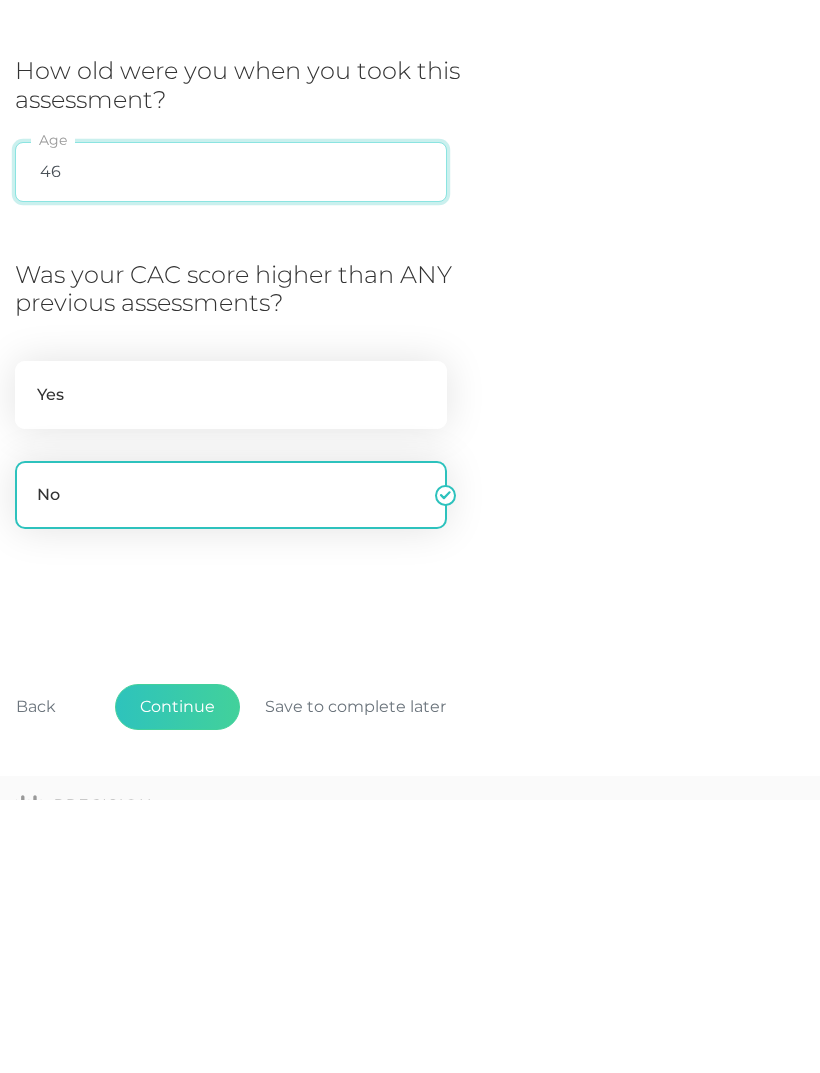 scroll, scrollTop: 283, scrollLeft: 0, axis: vertical 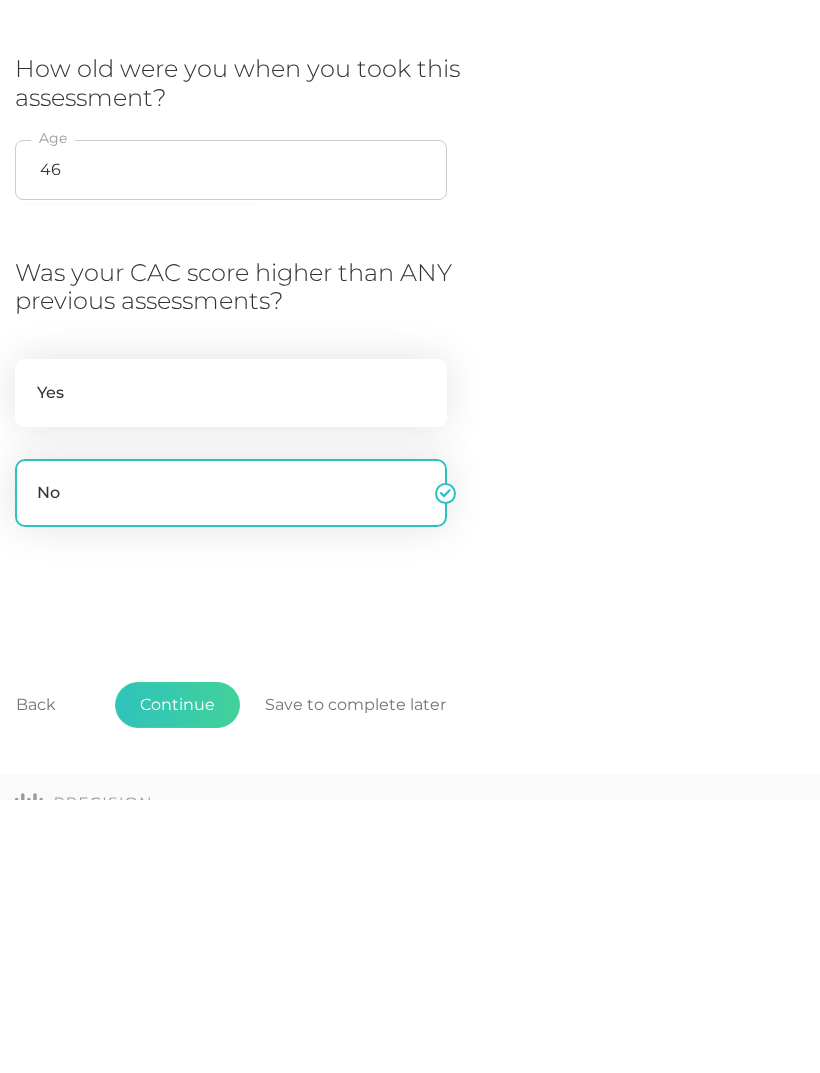 click on "Continue" at bounding box center [177, 978] 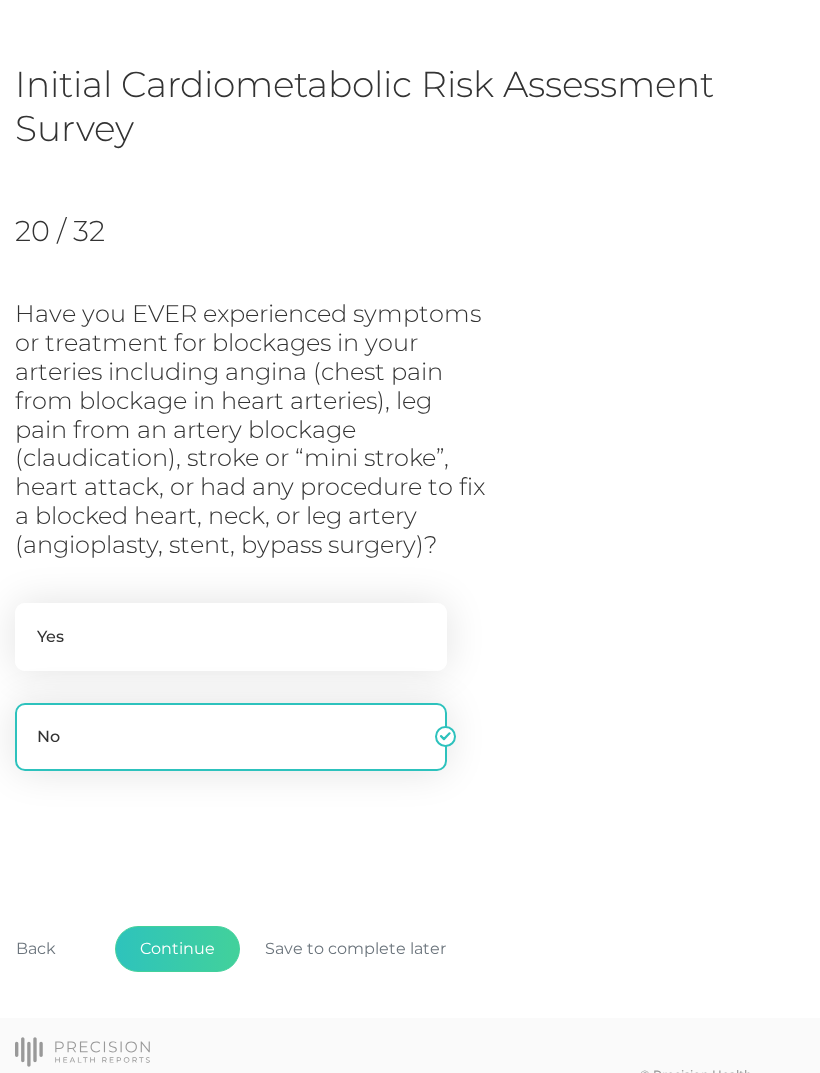 click on "Continue" at bounding box center [177, 949] 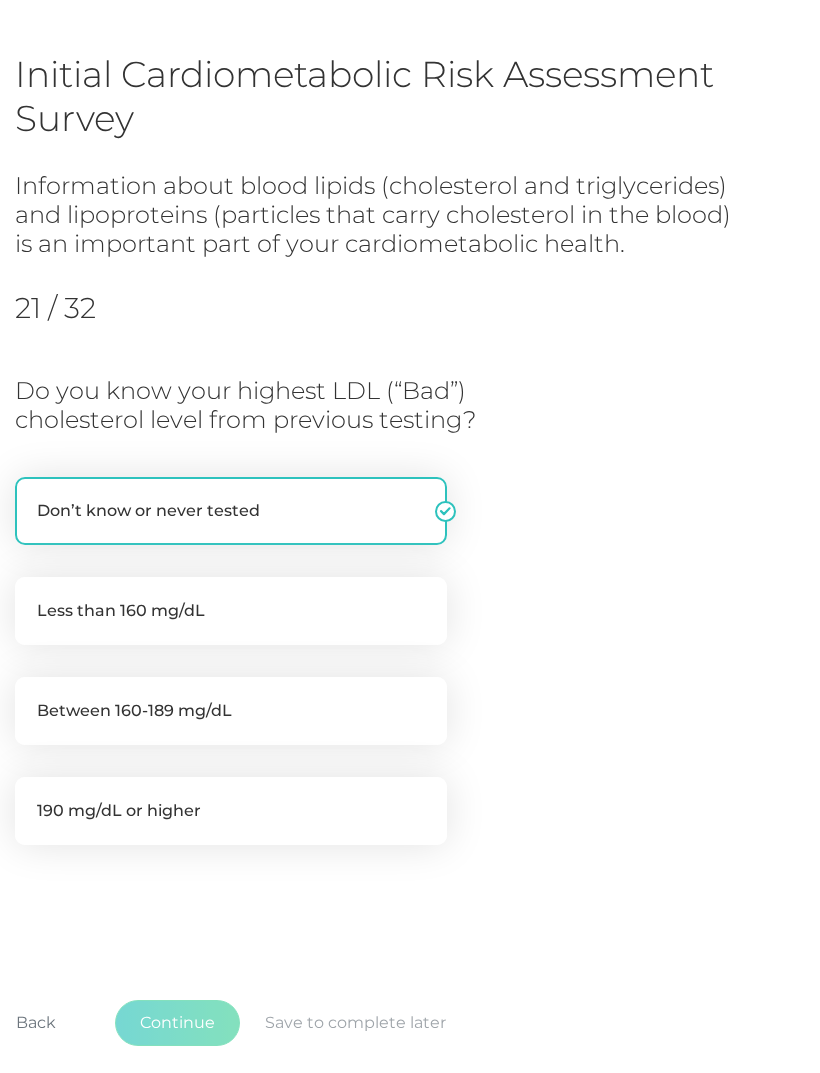 scroll, scrollTop: 179, scrollLeft: 0, axis: vertical 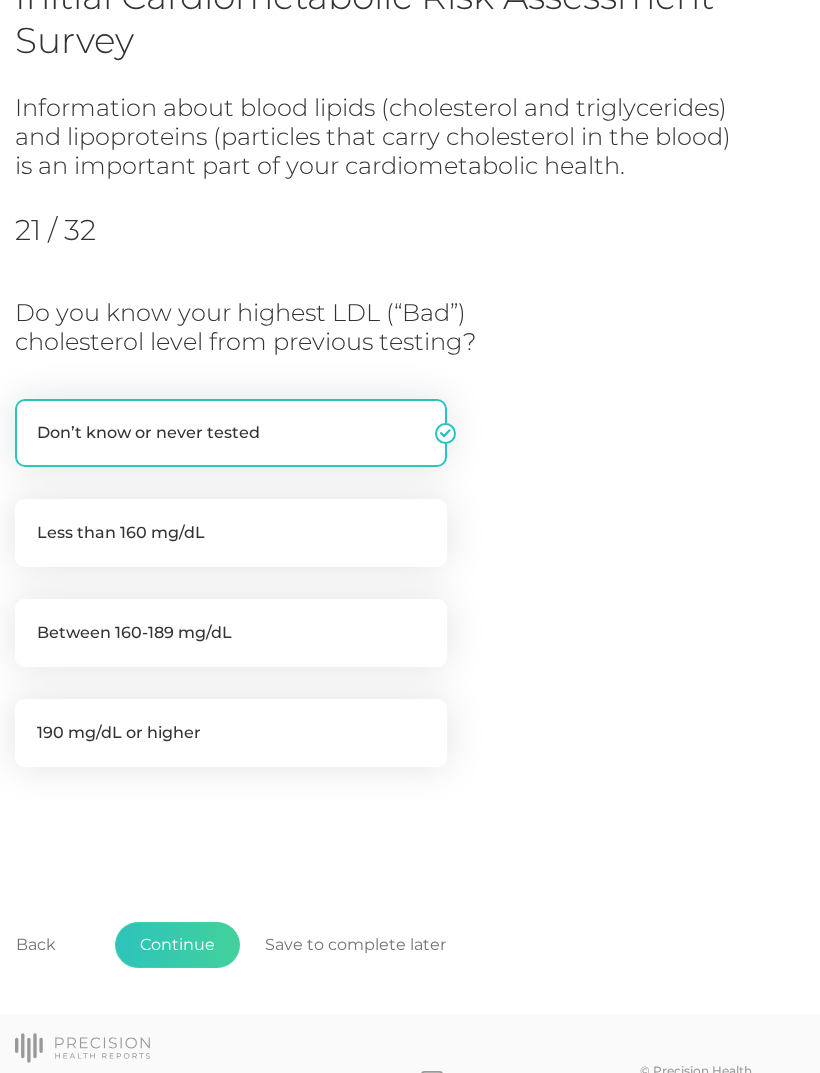 click on "Between 160-189 mg/dL" at bounding box center [231, 633] 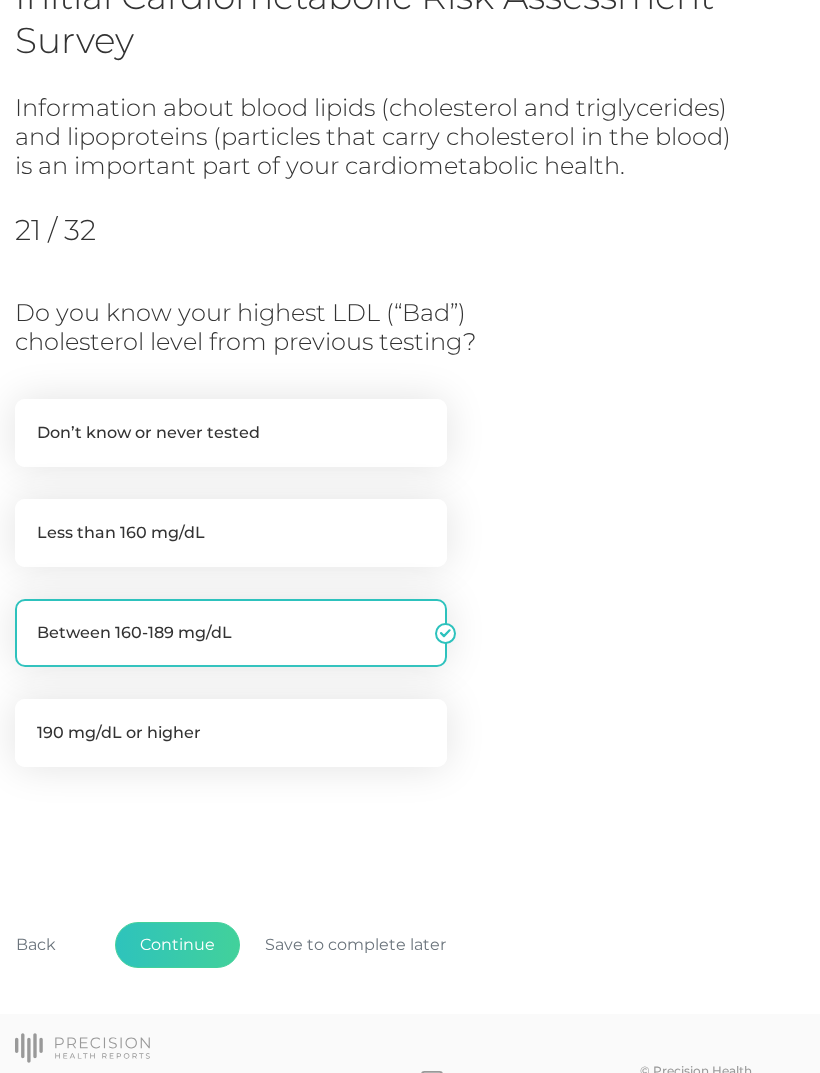 click on "Continue" at bounding box center [177, 945] 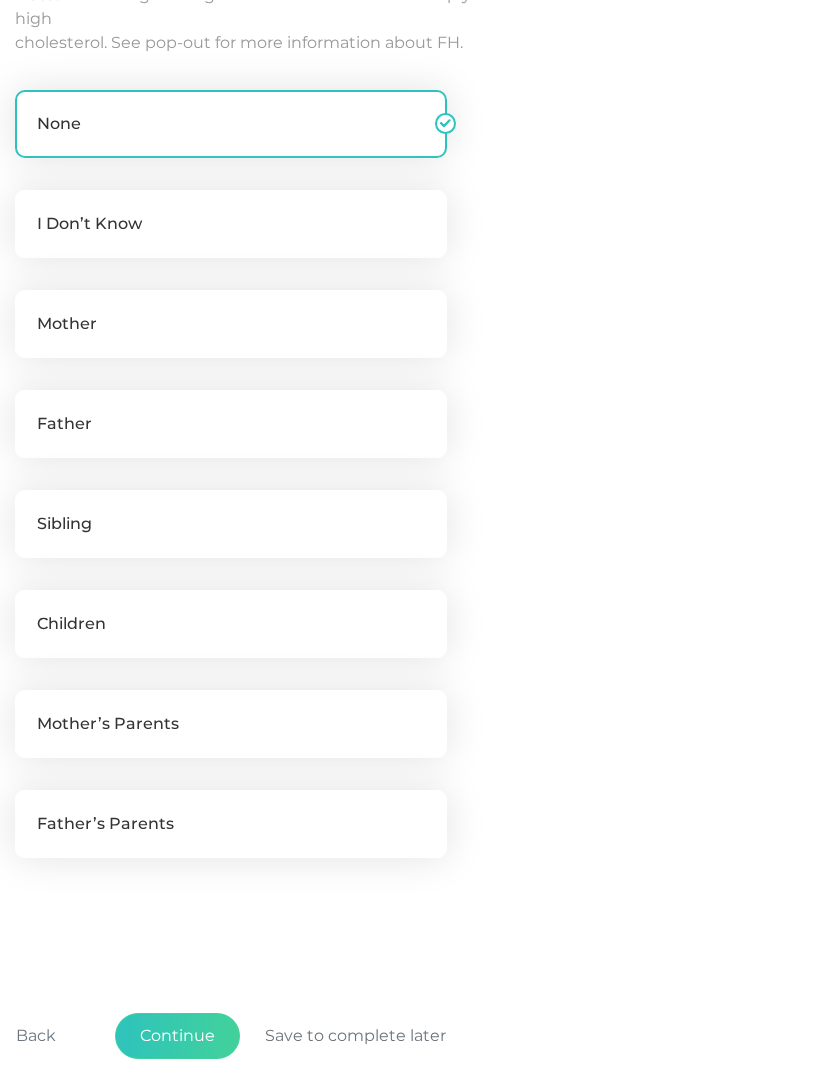 scroll, scrollTop: 578, scrollLeft: 0, axis: vertical 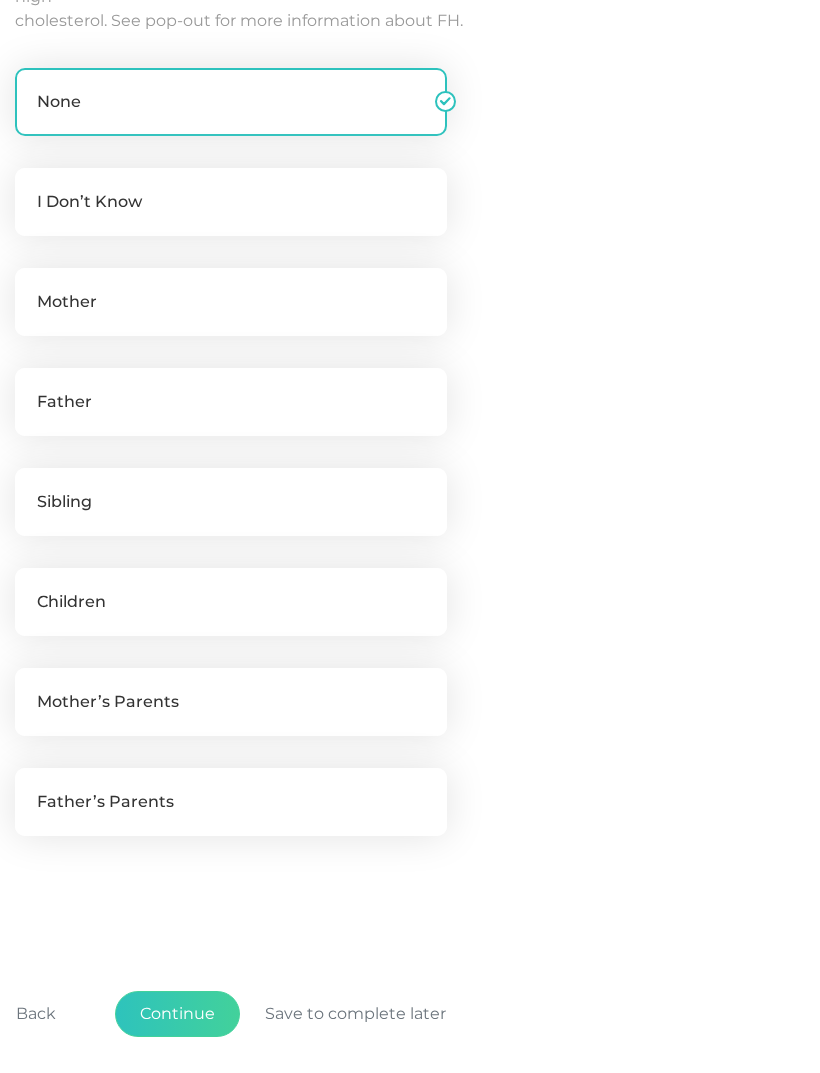 click on "Mother" at bounding box center [231, 302] 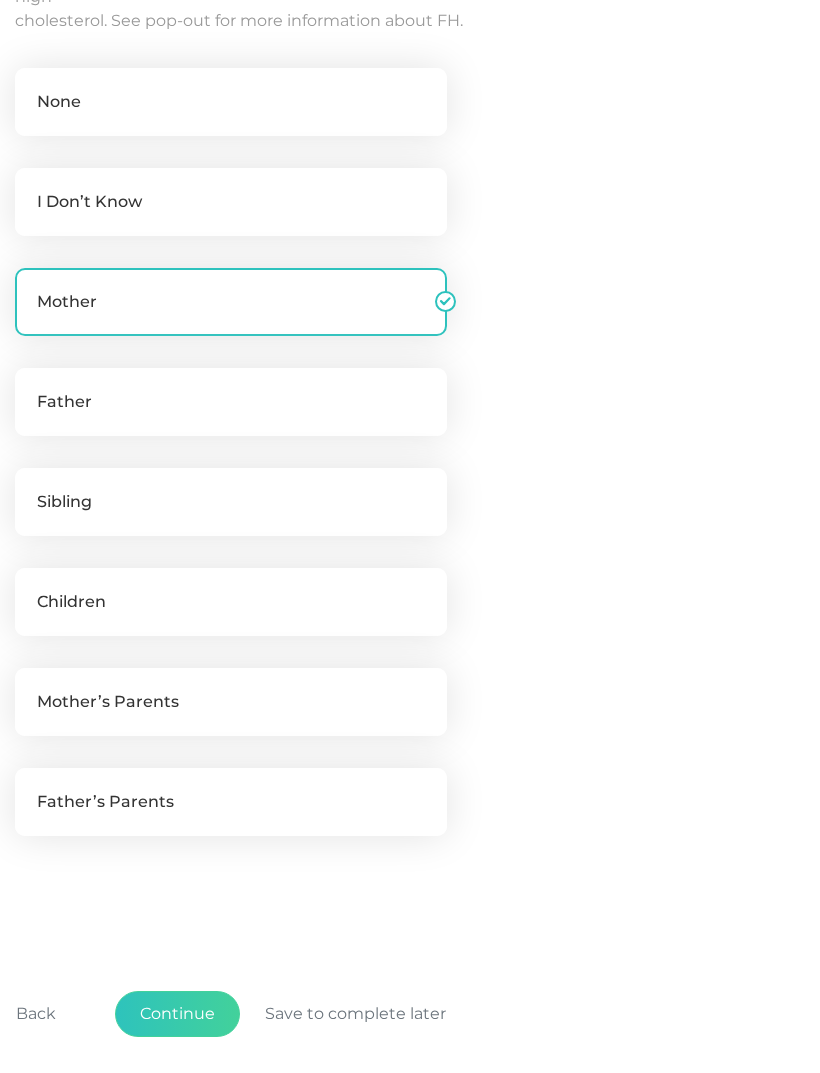 checkbox on "false" 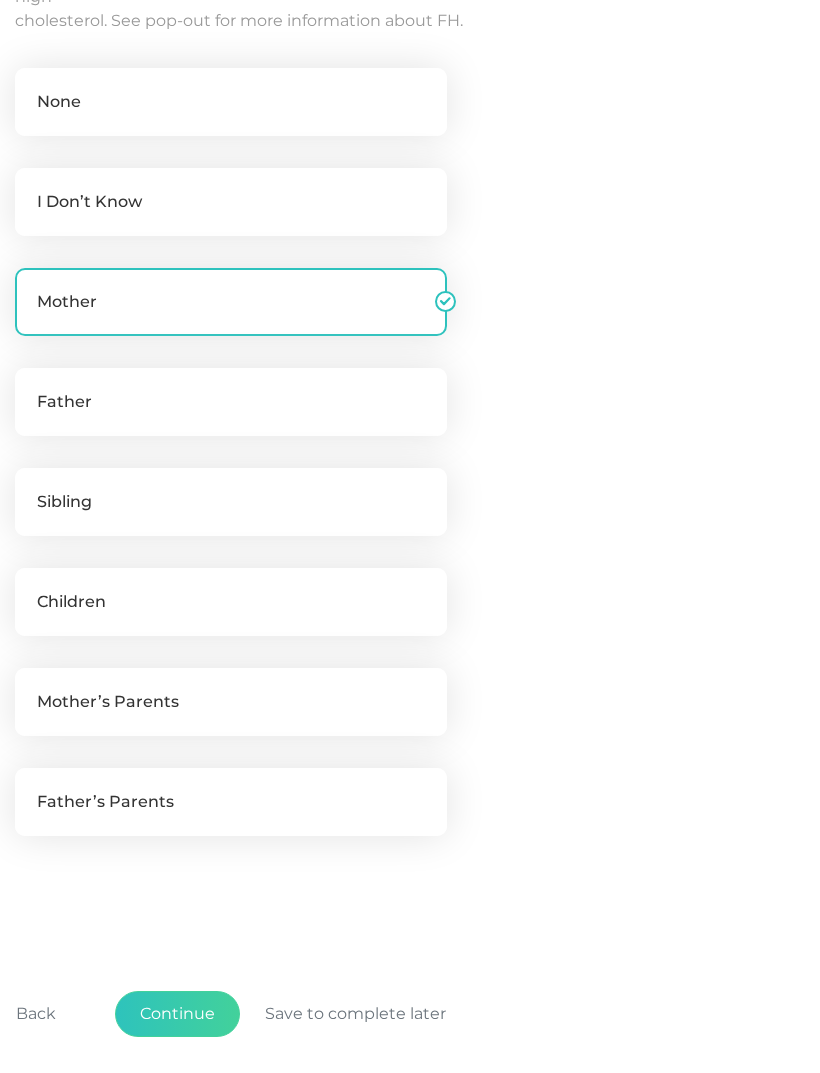 scroll, scrollTop: 23, scrollLeft: 0, axis: vertical 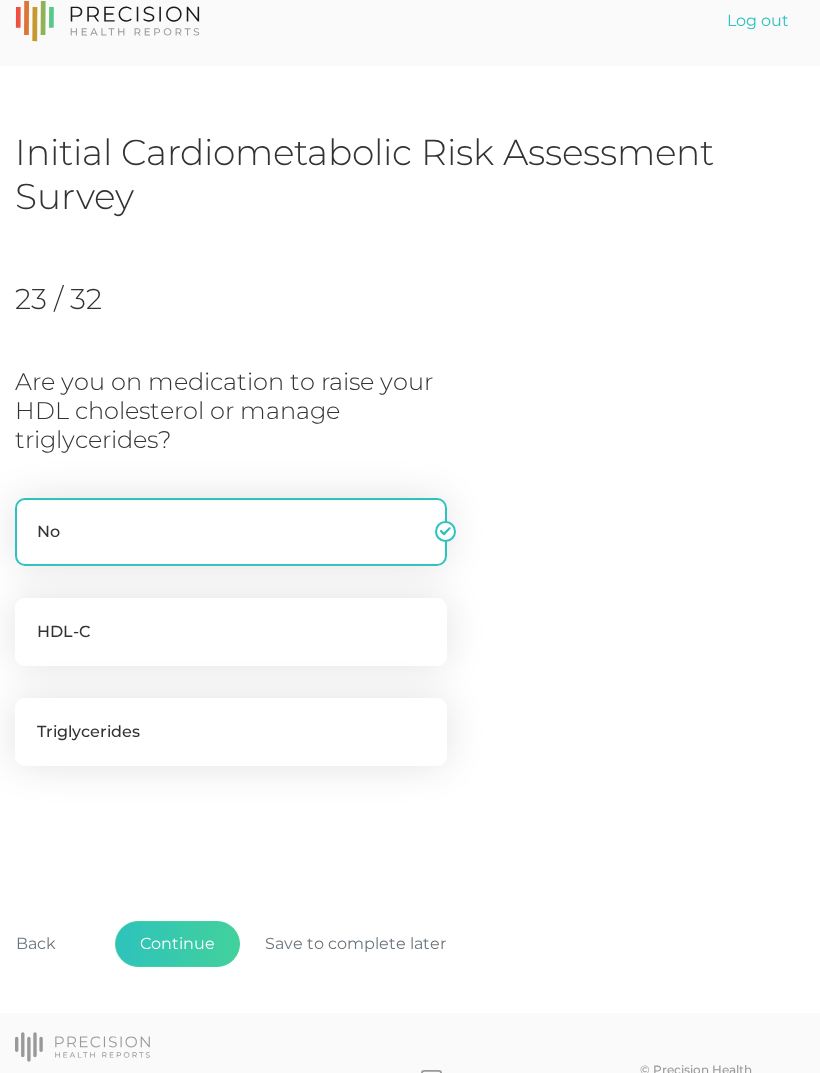 click on "Triglycerides" at bounding box center [231, 732] 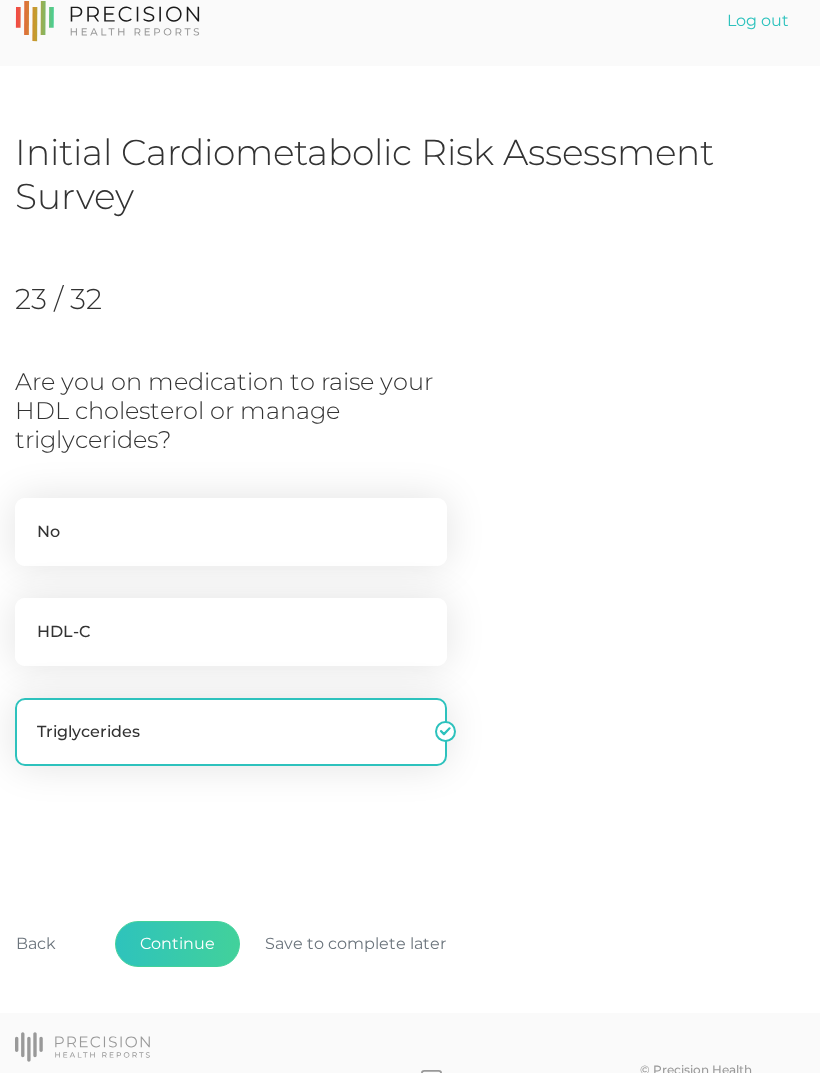 checkbox on "false" 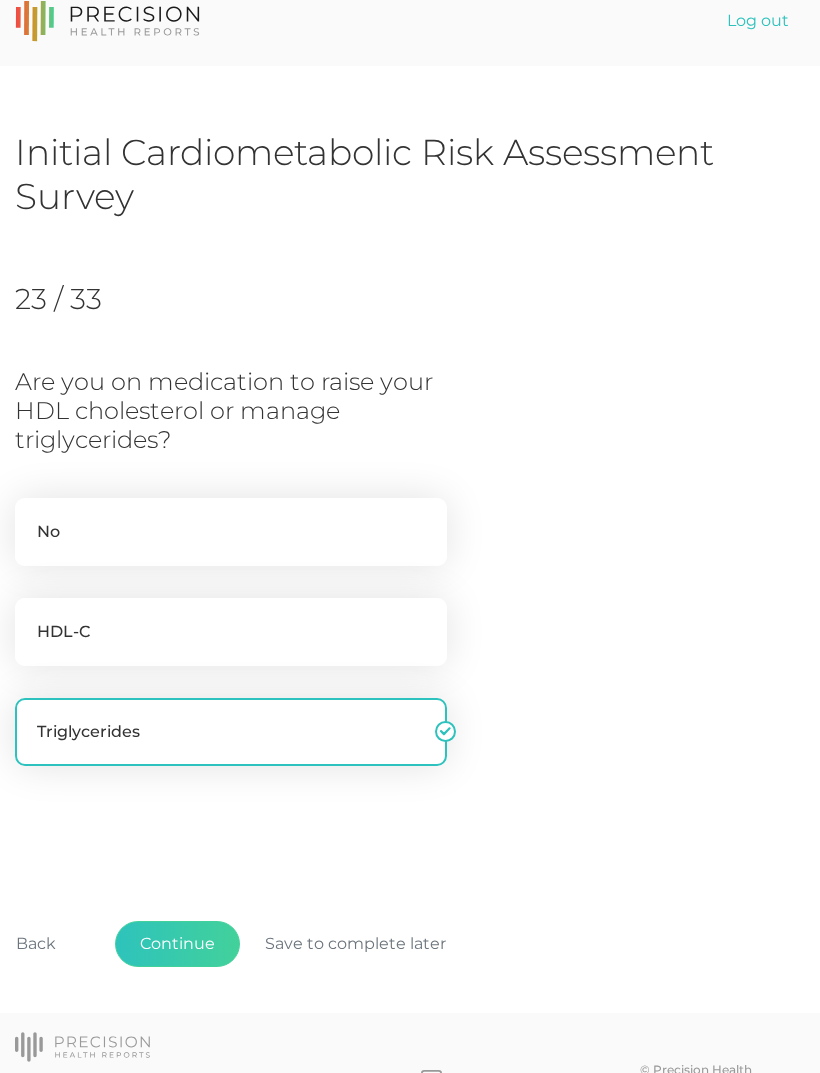 click on "Continue" at bounding box center (177, 944) 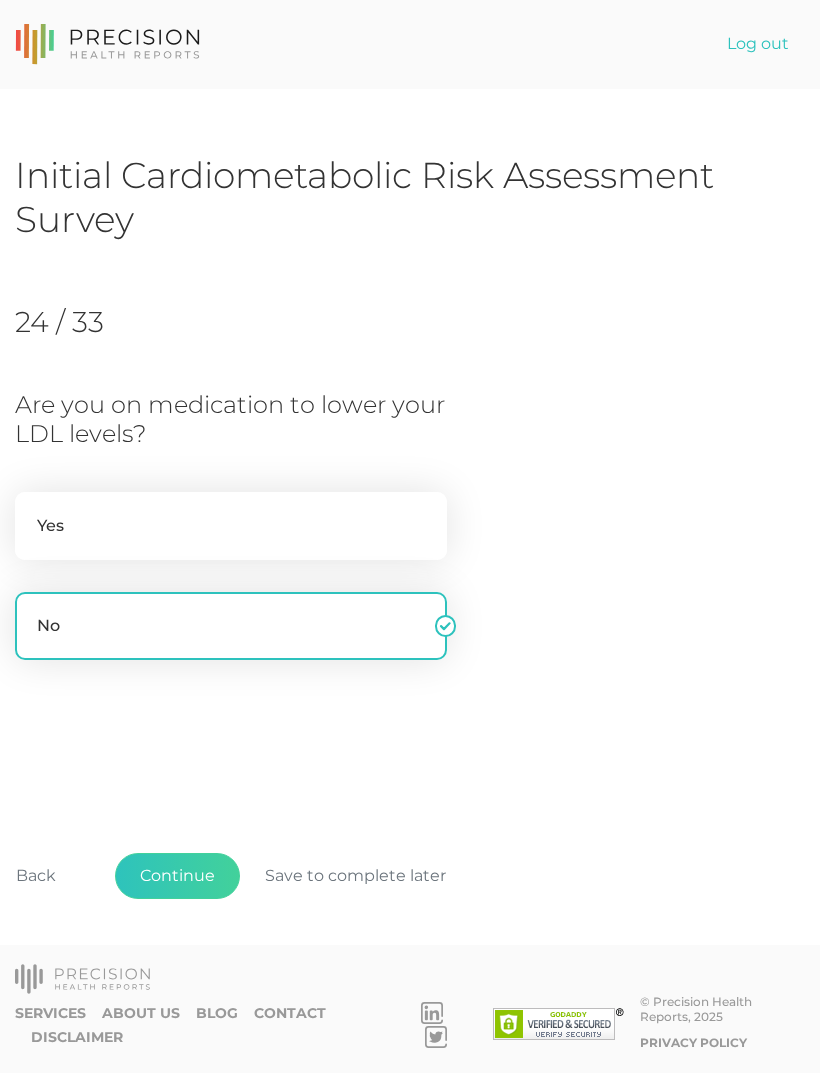 click on "Yes" at bounding box center [231, 526] 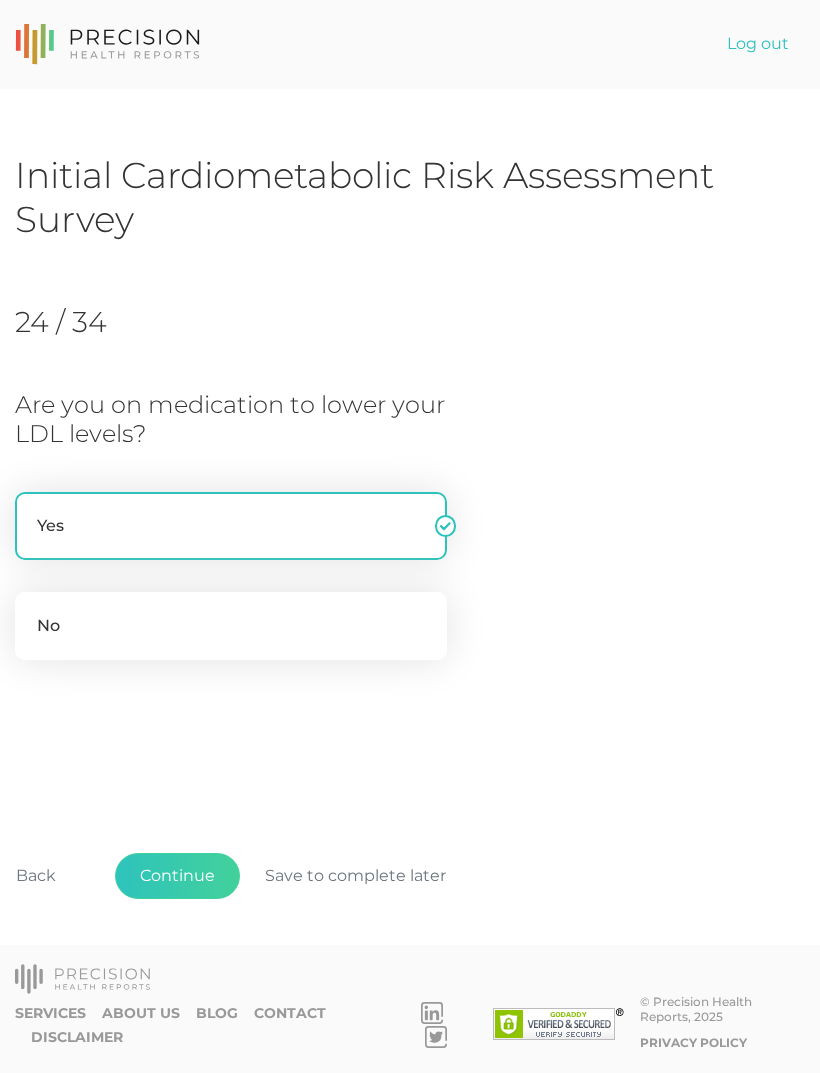 click on "Continue" at bounding box center [177, 876] 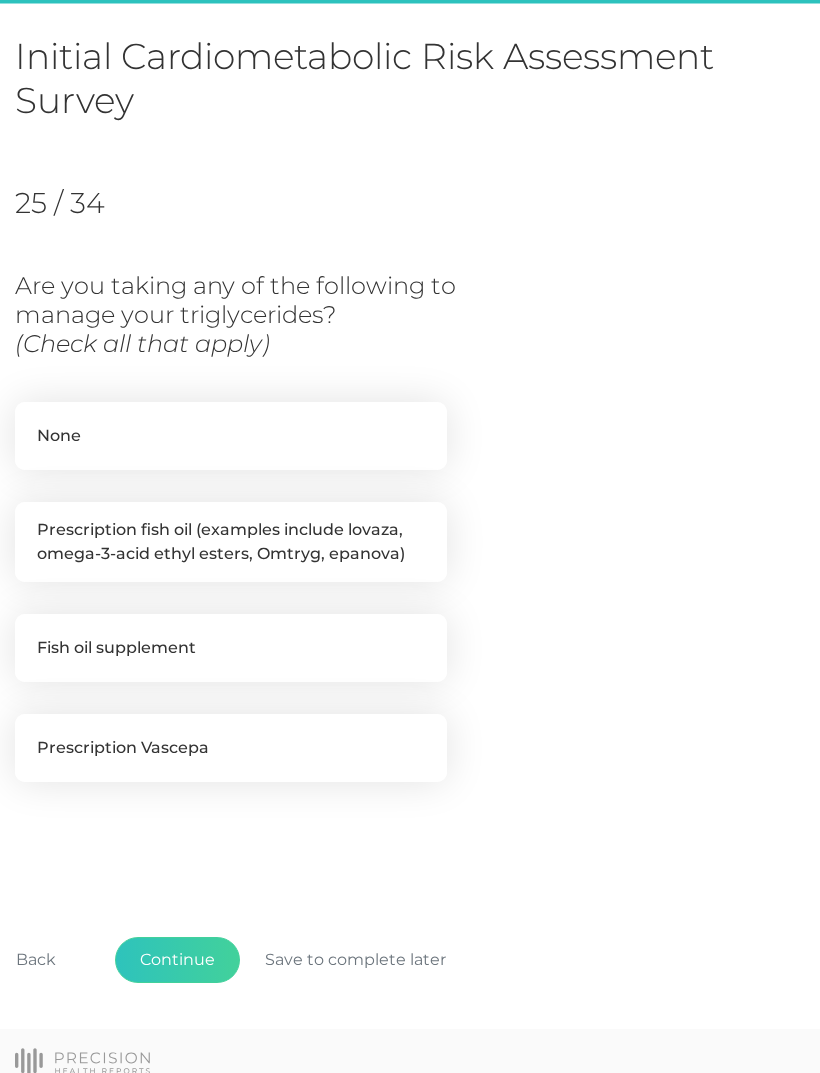 scroll, scrollTop: 135, scrollLeft: 0, axis: vertical 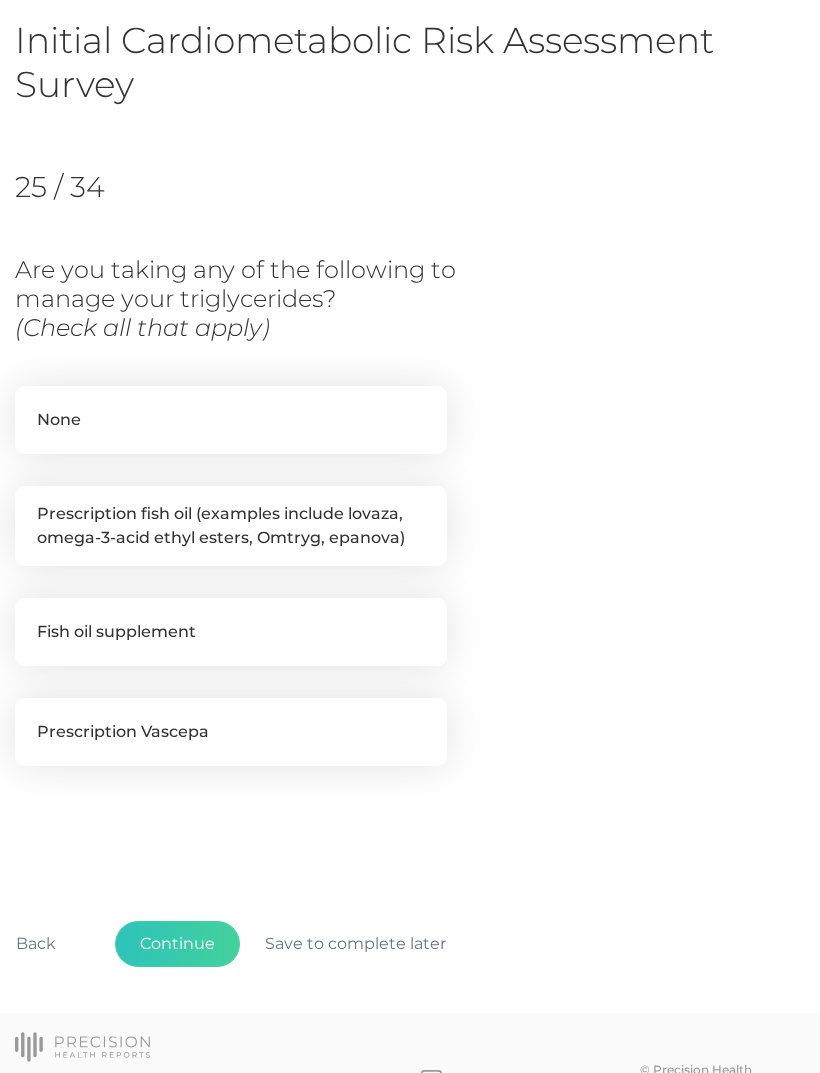 click on "None" at bounding box center [231, 420] 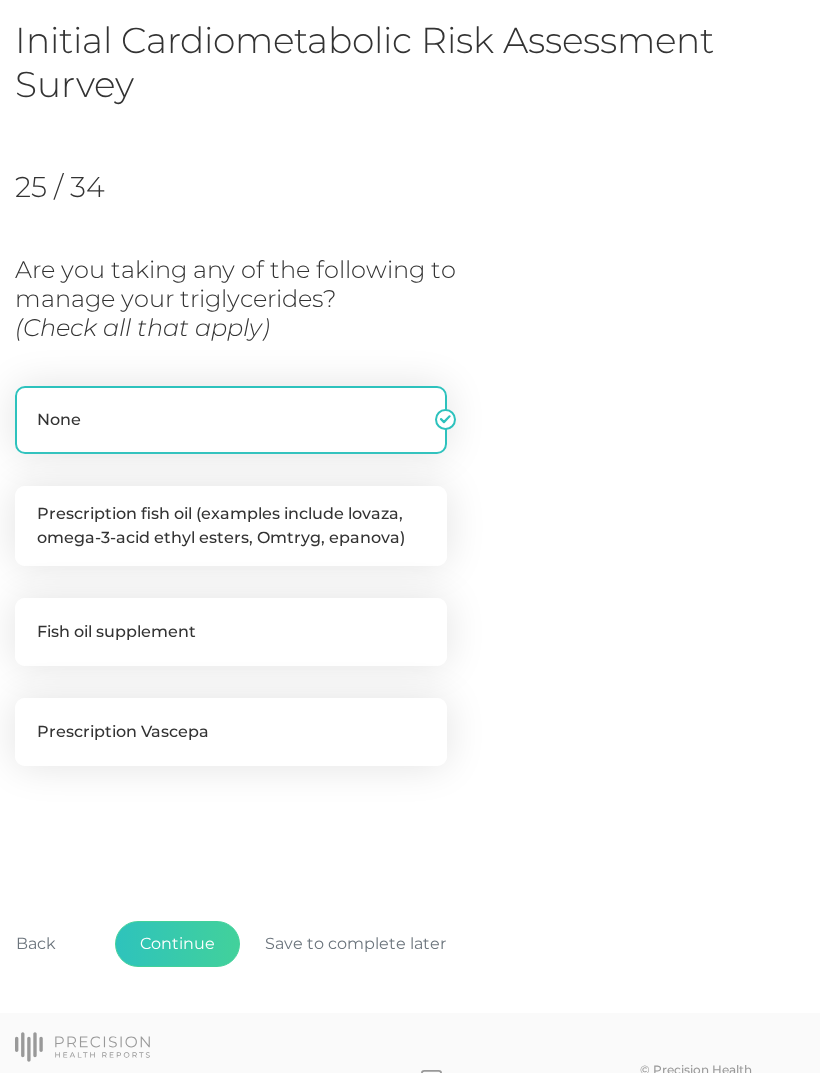 click on "Continue" at bounding box center (177, 944) 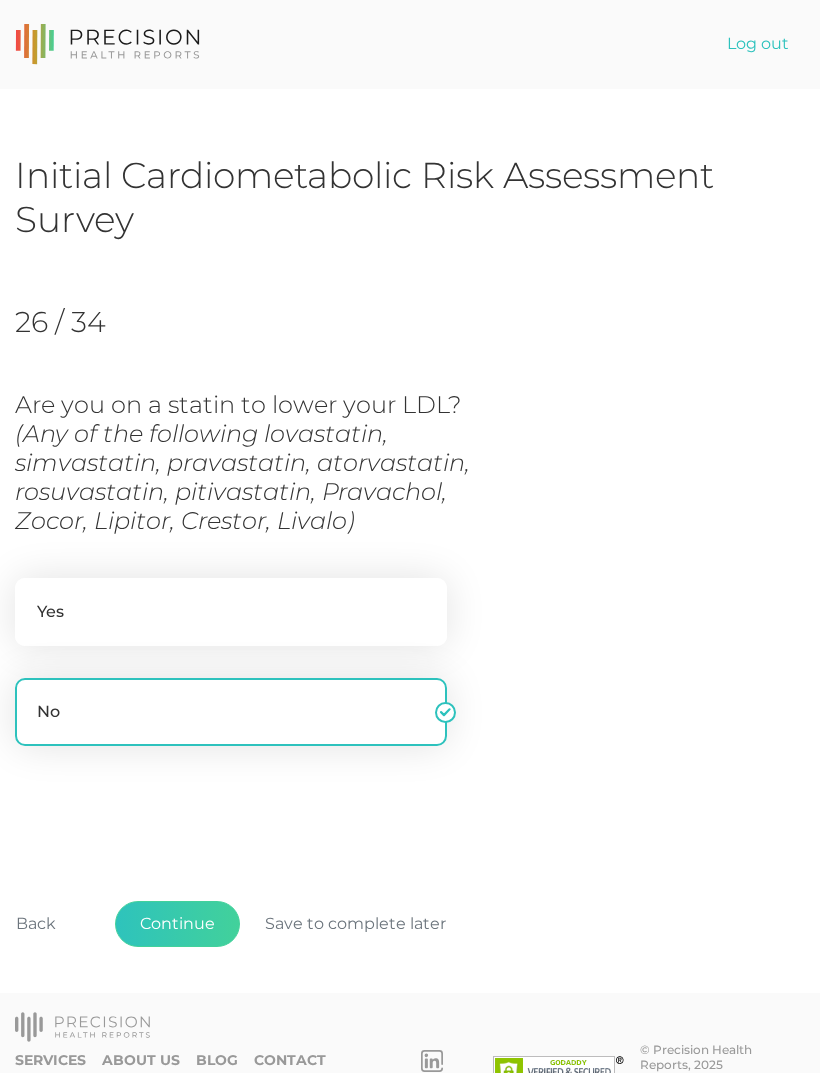 click on "Yes" at bounding box center [231, 612] 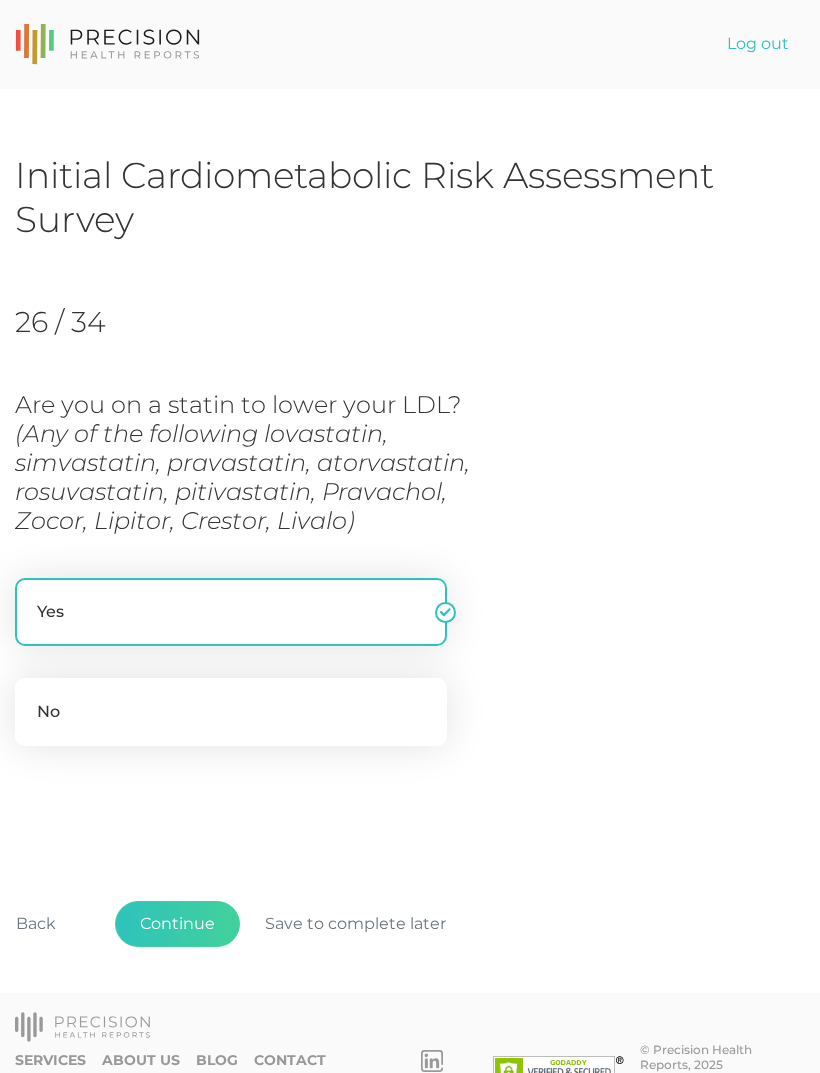 click on "Continue" at bounding box center [177, 924] 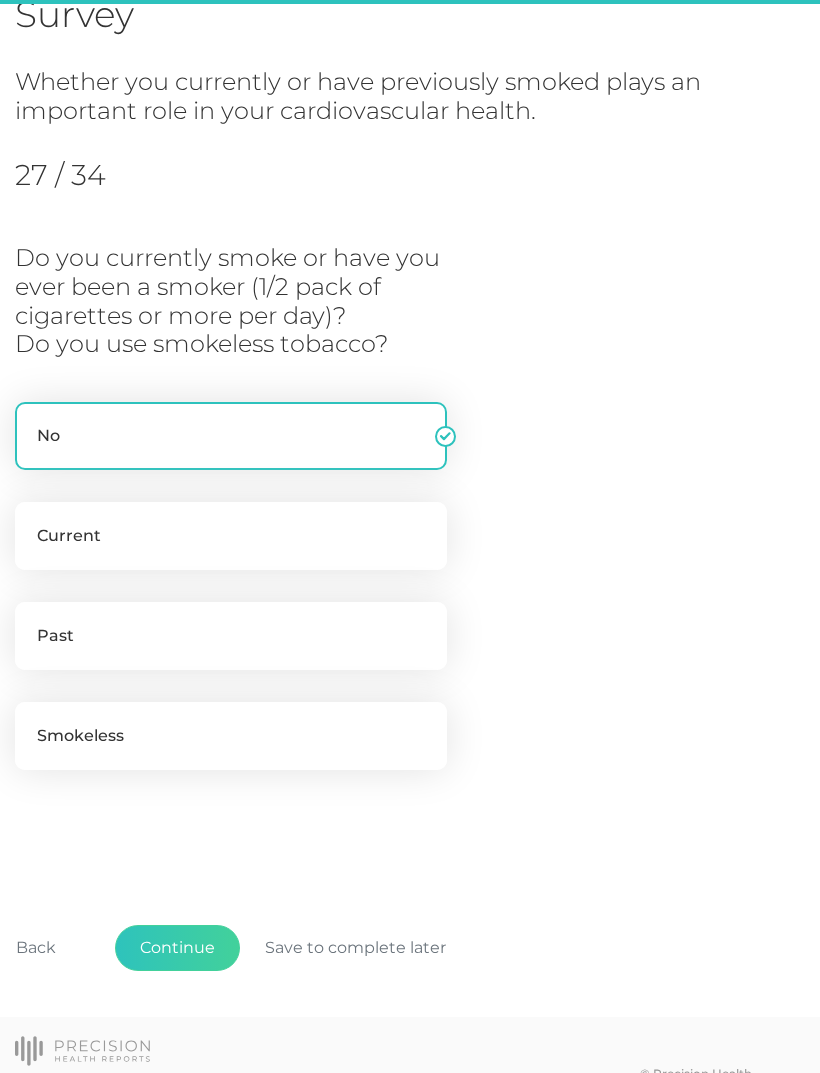 scroll, scrollTop: 207, scrollLeft: 0, axis: vertical 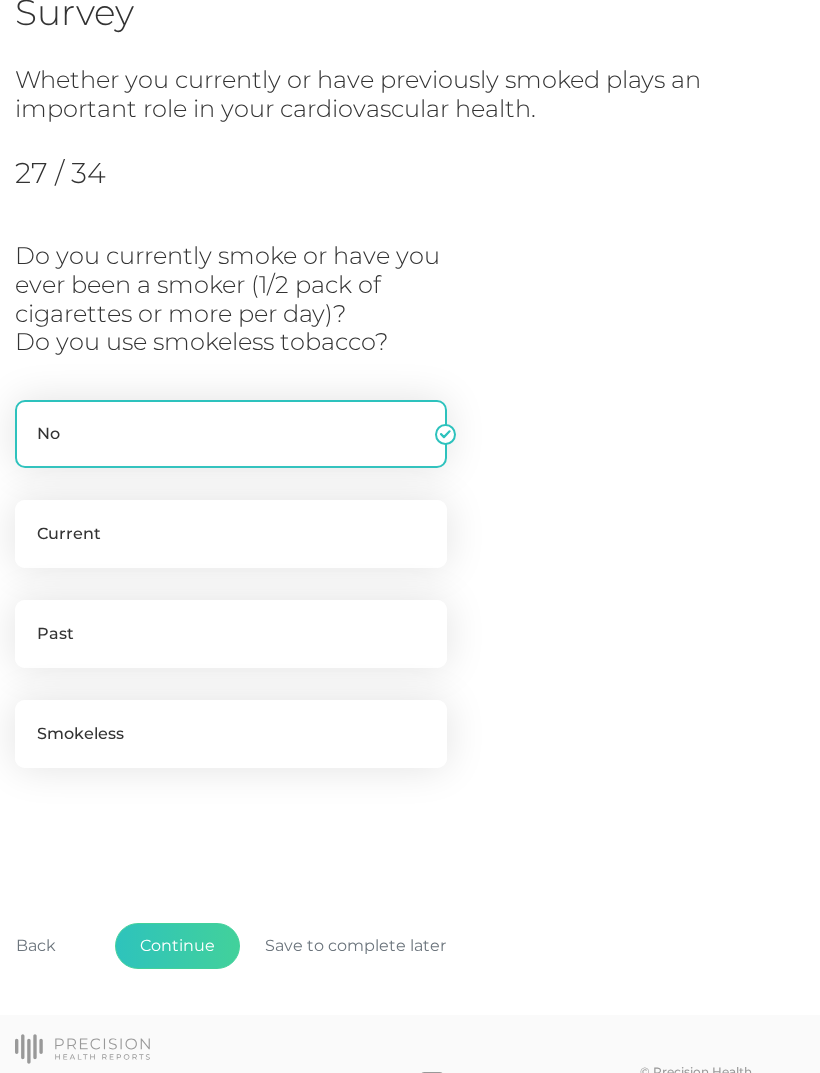 click on "Continue" at bounding box center [177, 946] 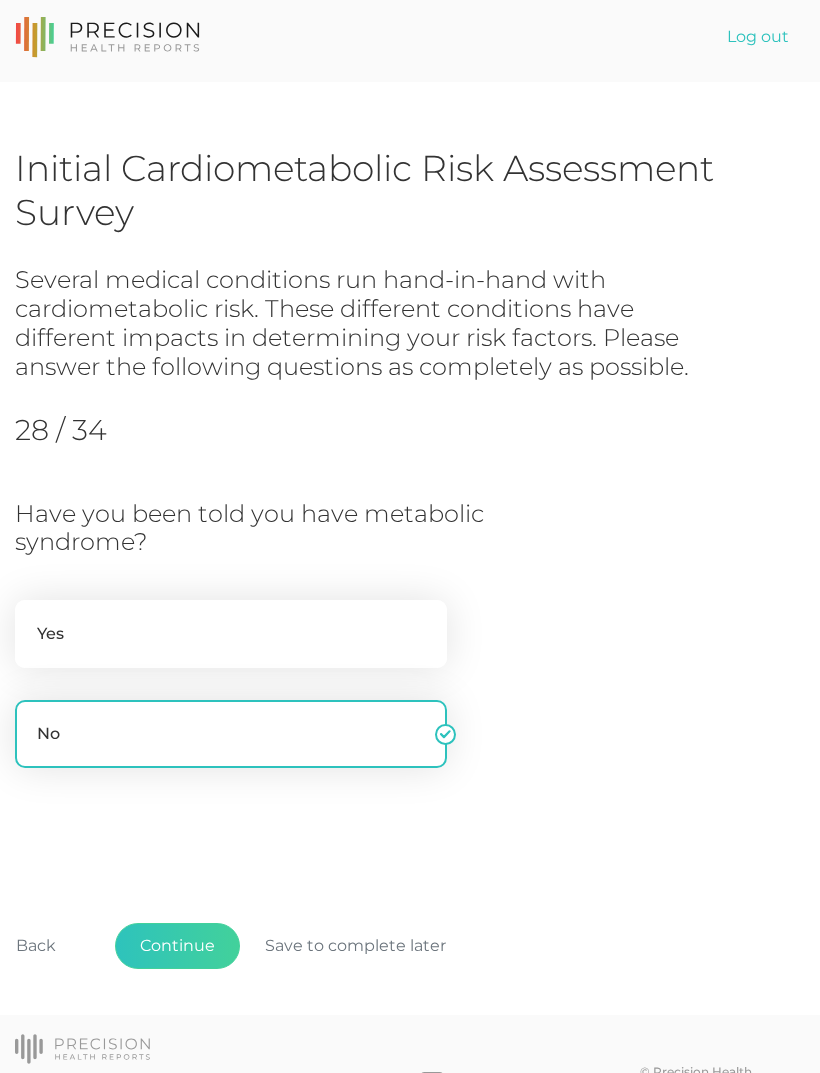 click on "Continue" at bounding box center (177, 946) 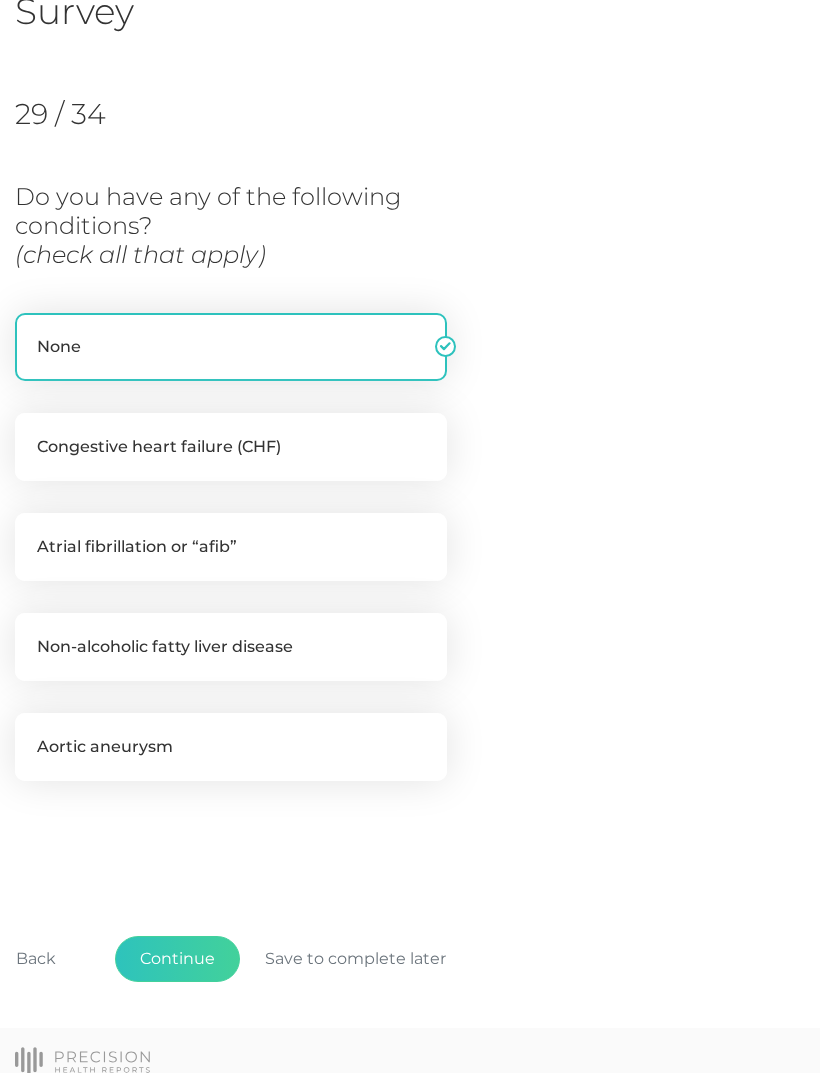 scroll, scrollTop: 223, scrollLeft: 0, axis: vertical 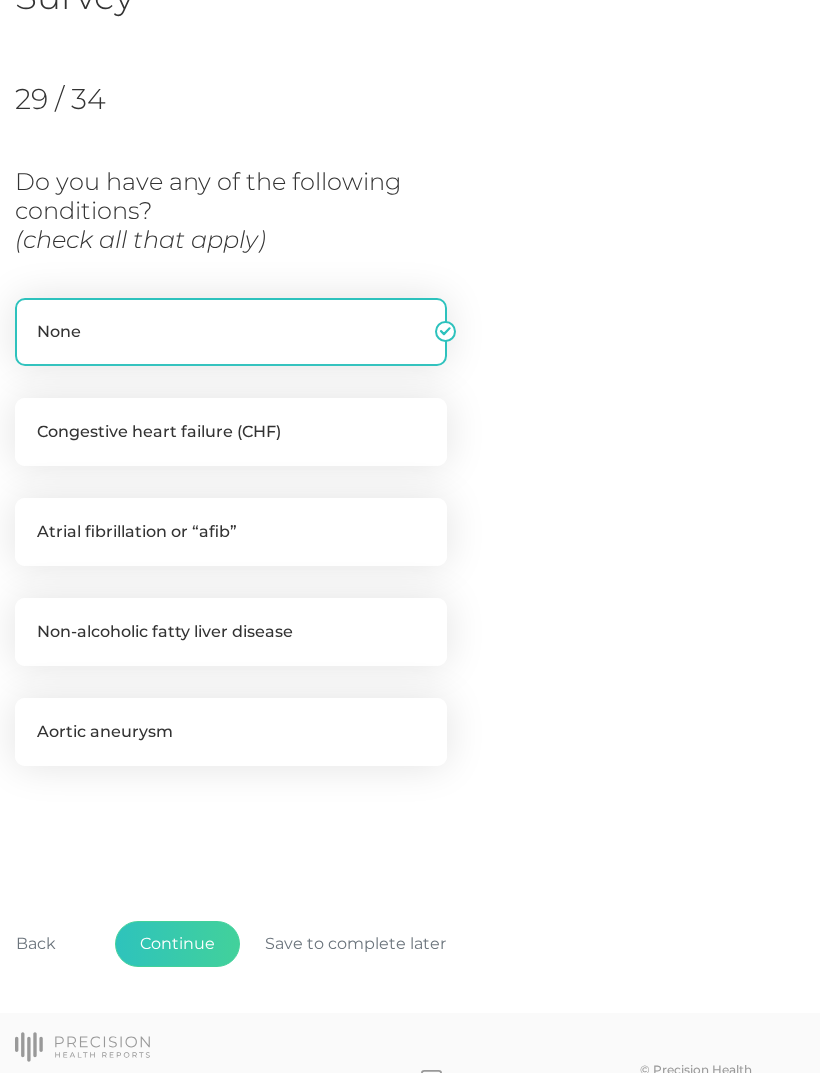 click on "Continue" at bounding box center (177, 944) 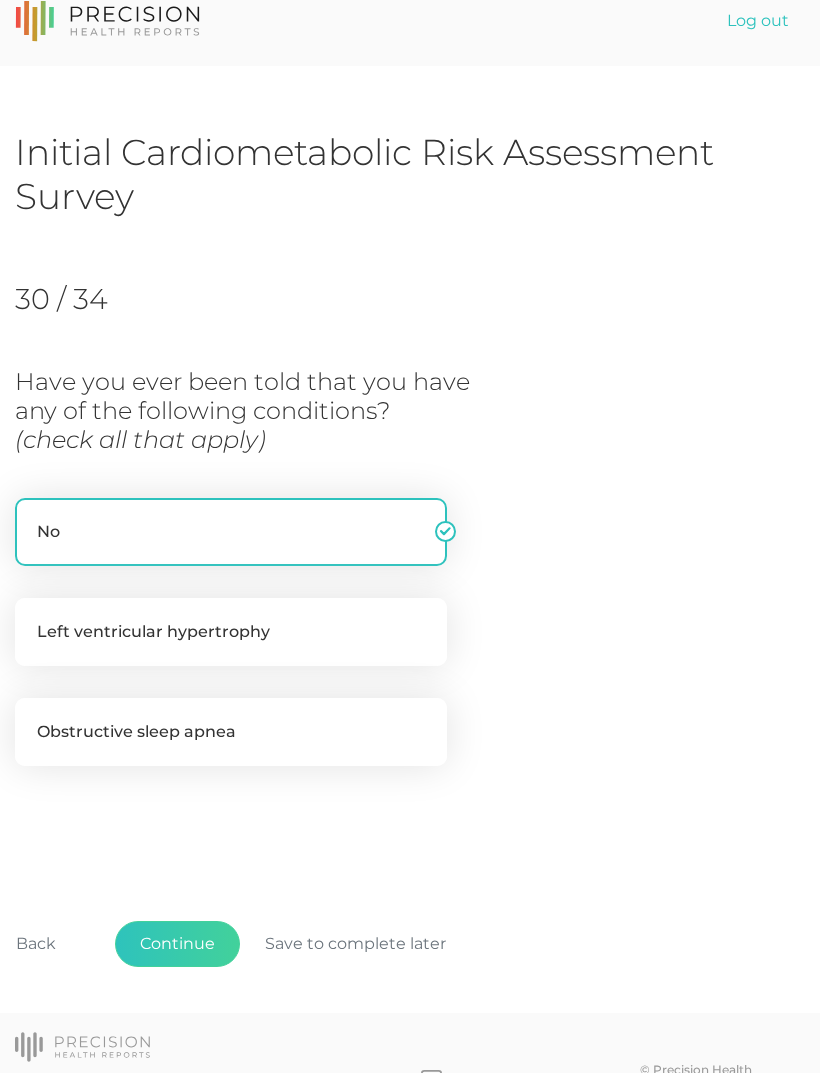 click on "Obstructive sleep apnea" at bounding box center (231, 732) 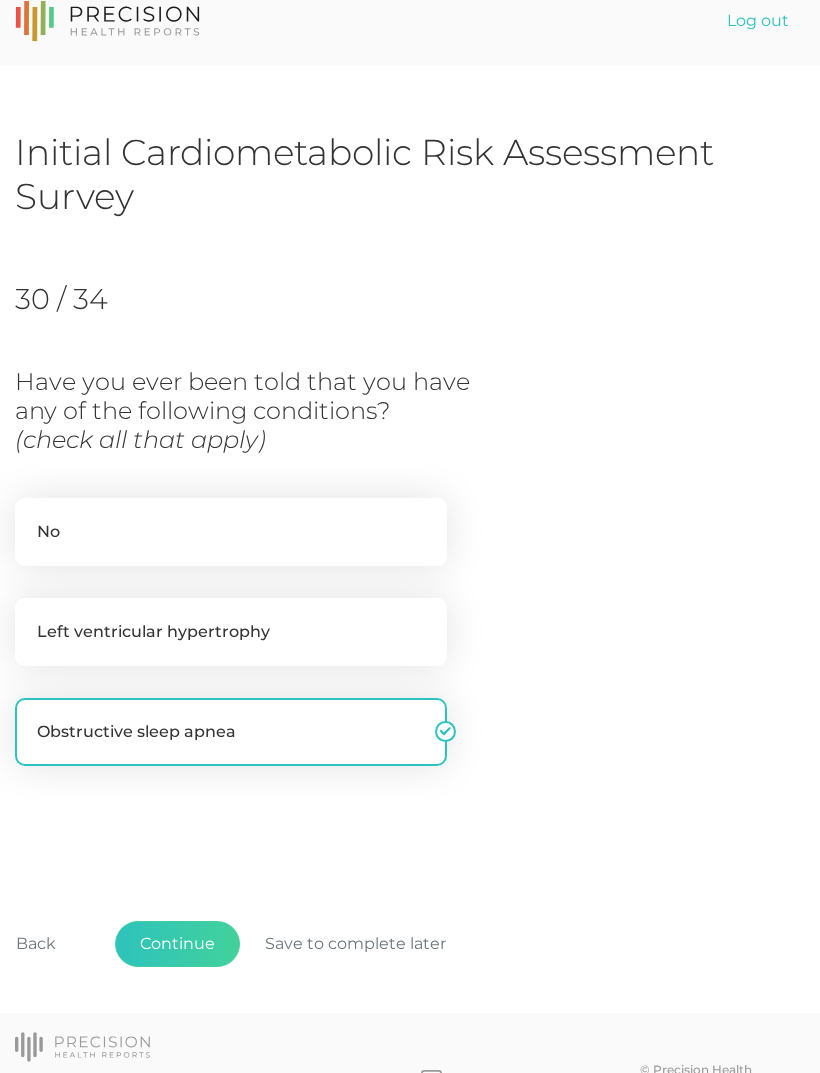 checkbox on "false" 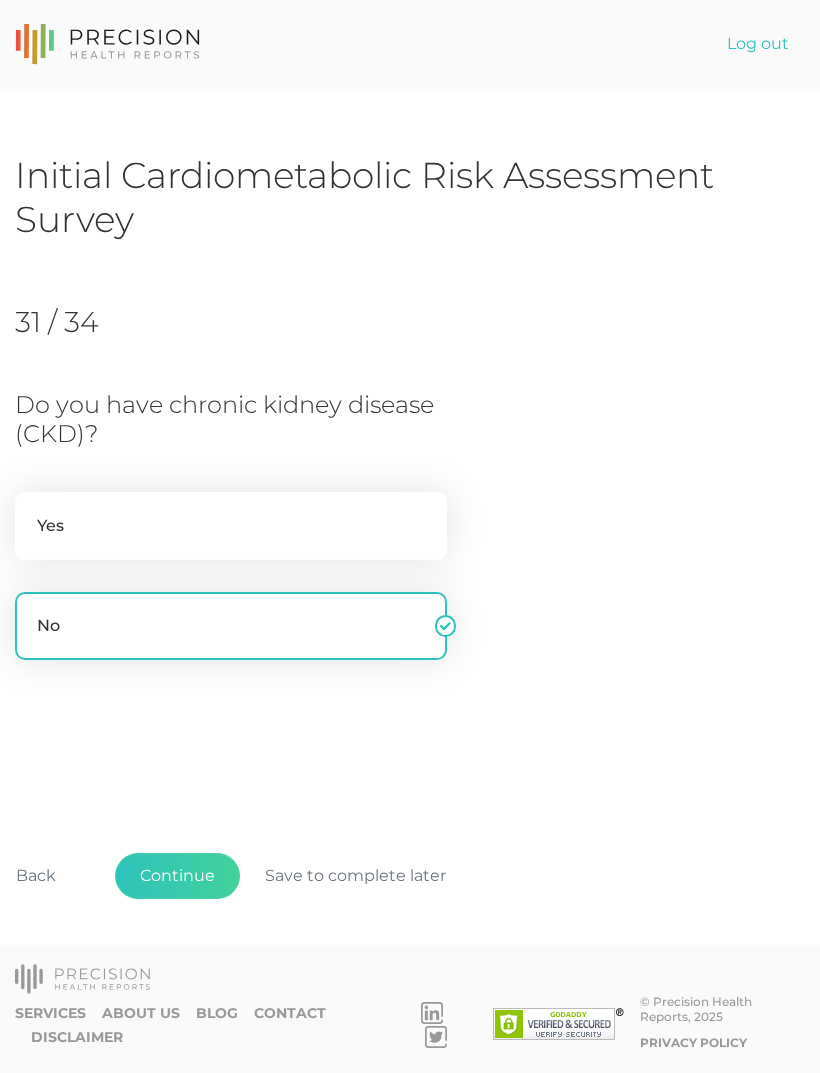 click on "Continue" at bounding box center [177, 876] 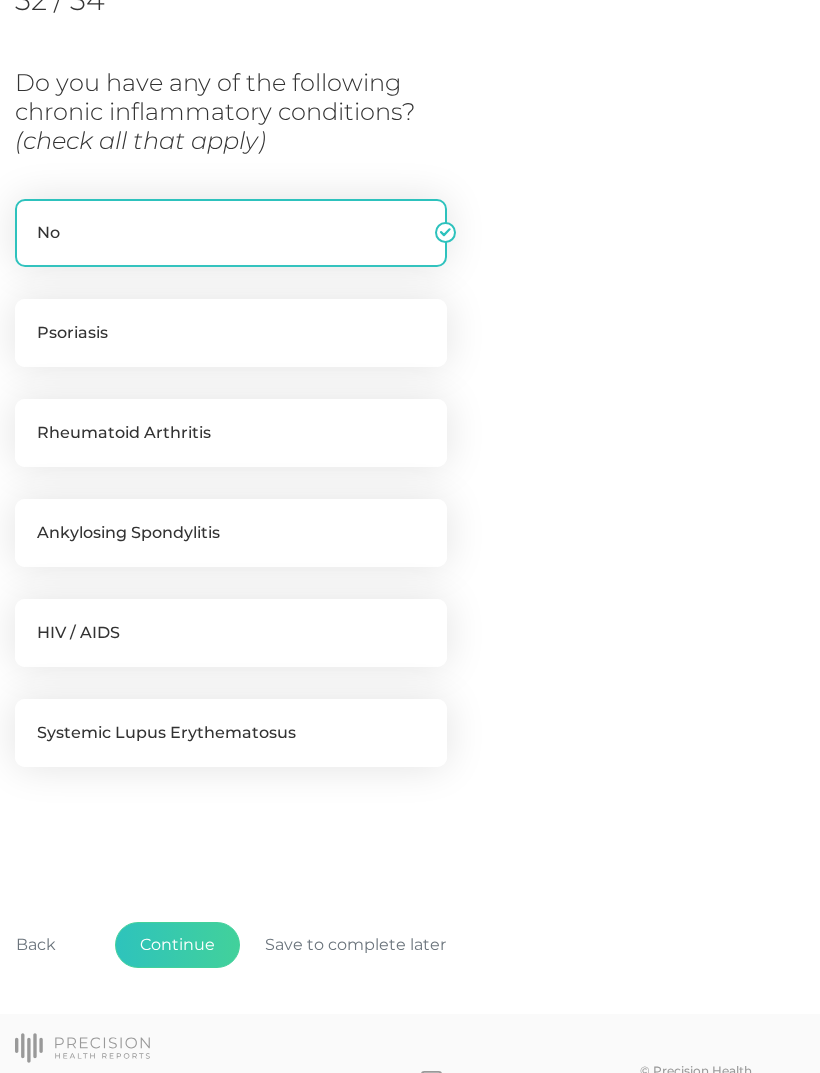 scroll, scrollTop: 323, scrollLeft: 0, axis: vertical 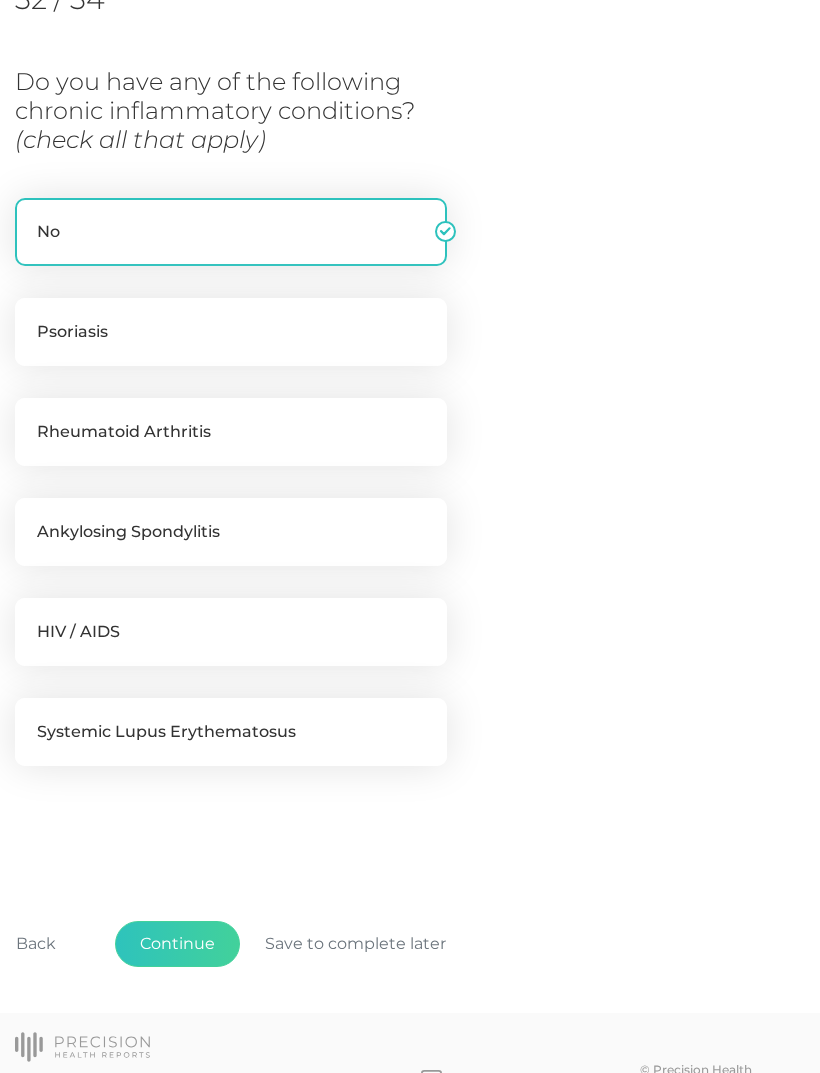 click on "Continue" at bounding box center (177, 944) 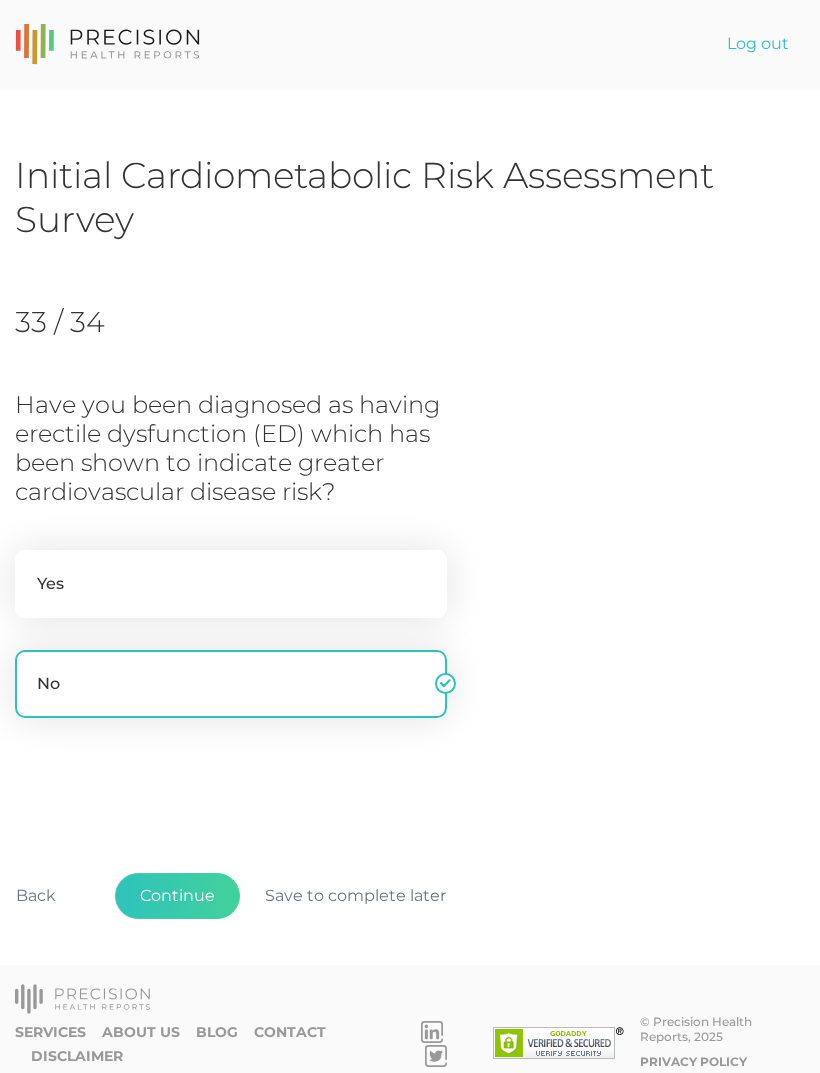 click on "Continue" at bounding box center [177, 896] 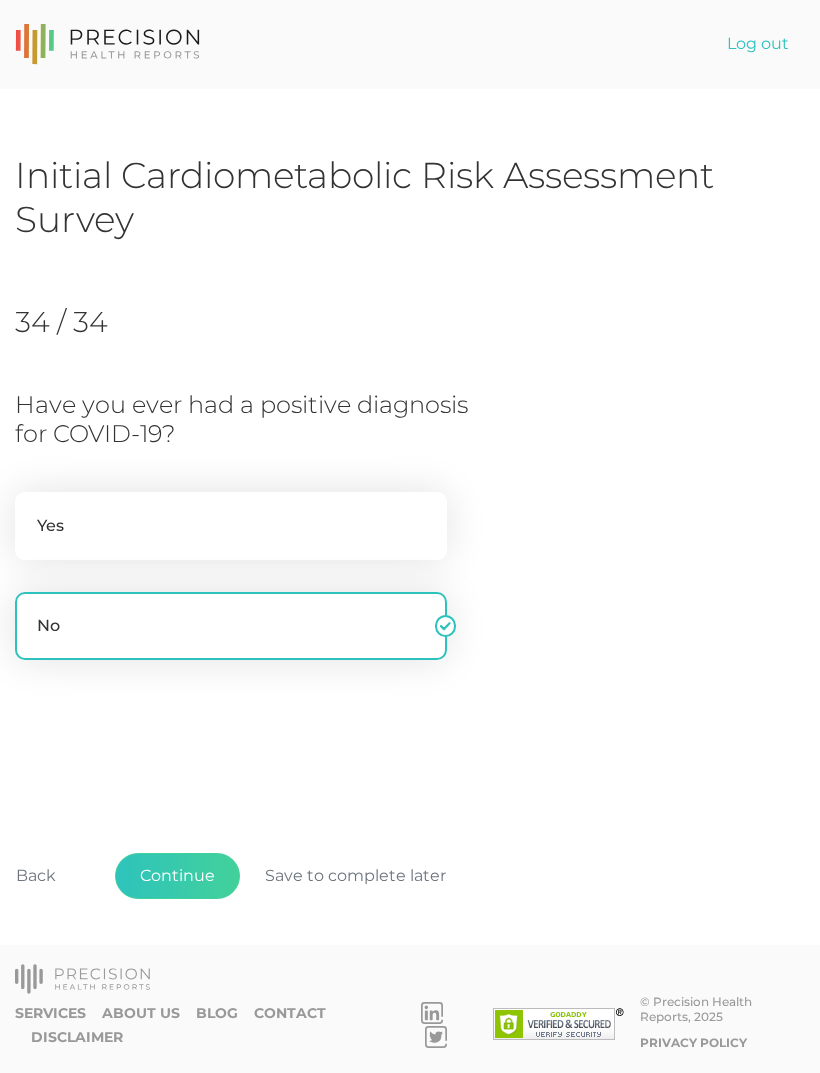 click on "Yes" at bounding box center [231, 526] 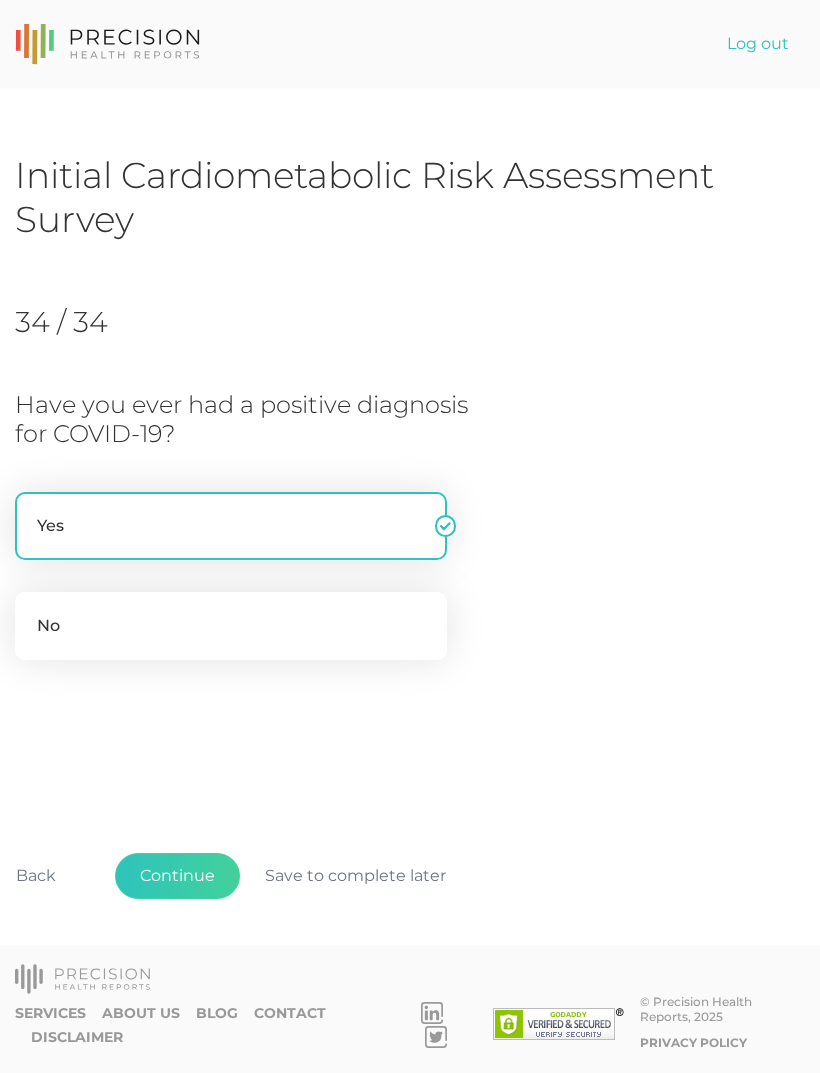 click on "Continue" at bounding box center (177, 876) 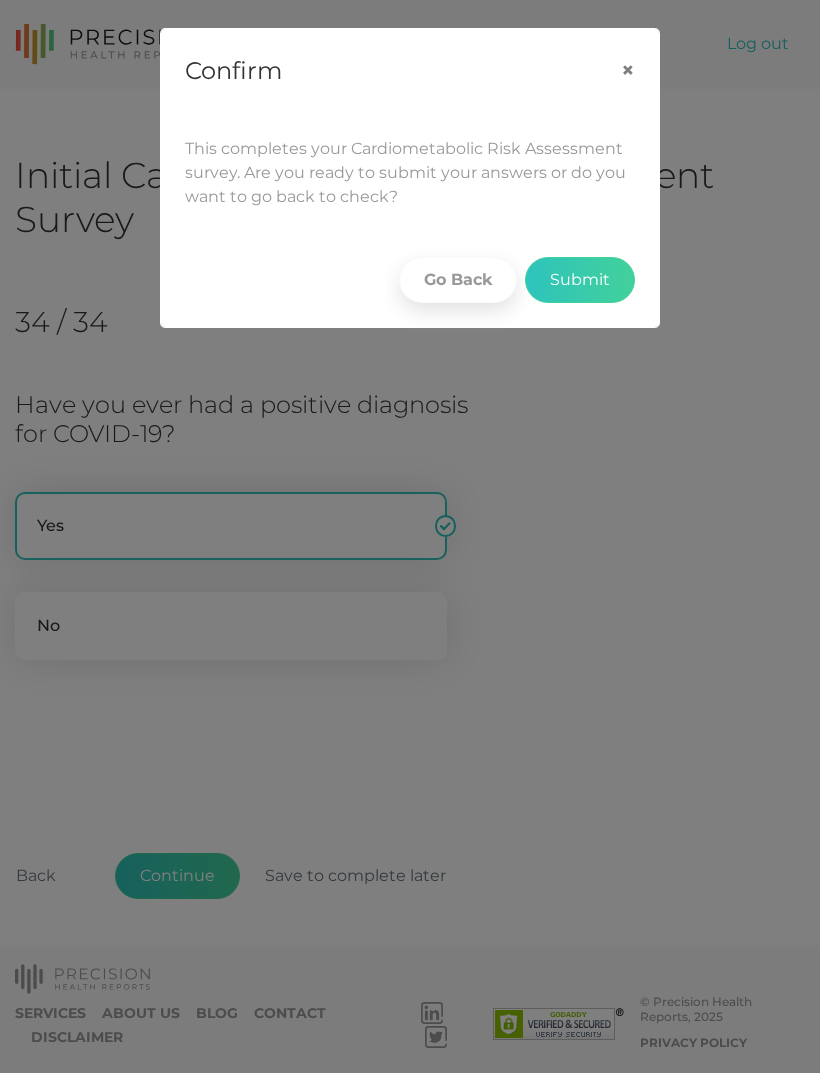 click on "Submit" at bounding box center [580, 280] 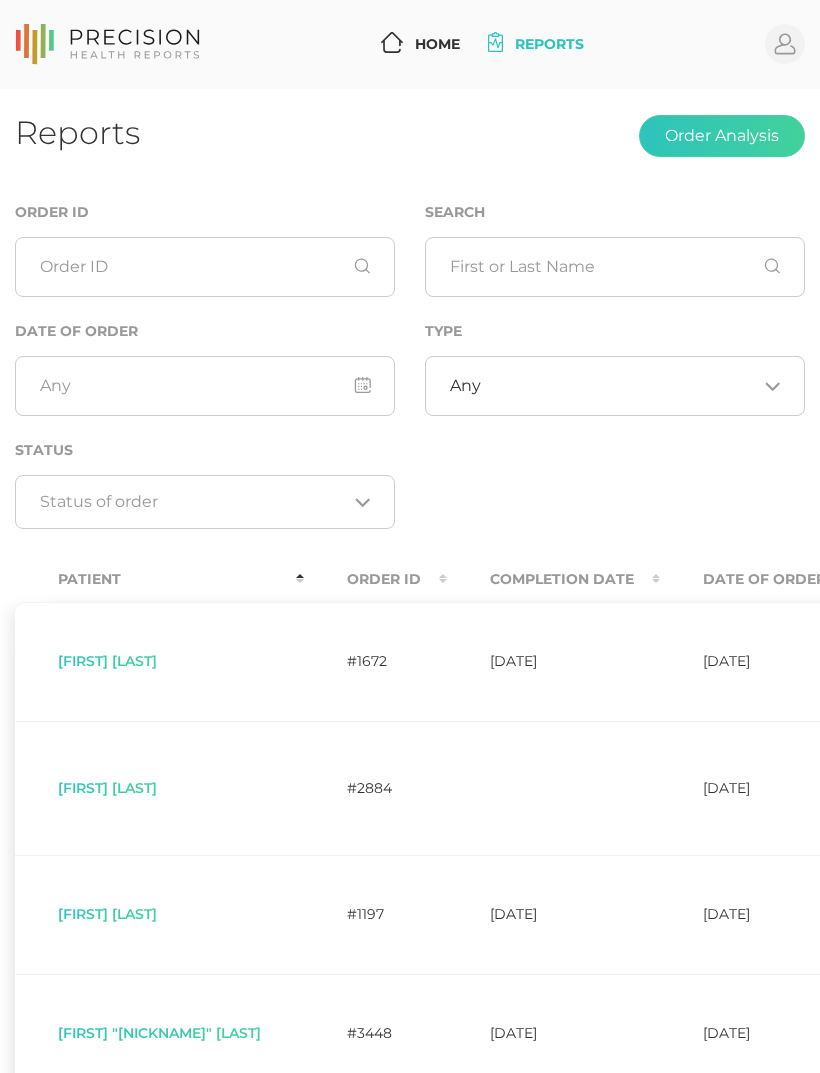 scroll, scrollTop: 0, scrollLeft: 0, axis: both 